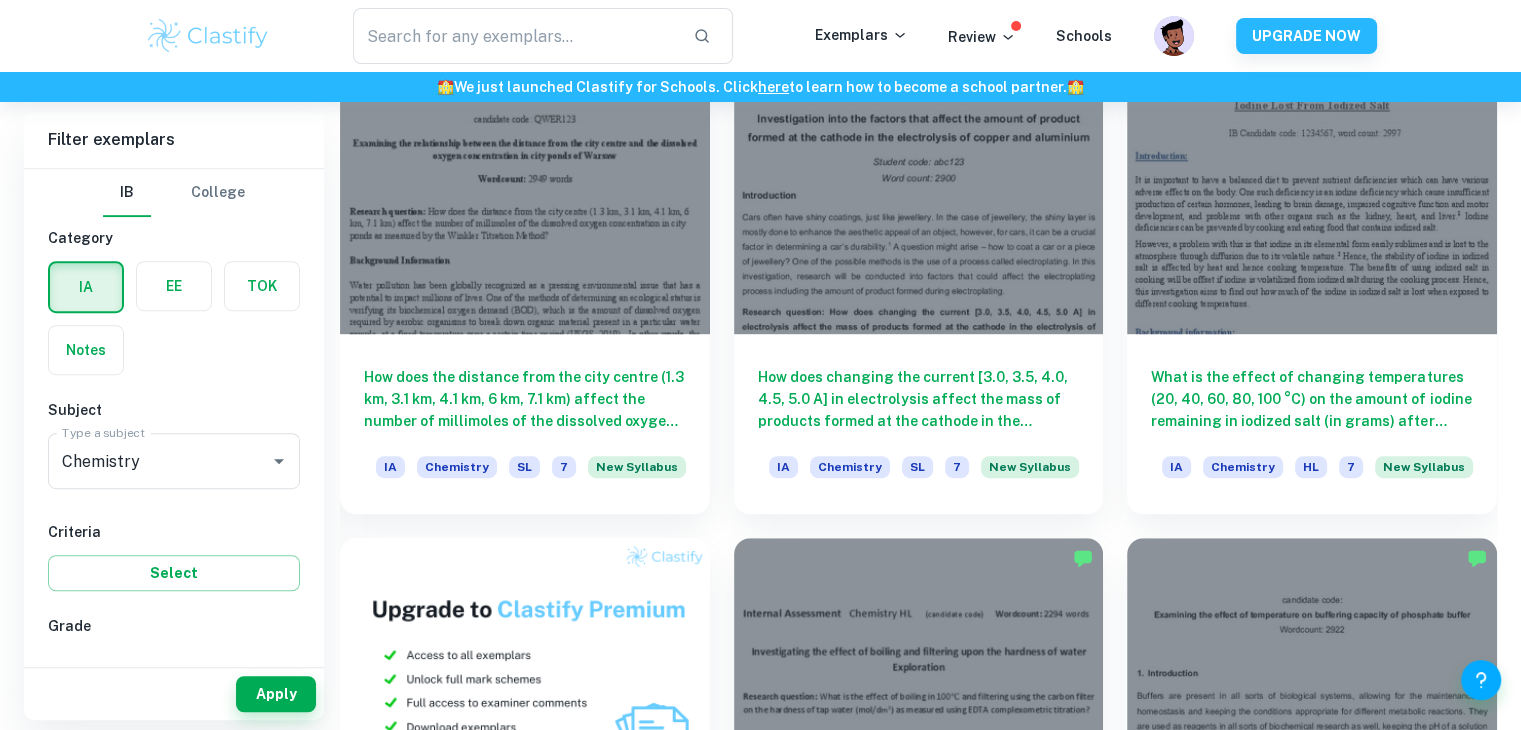 scroll, scrollTop: 1188, scrollLeft: 0, axis: vertical 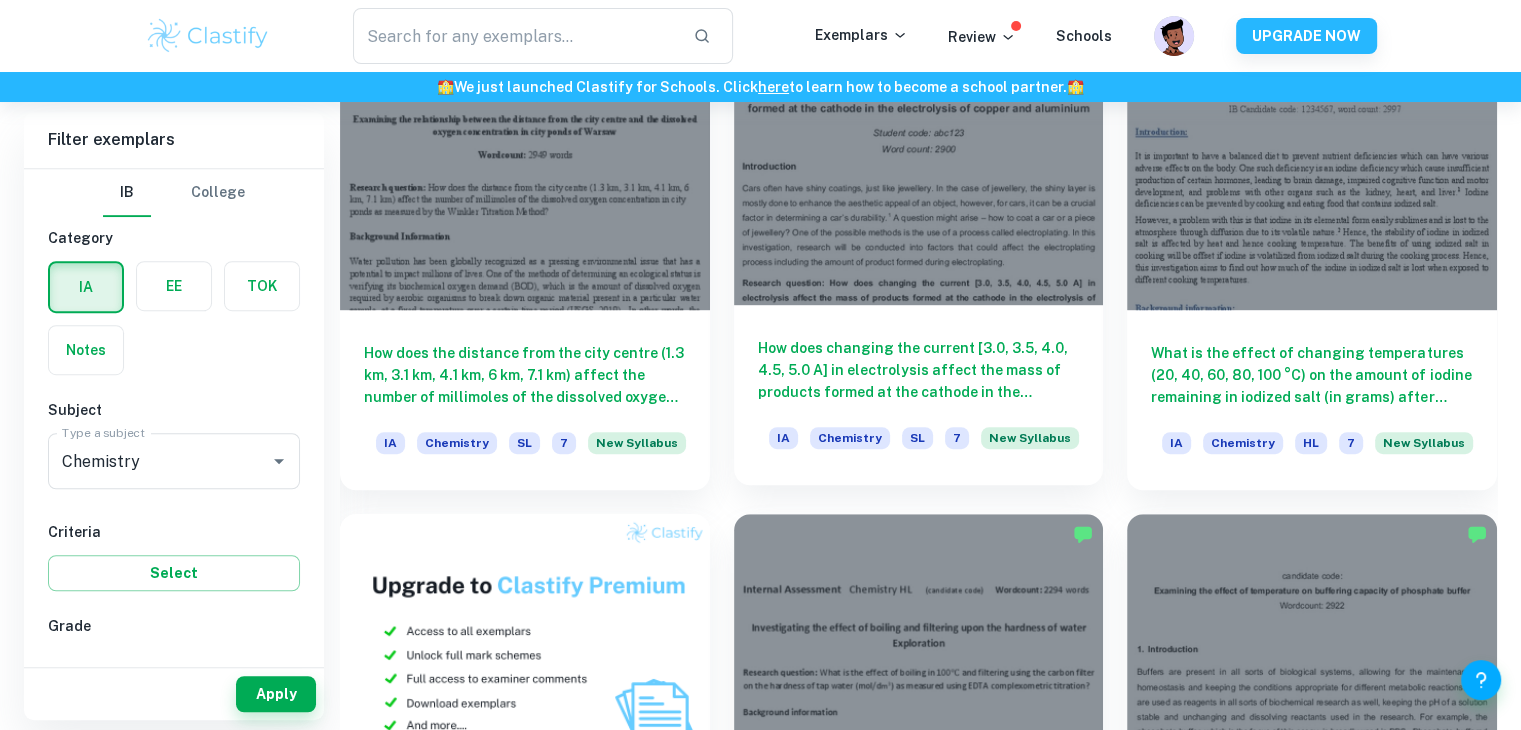 click at bounding box center (919, 166) 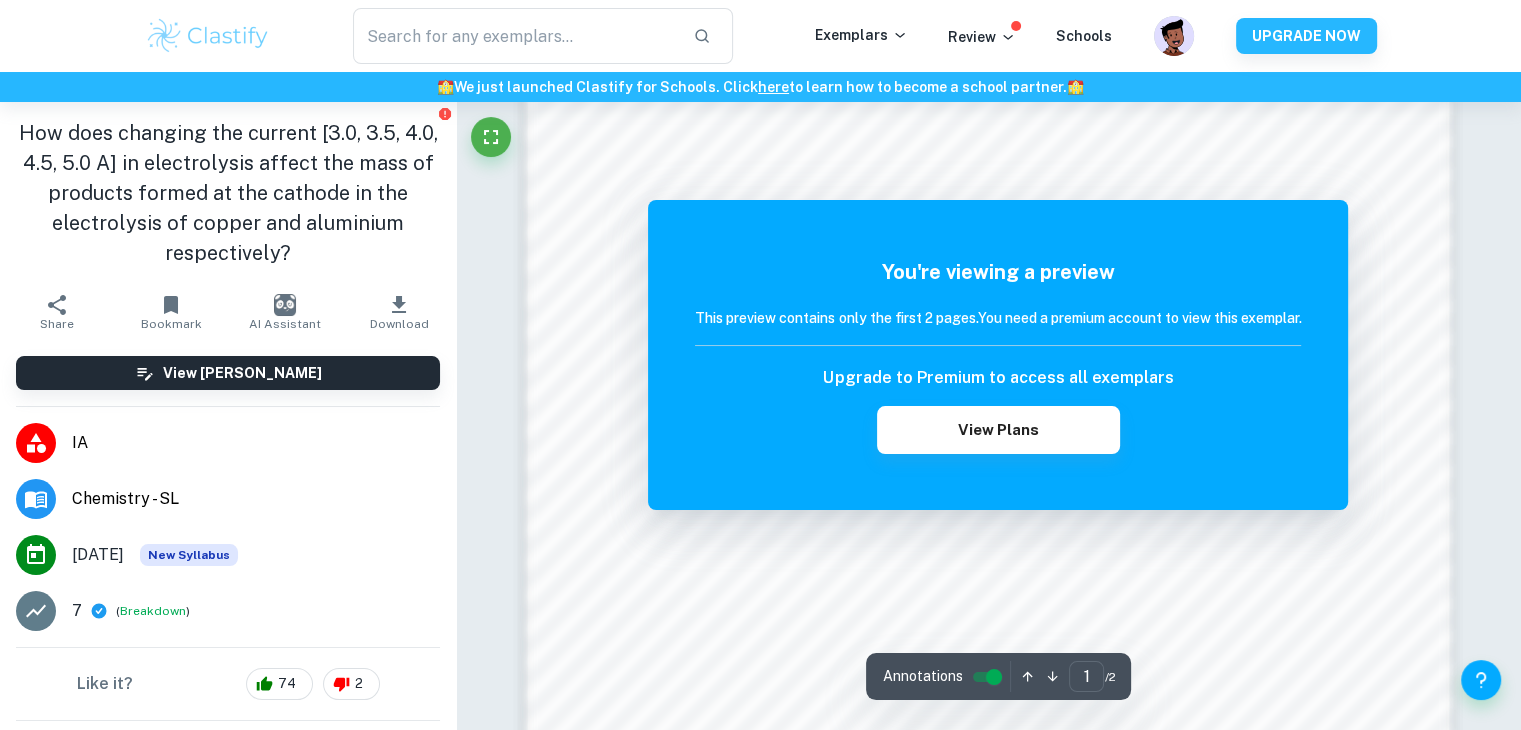 scroll, scrollTop: 1908, scrollLeft: 0, axis: vertical 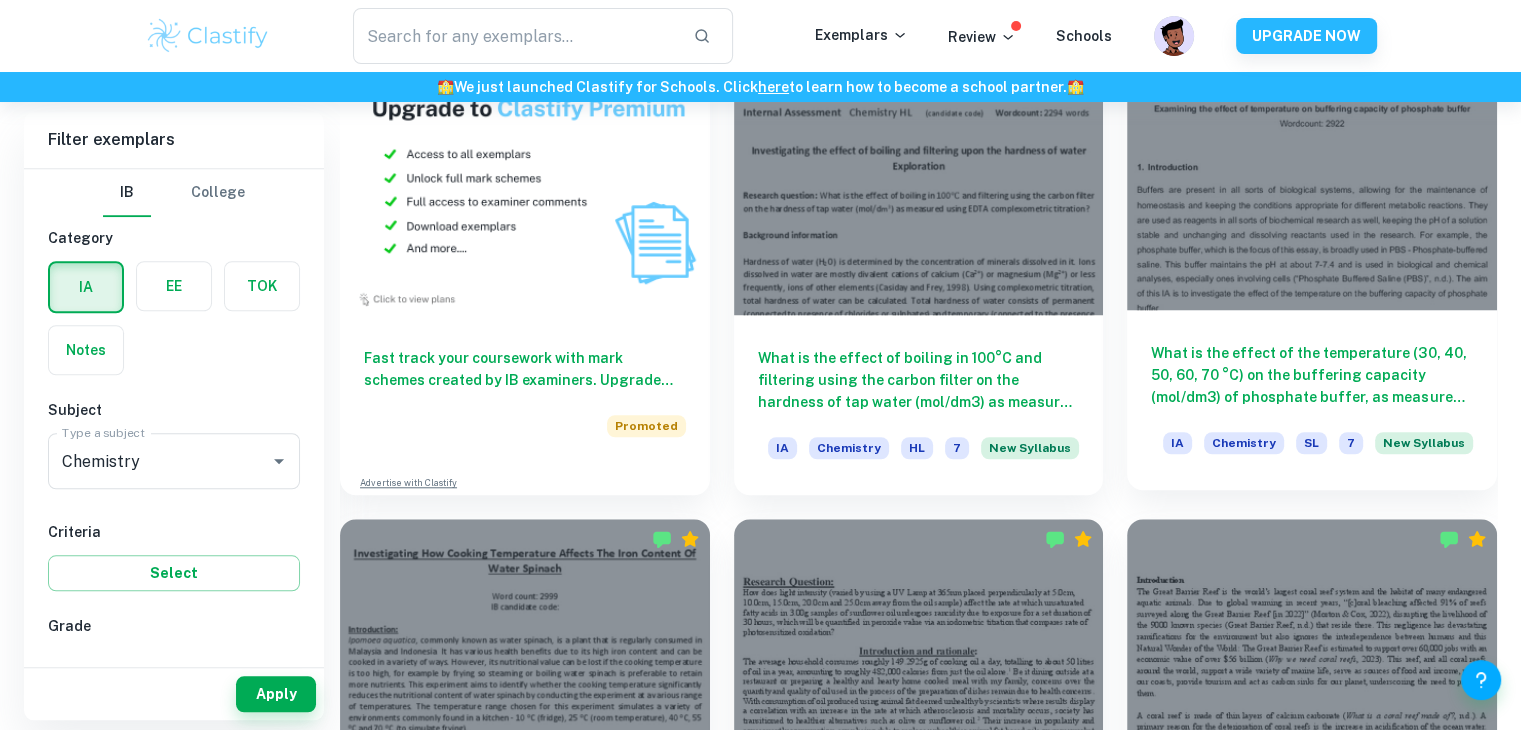 click at bounding box center [1312, 170] 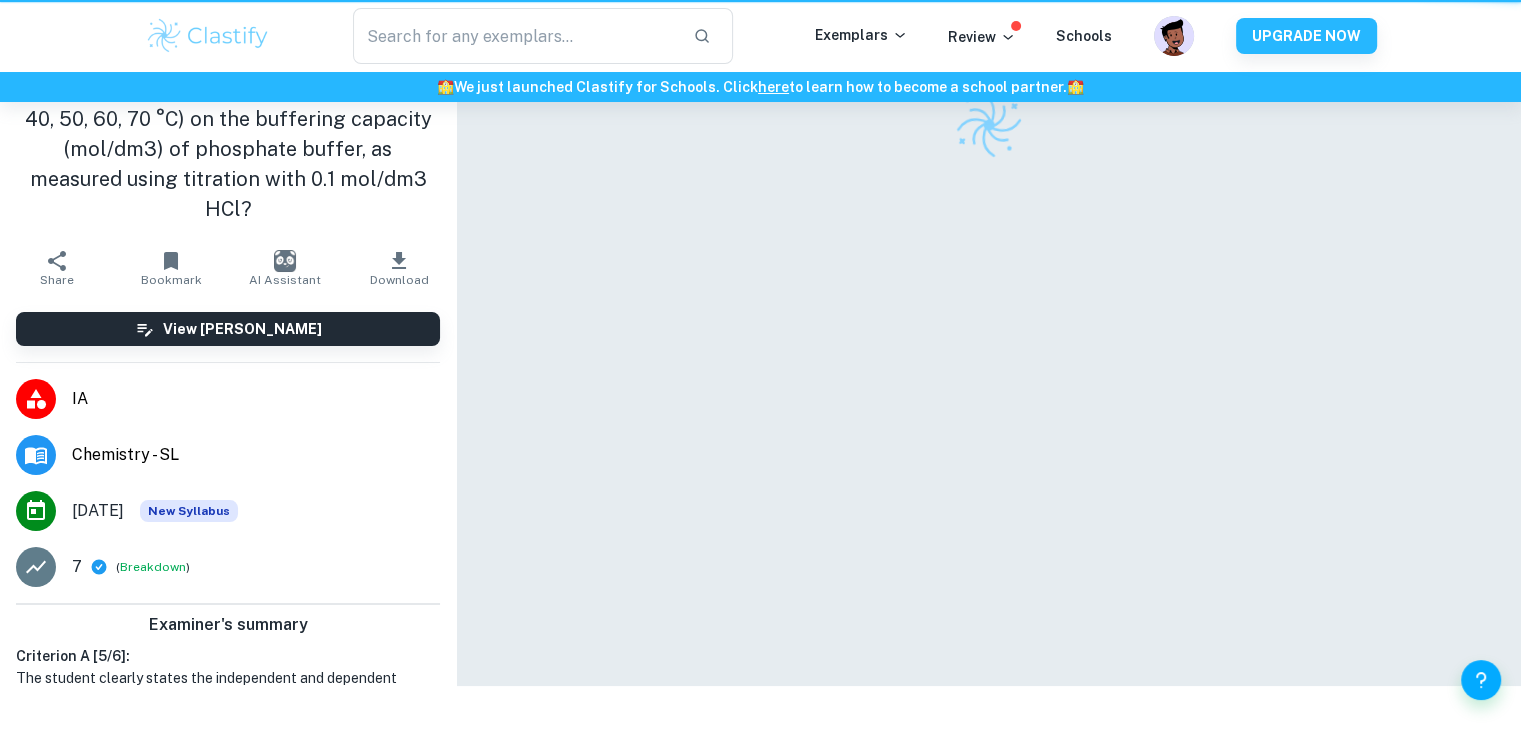scroll, scrollTop: 0, scrollLeft: 0, axis: both 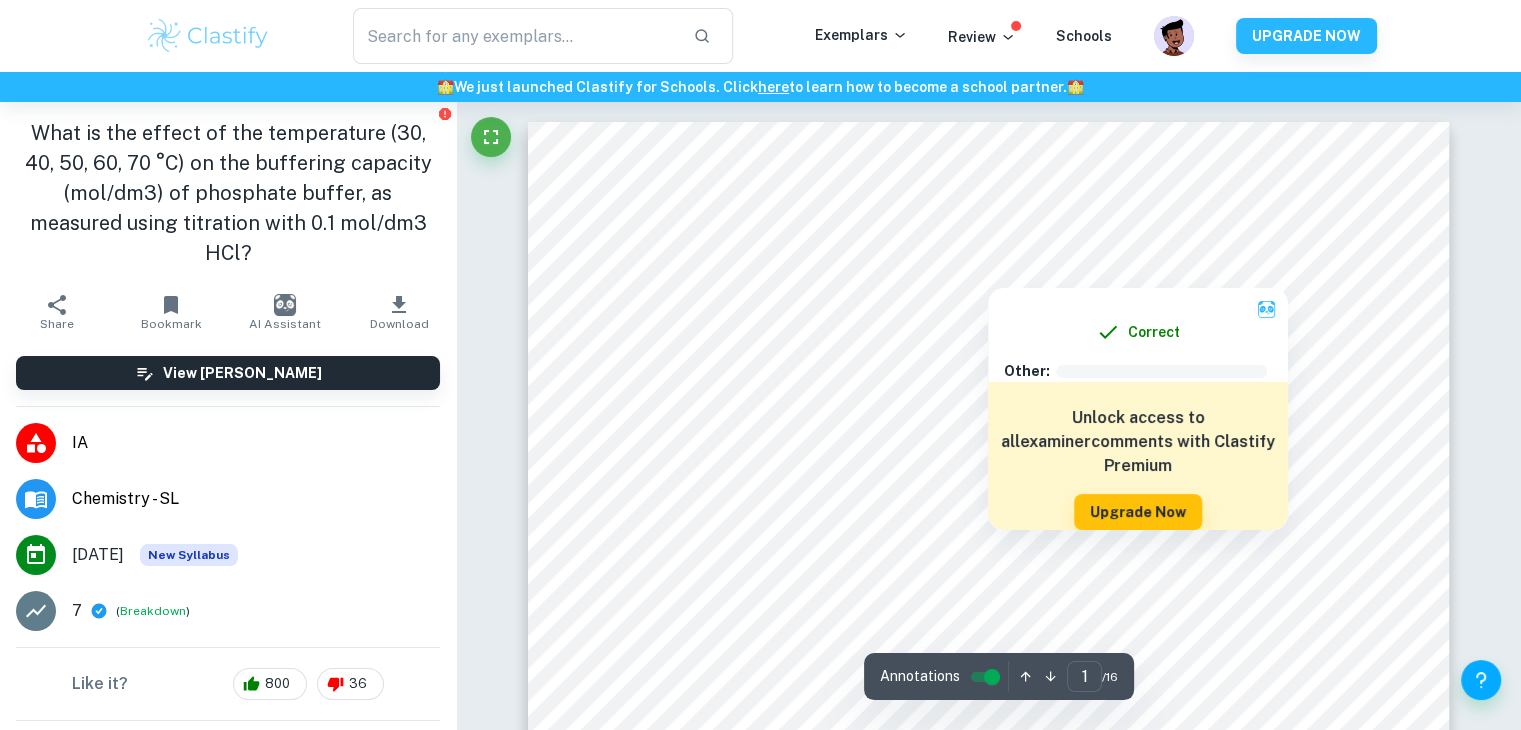 drag, startPoint x: 1268, startPoint y: 196, endPoint x: 1113, endPoint y: 272, distance: 172.62965 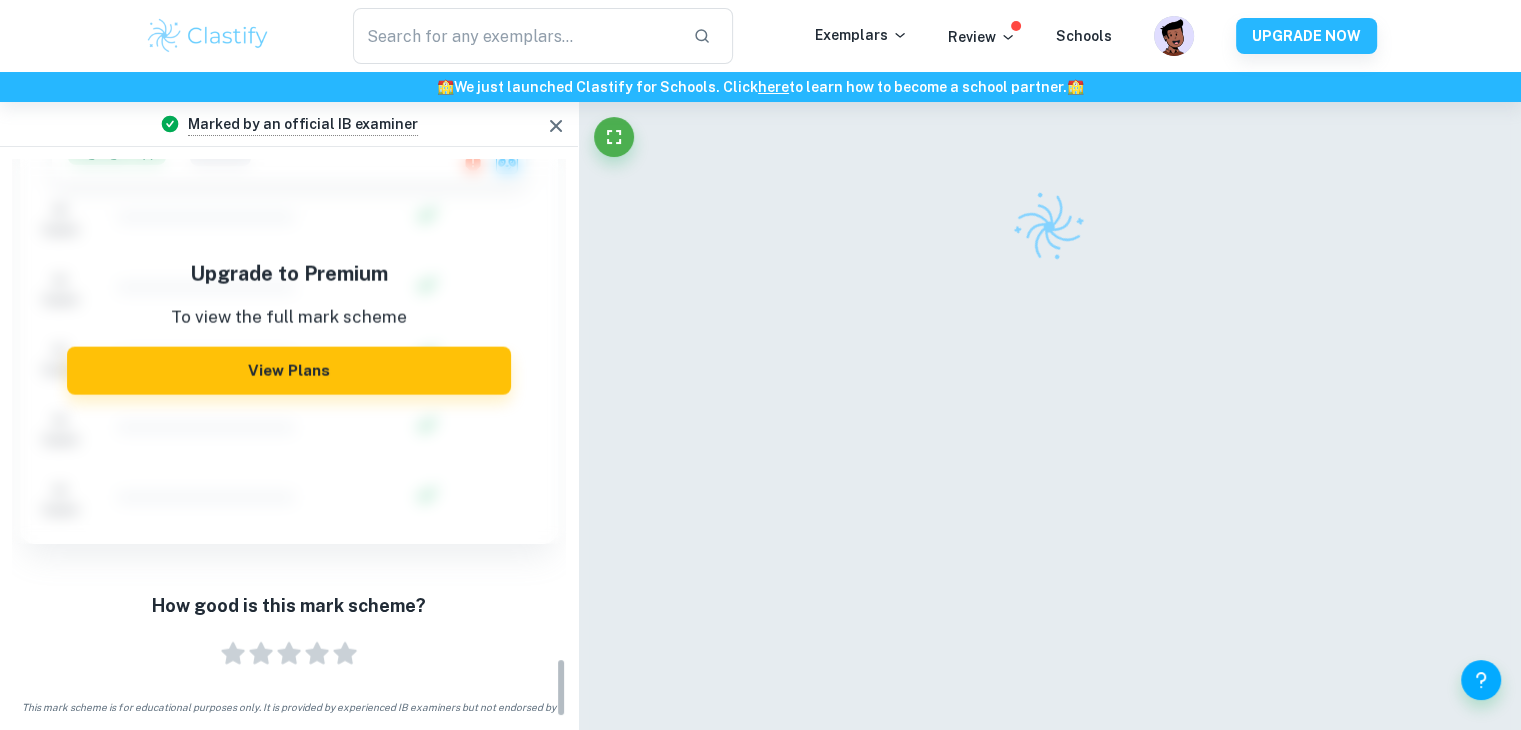 scroll, scrollTop: 4665, scrollLeft: 0, axis: vertical 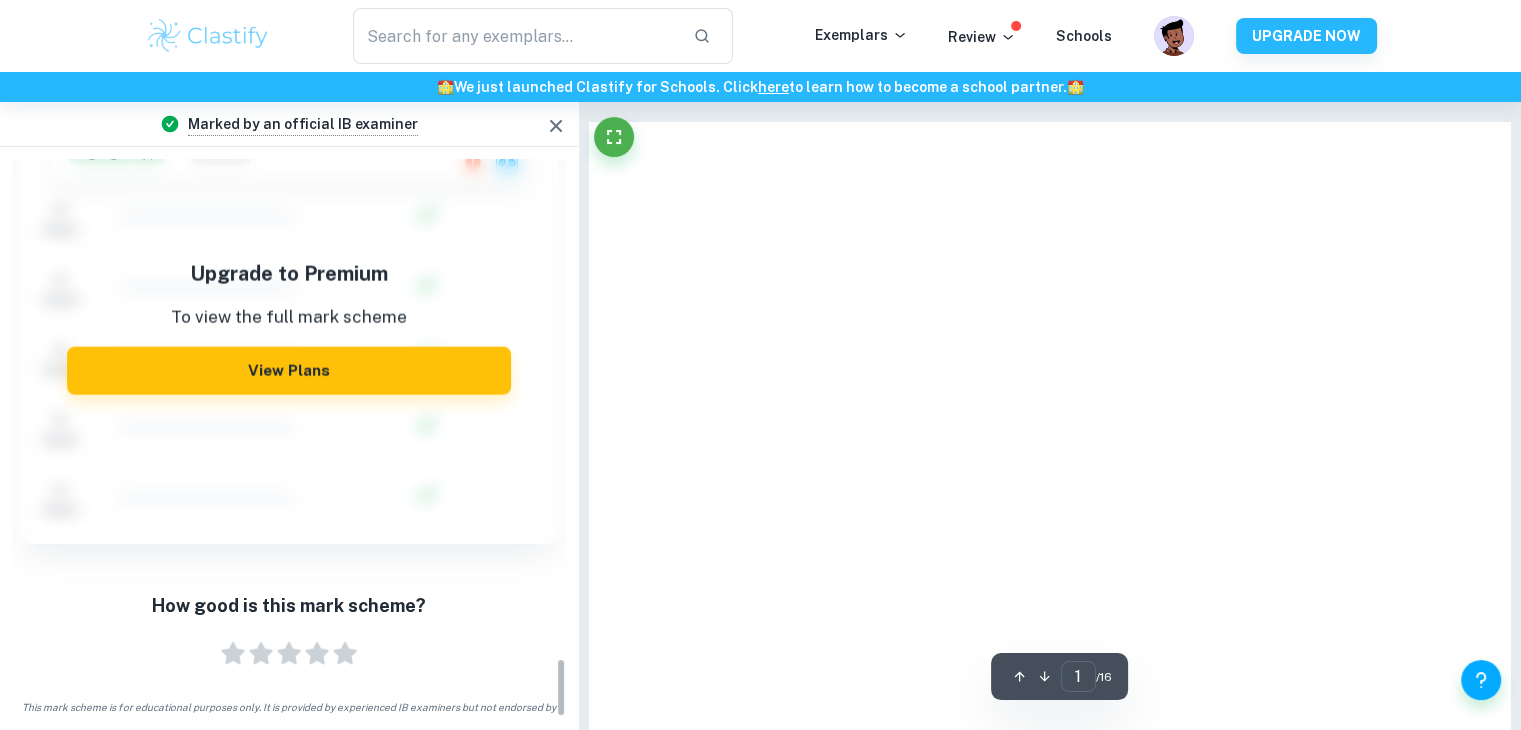 click 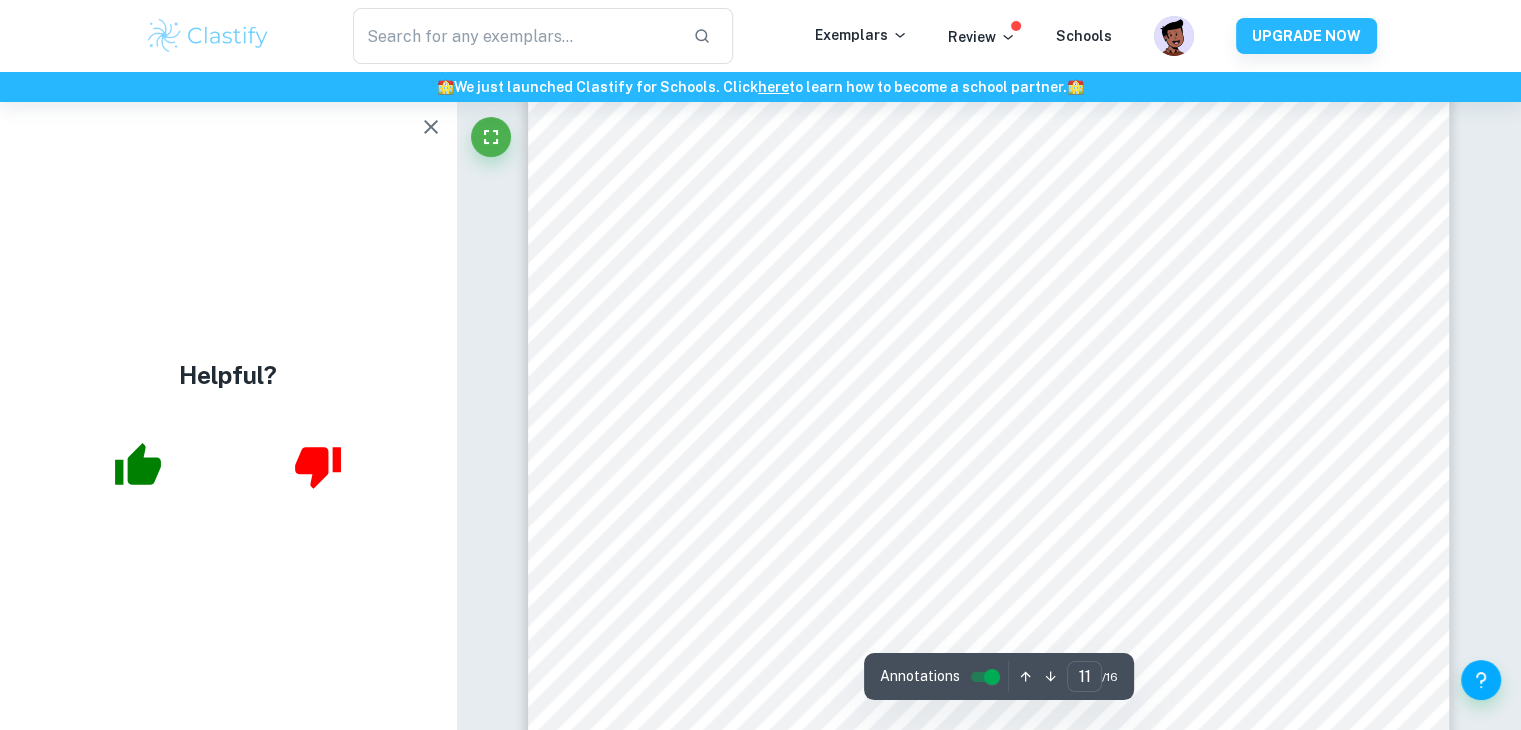 scroll, scrollTop: 14188, scrollLeft: 0, axis: vertical 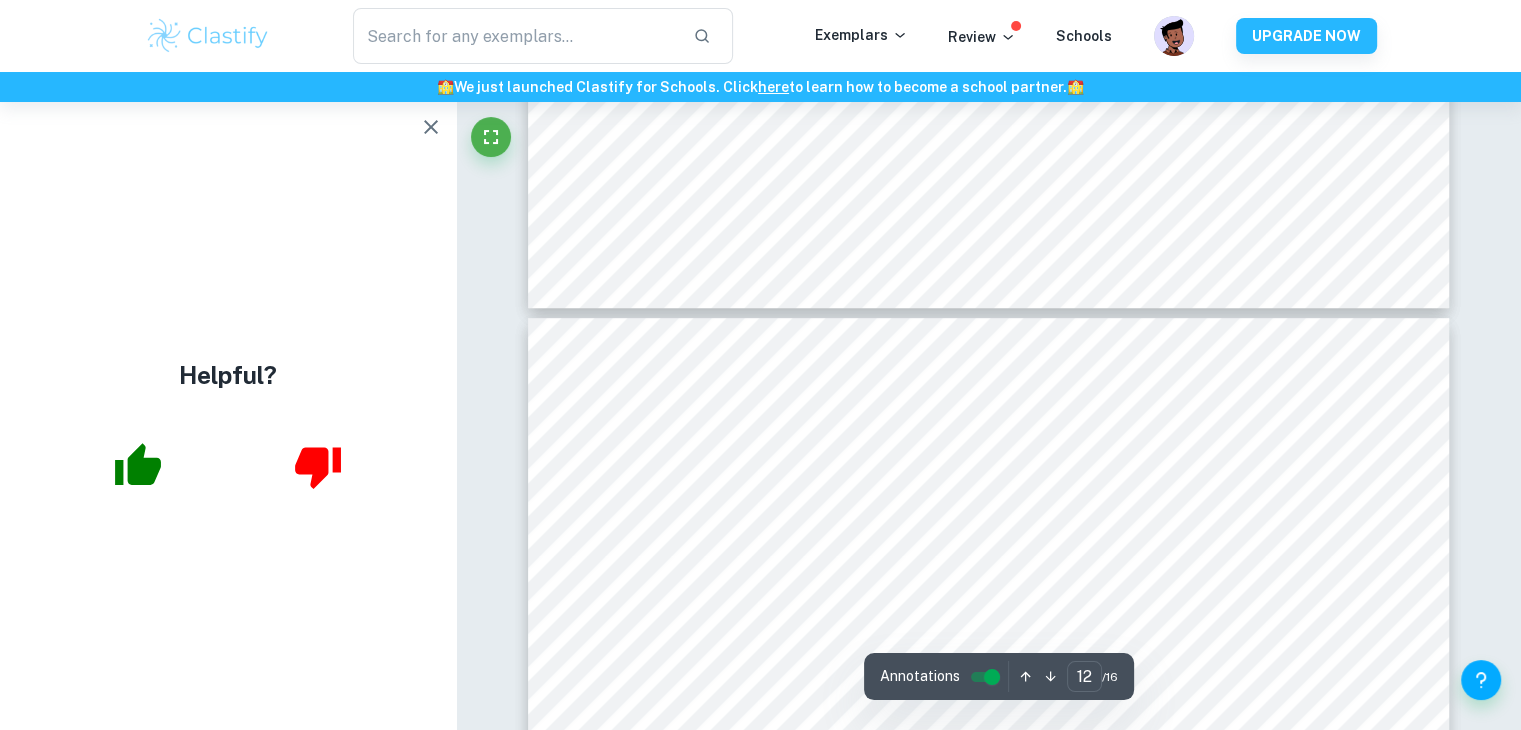 type on "13" 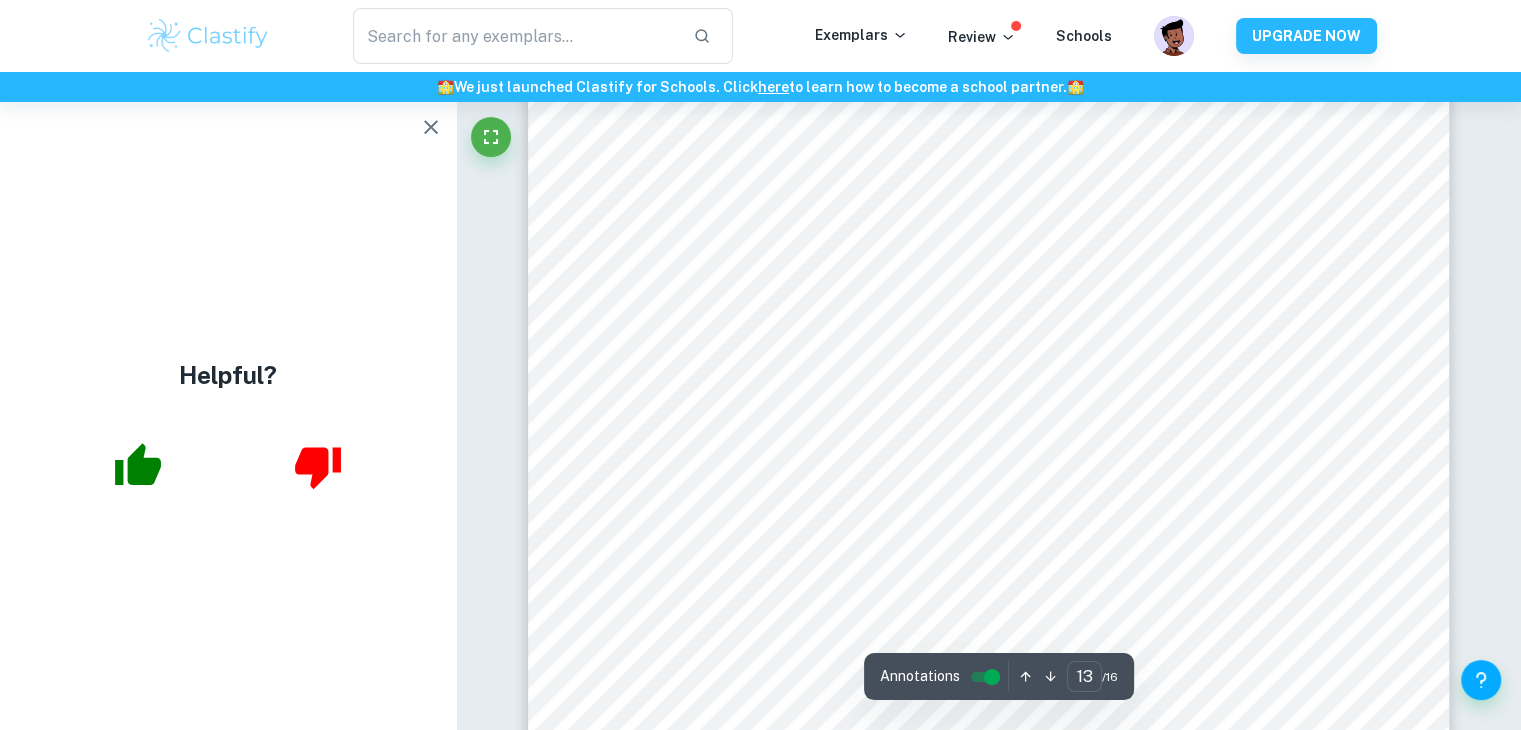 scroll, scrollTop: 16336, scrollLeft: 0, axis: vertical 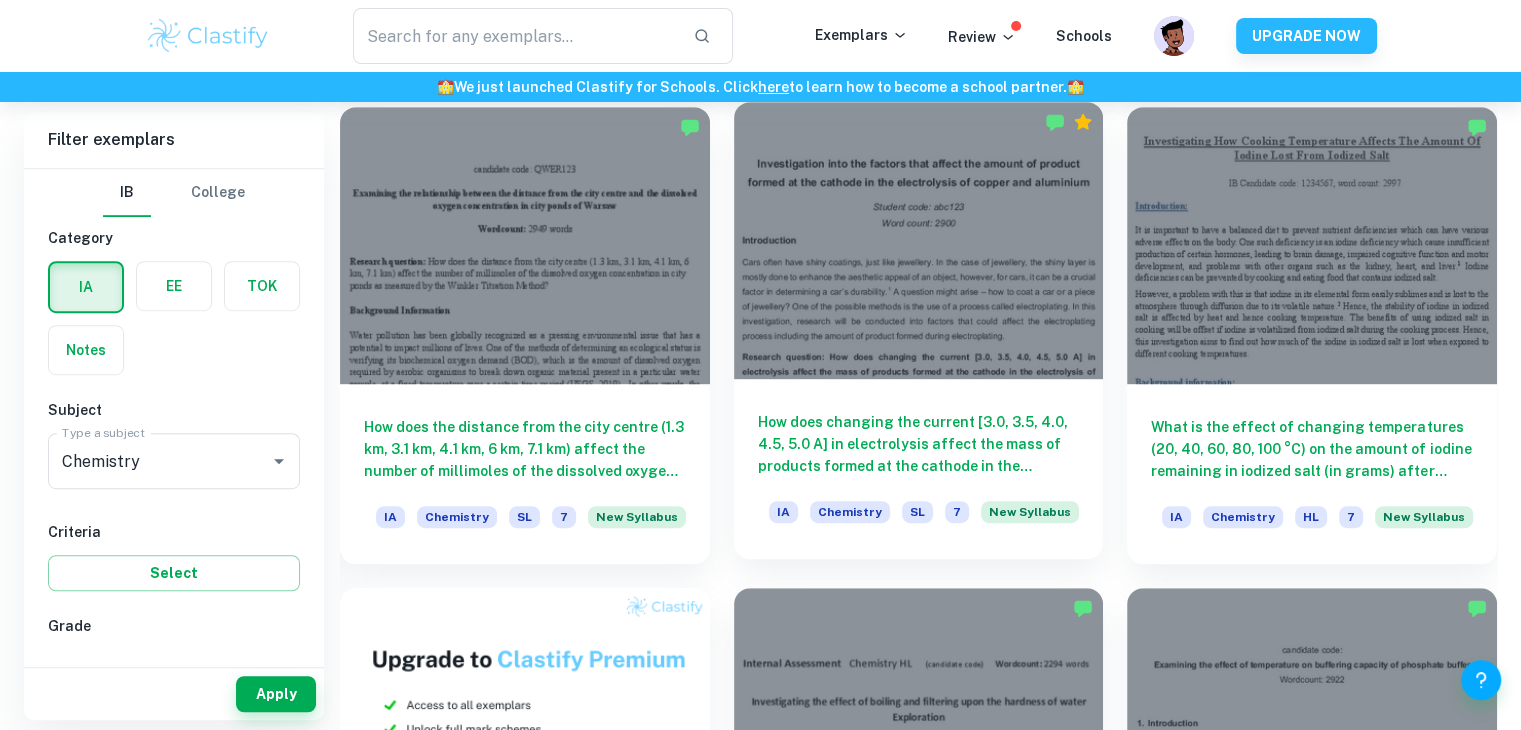 click at bounding box center [919, 240] 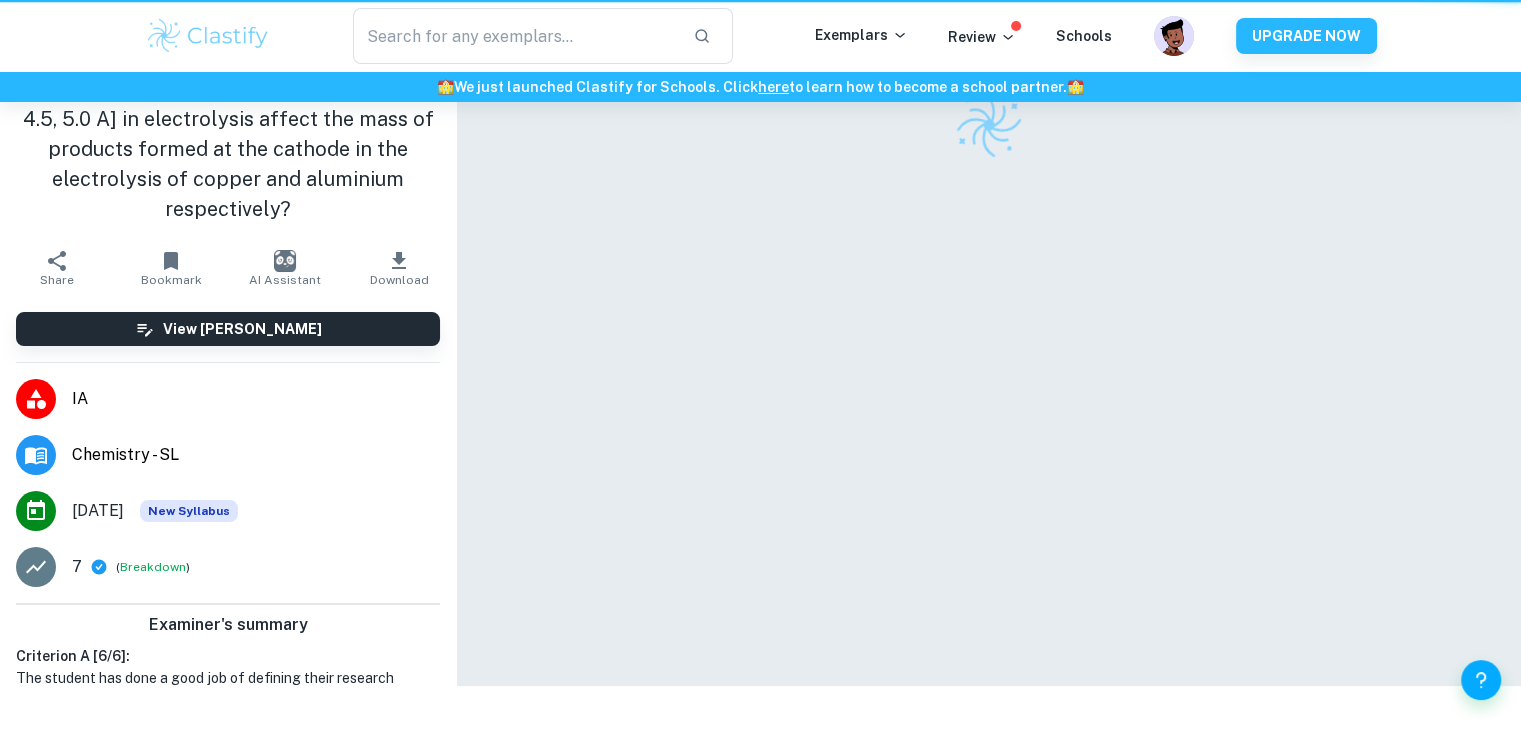 scroll, scrollTop: 0, scrollLeft: 0, axis: both 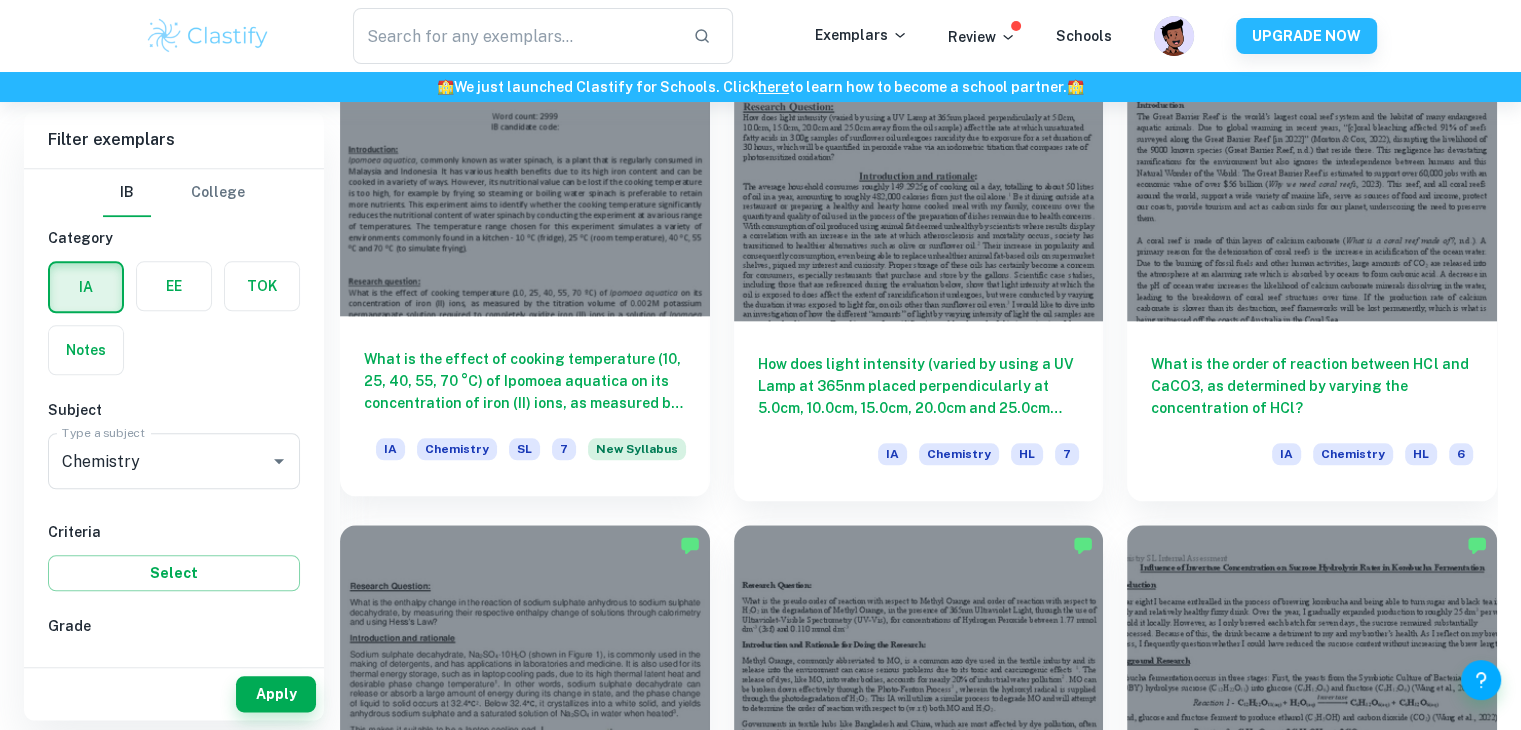 click at bounding box center [525, 177] 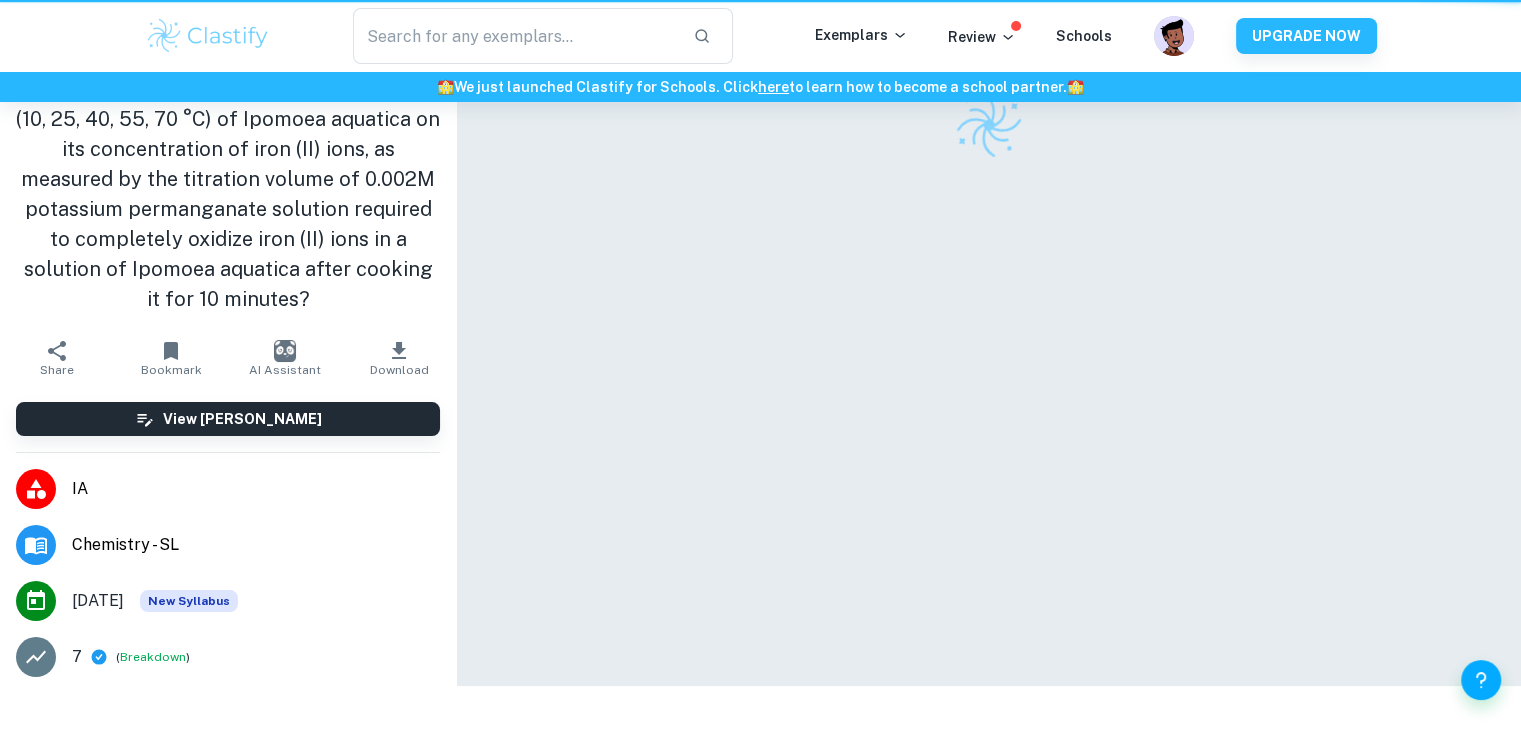 scroll, scrollTop: 0, scrollLeft: 0, axis: both 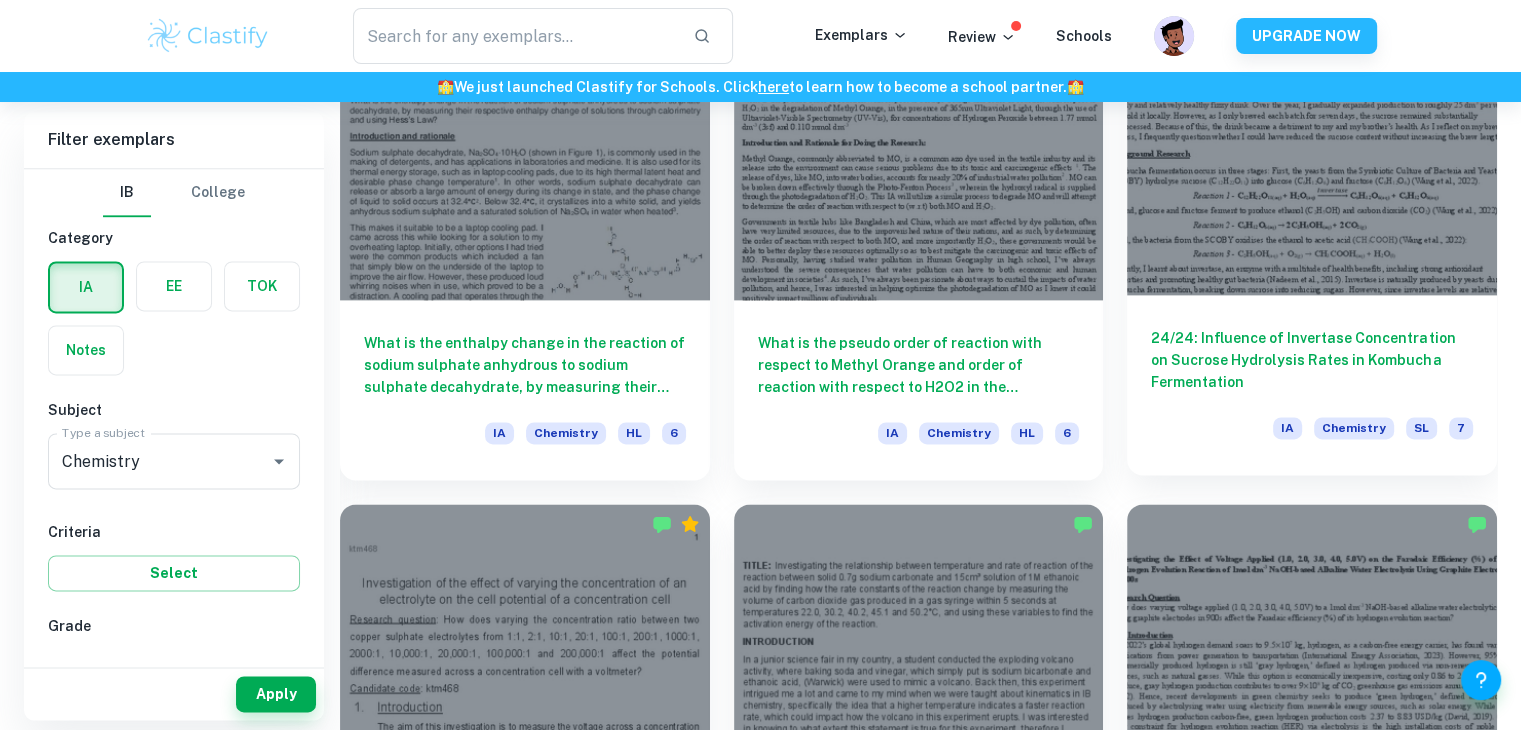 click at bounding box center [1312, 156] 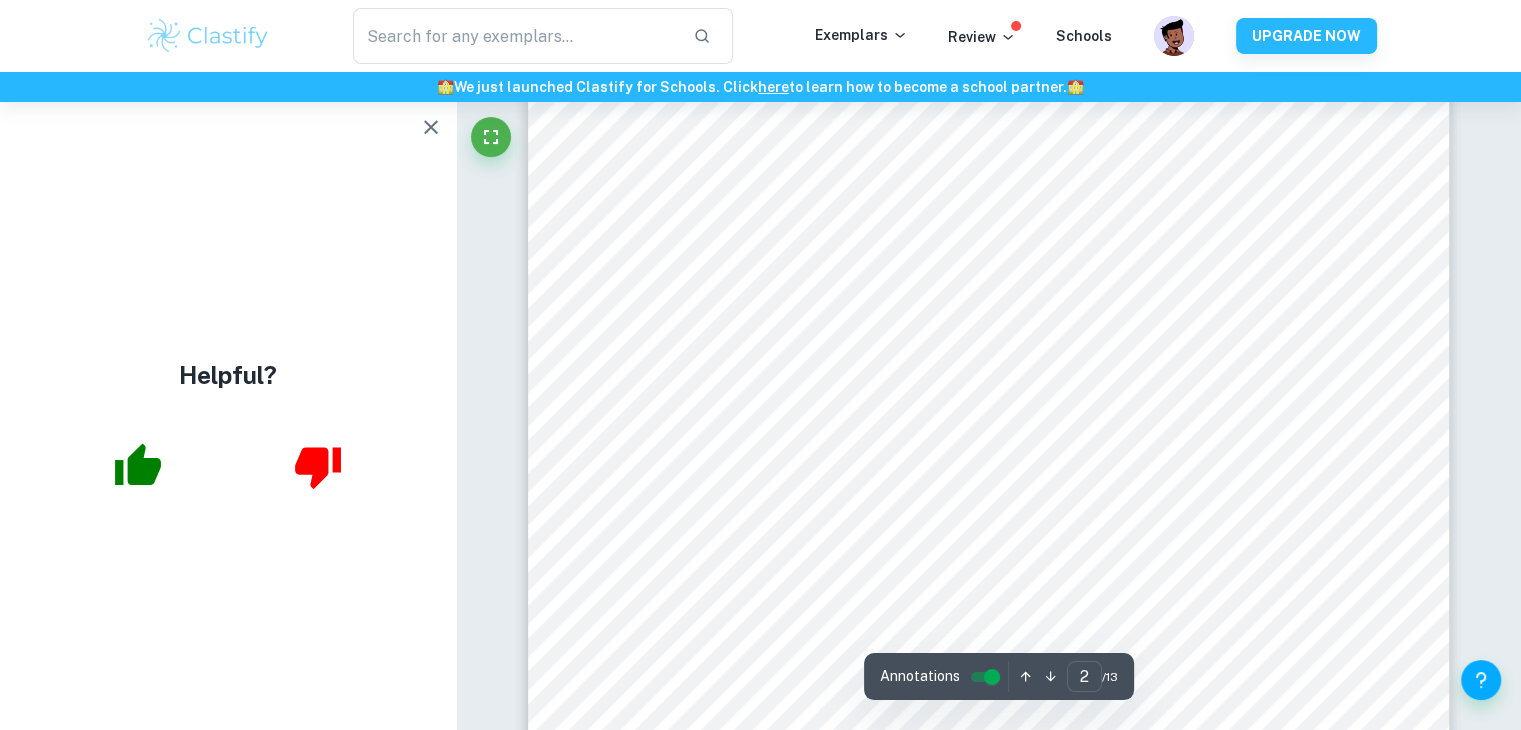 scroll, scrollTop: 1838, scrollLeft: 0, axis: vertical 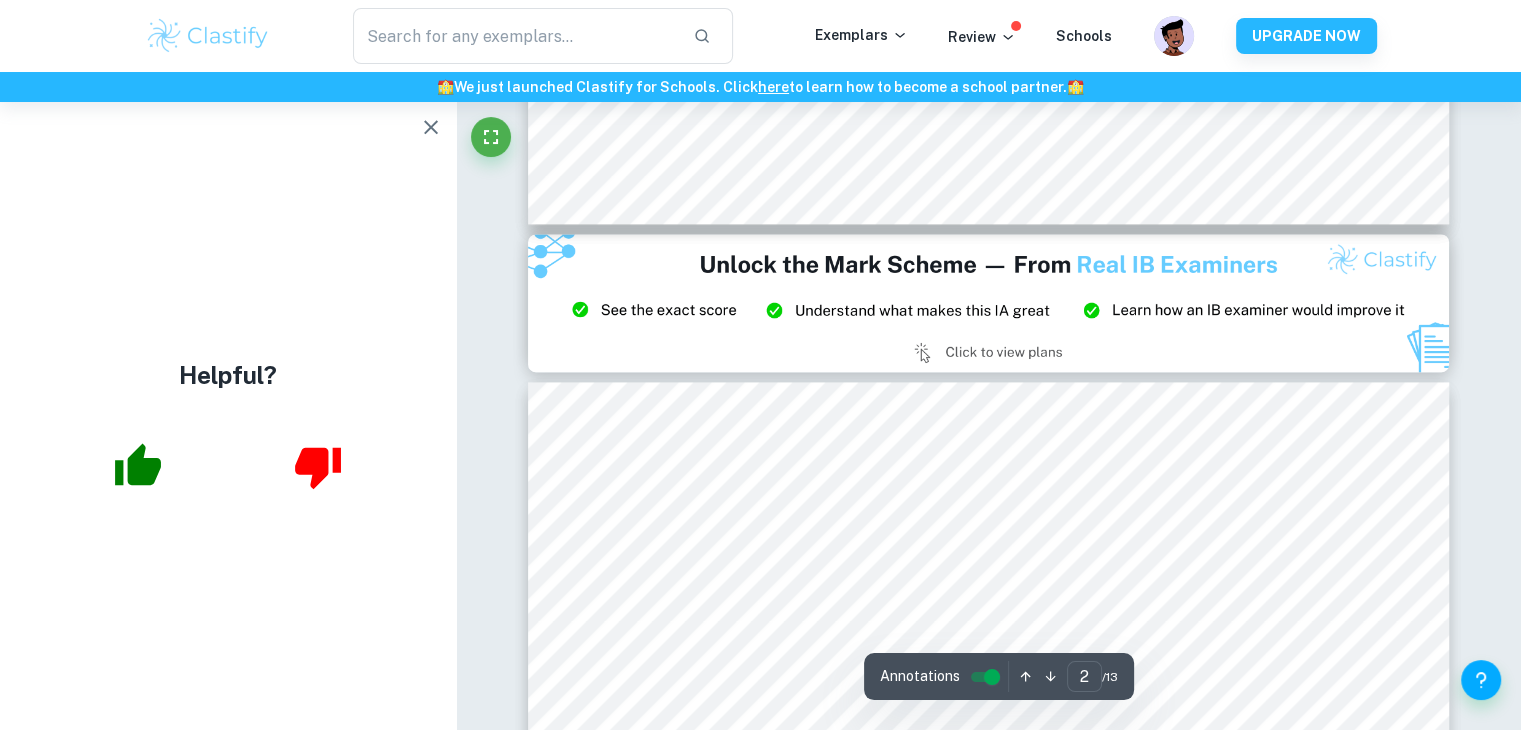type on "3" 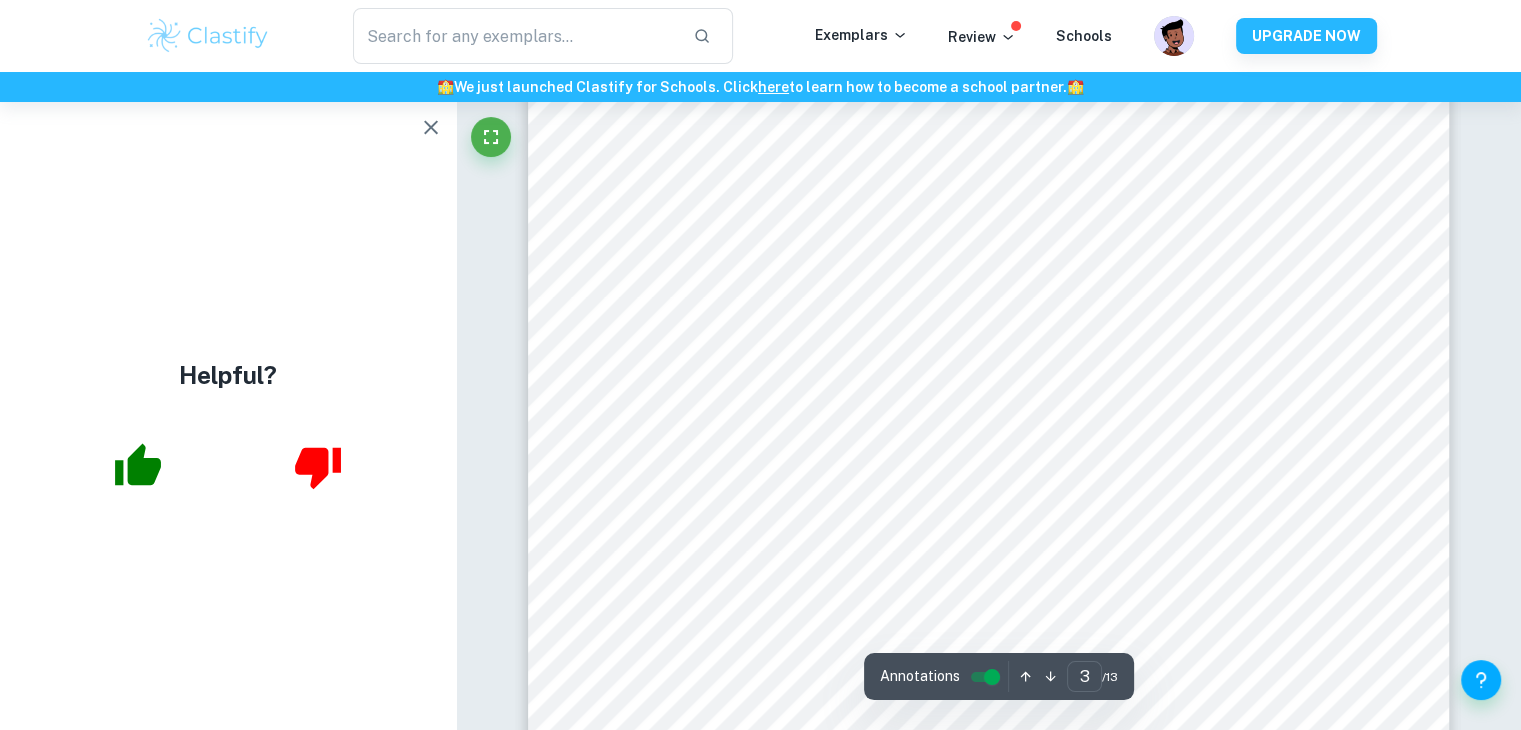 scroll, scrollTop: 3088, scrollLeft: 0, axis: vertical 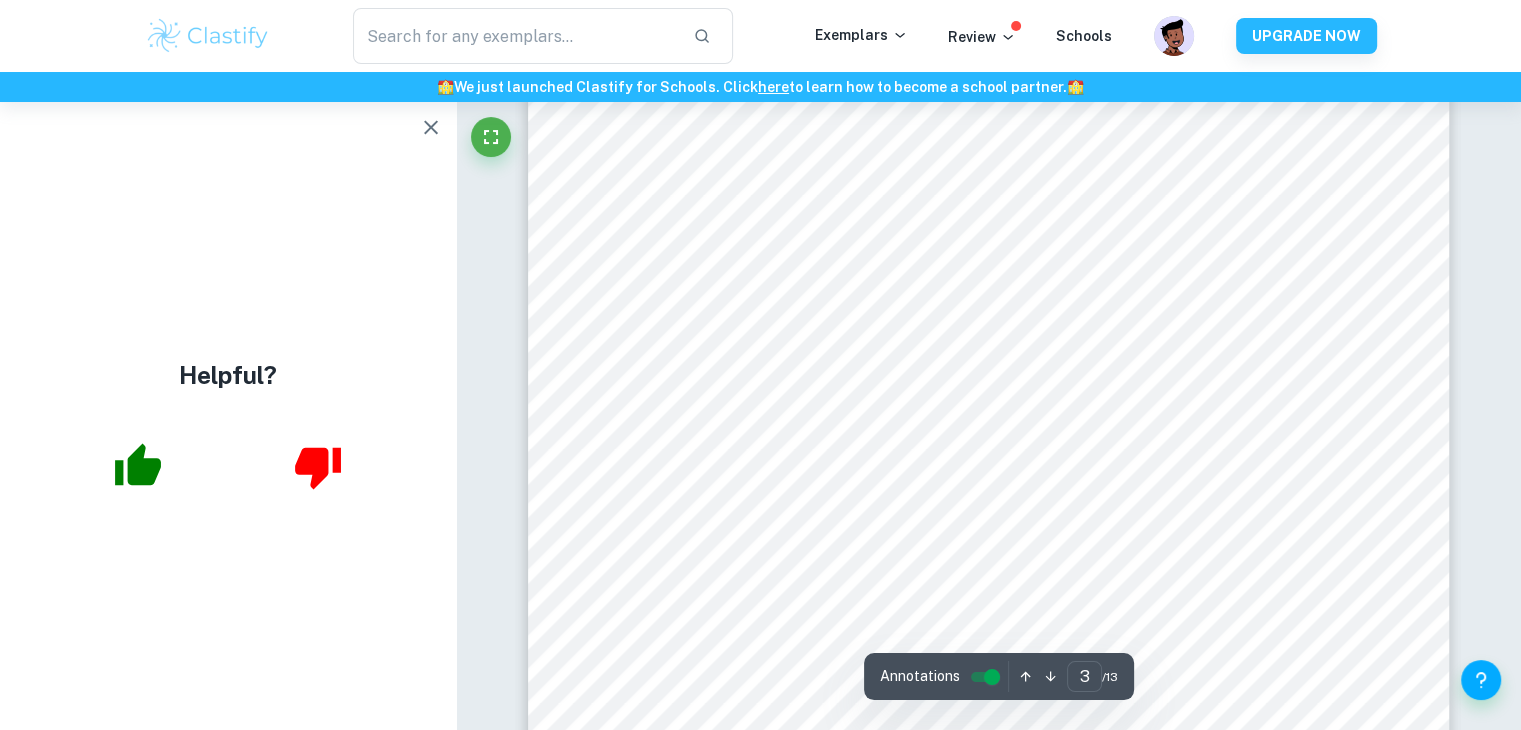 click 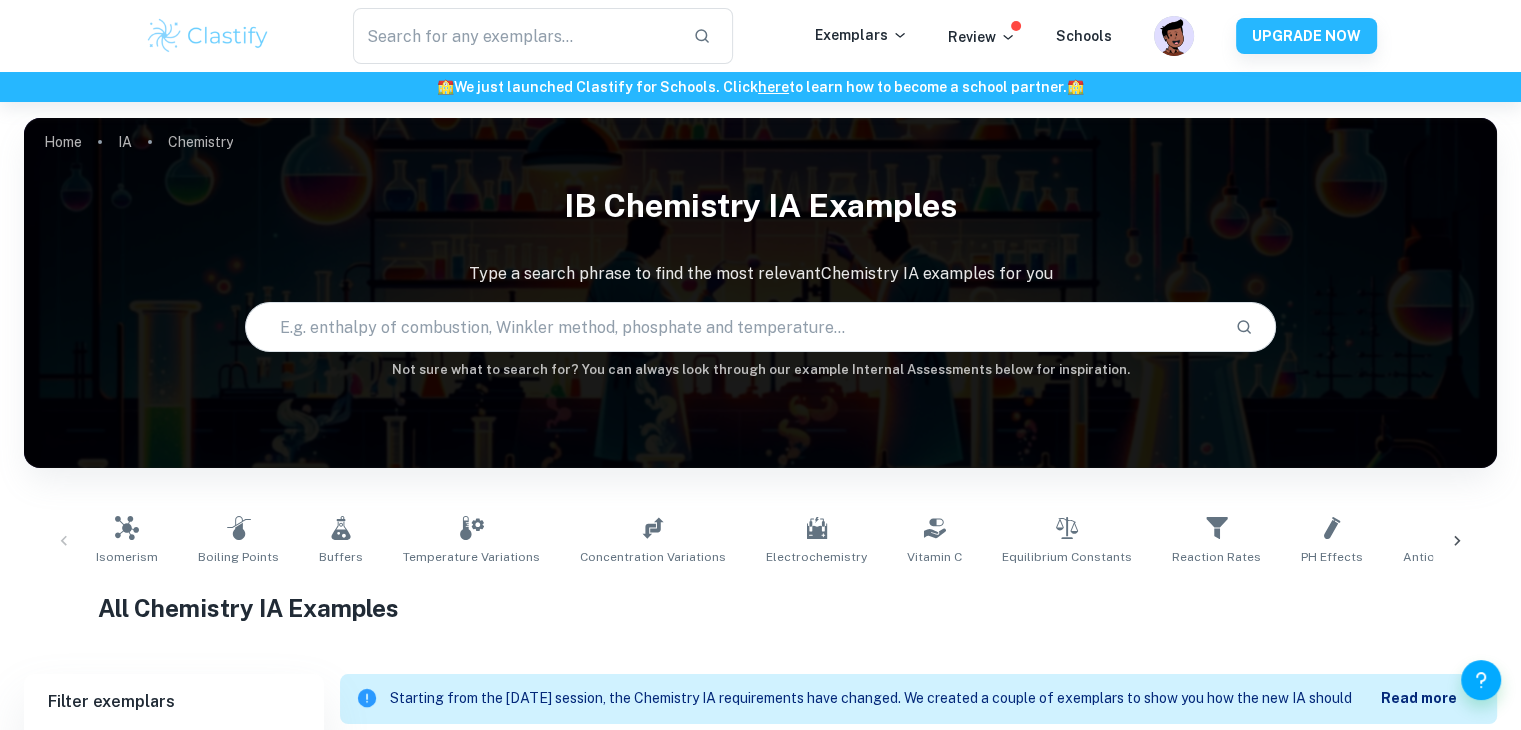 scroll, scrollTop: 232, scrollLeft: 0, axis: vertical 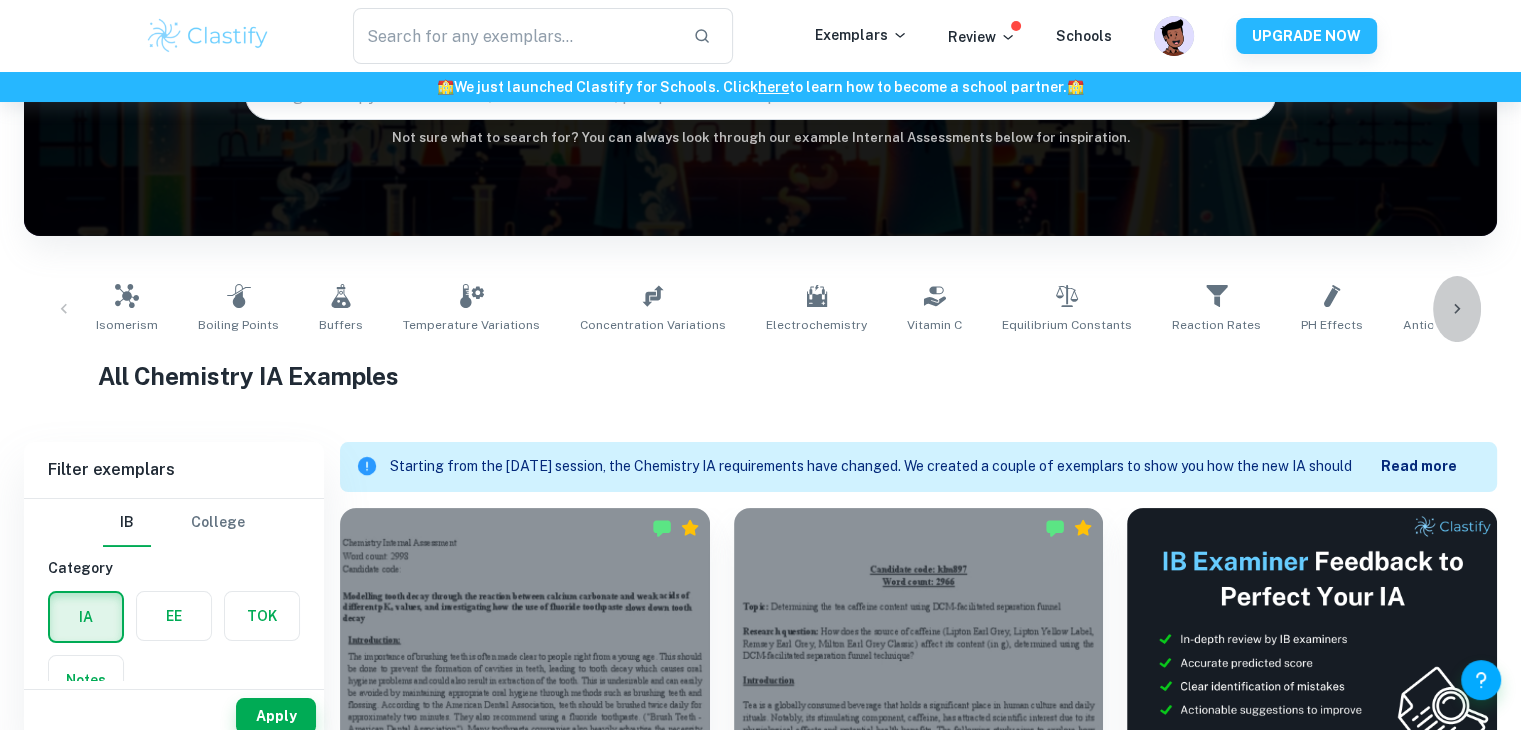 click 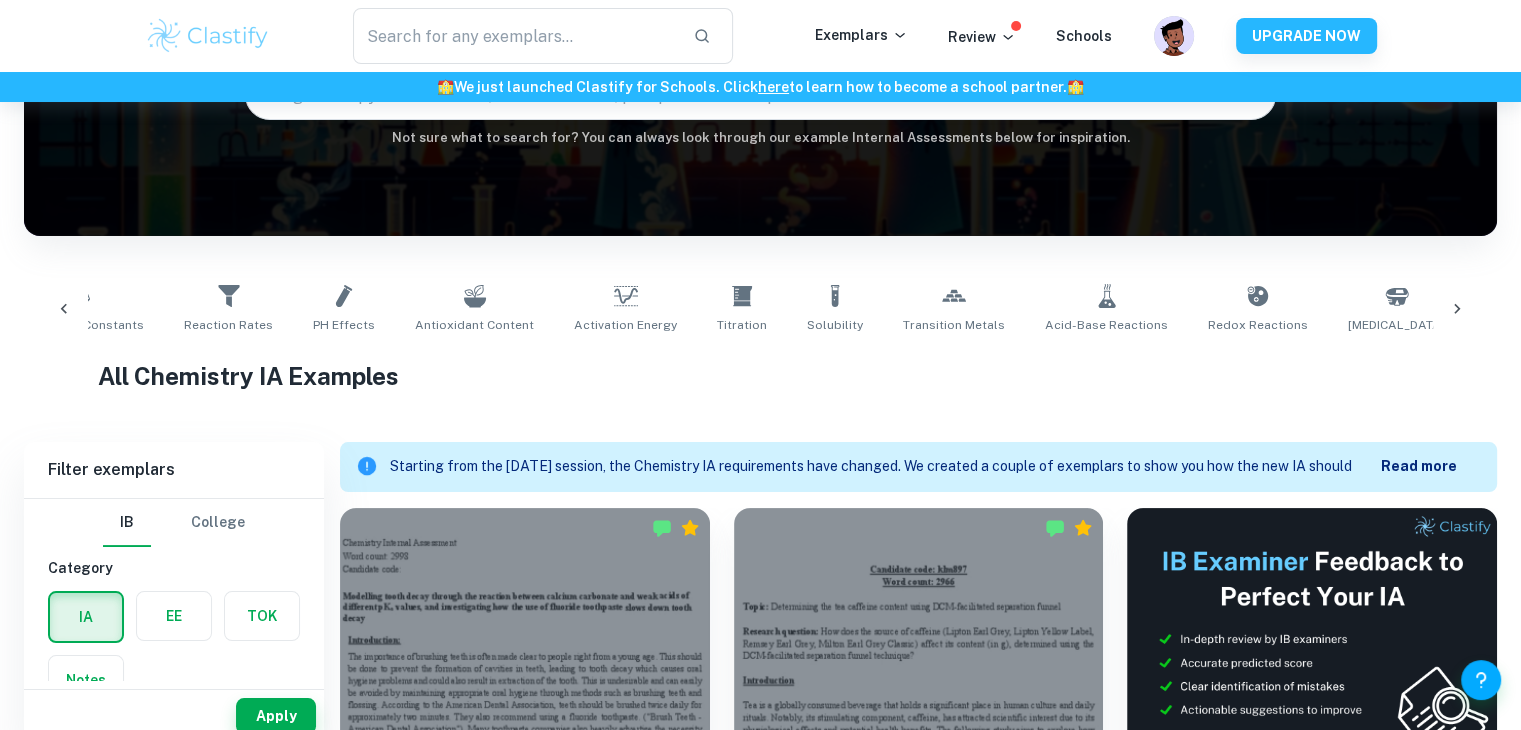 scroll, scrollTop: 0, scrollLeft: 1323, axis: horizontal 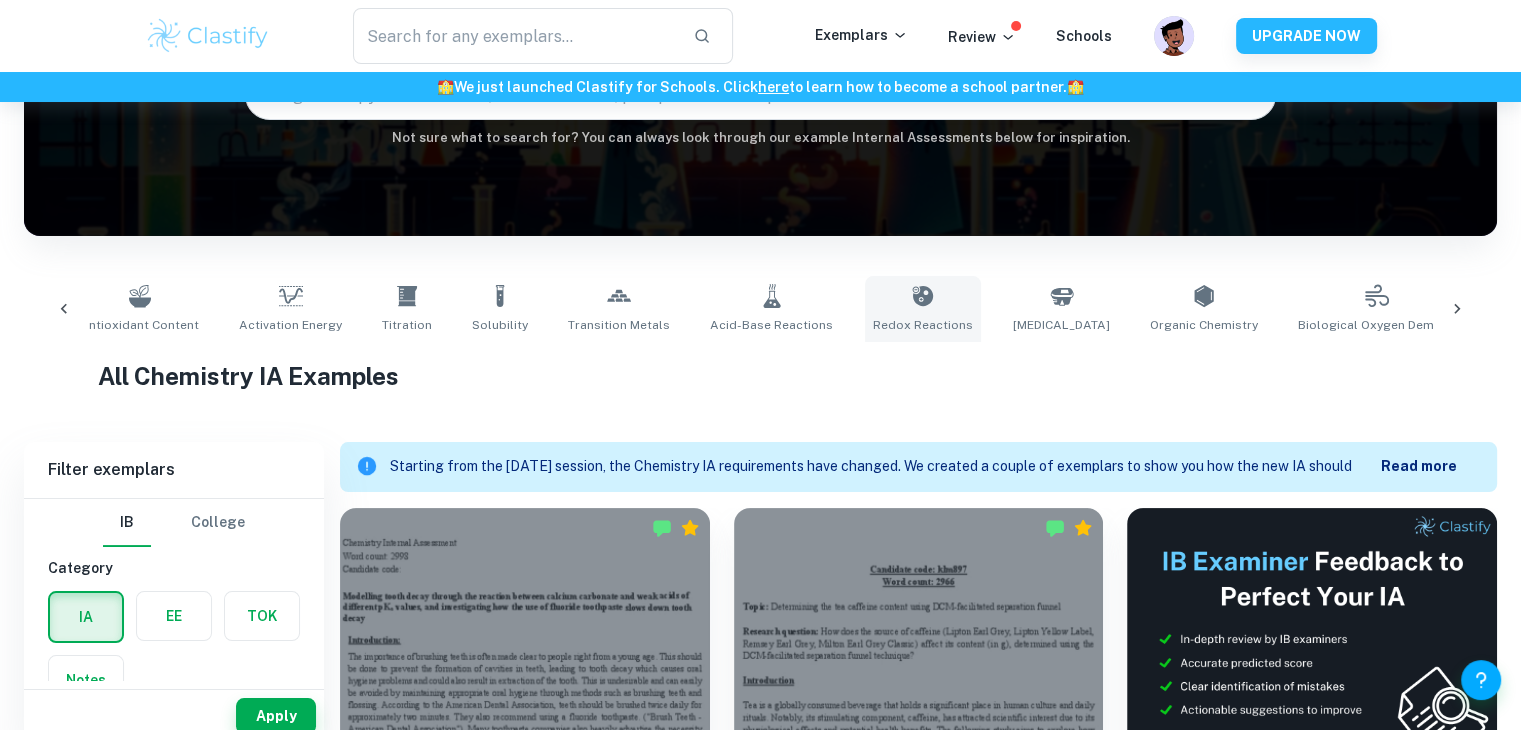 click on "Redox Reactions" at bounding box center [923, 309] 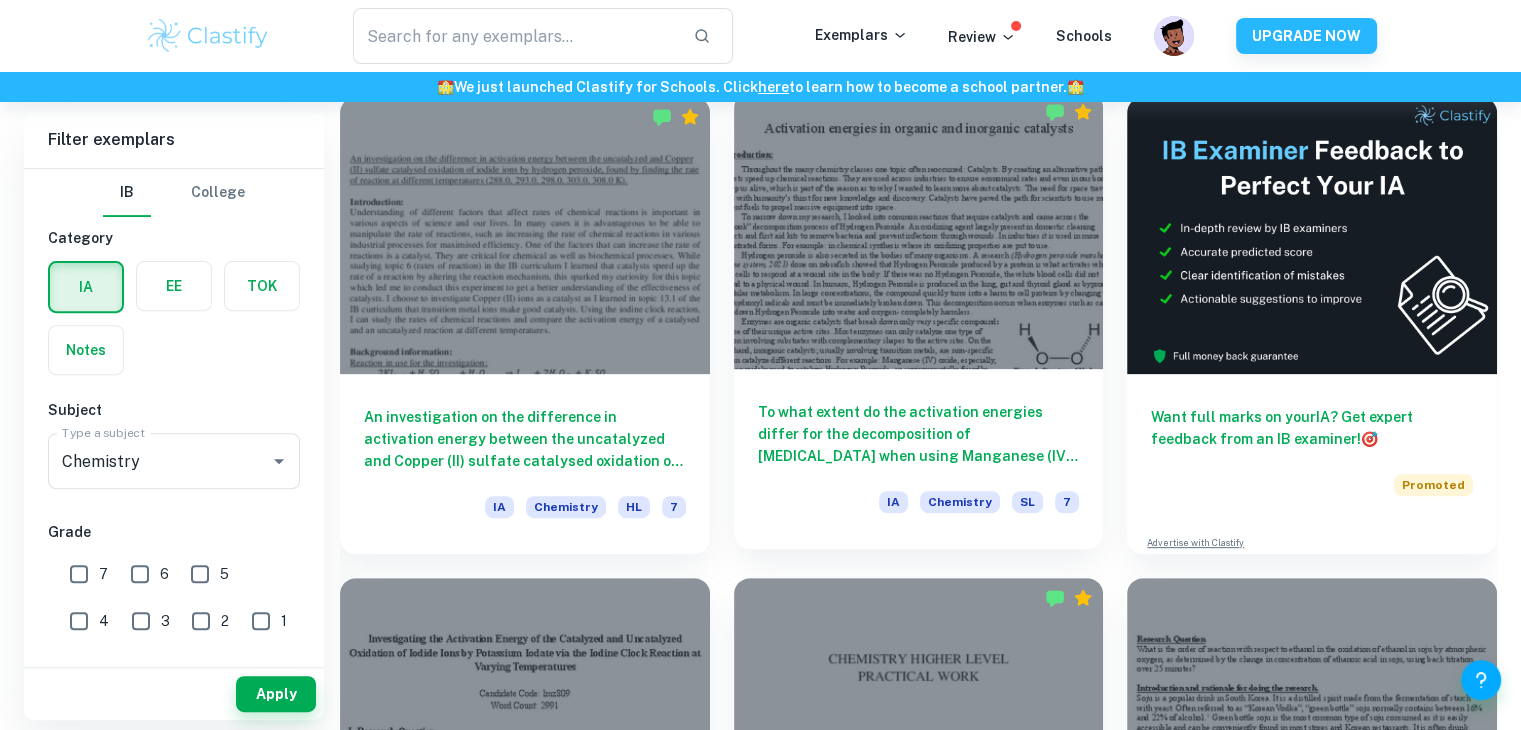 scroll, scrollTop: 607, scrollLeft: 0, axis: vertical 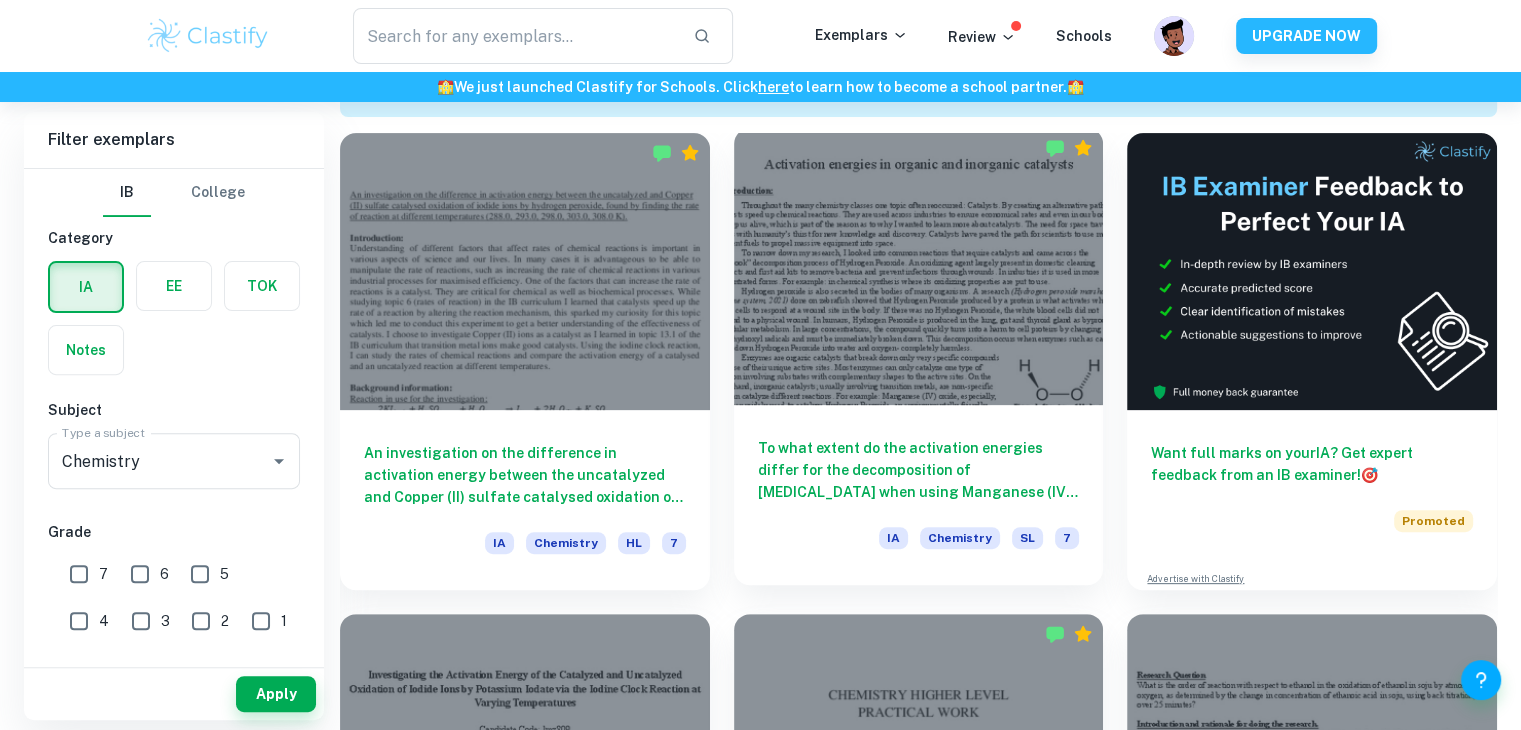 click at bounding box center [919, 266] 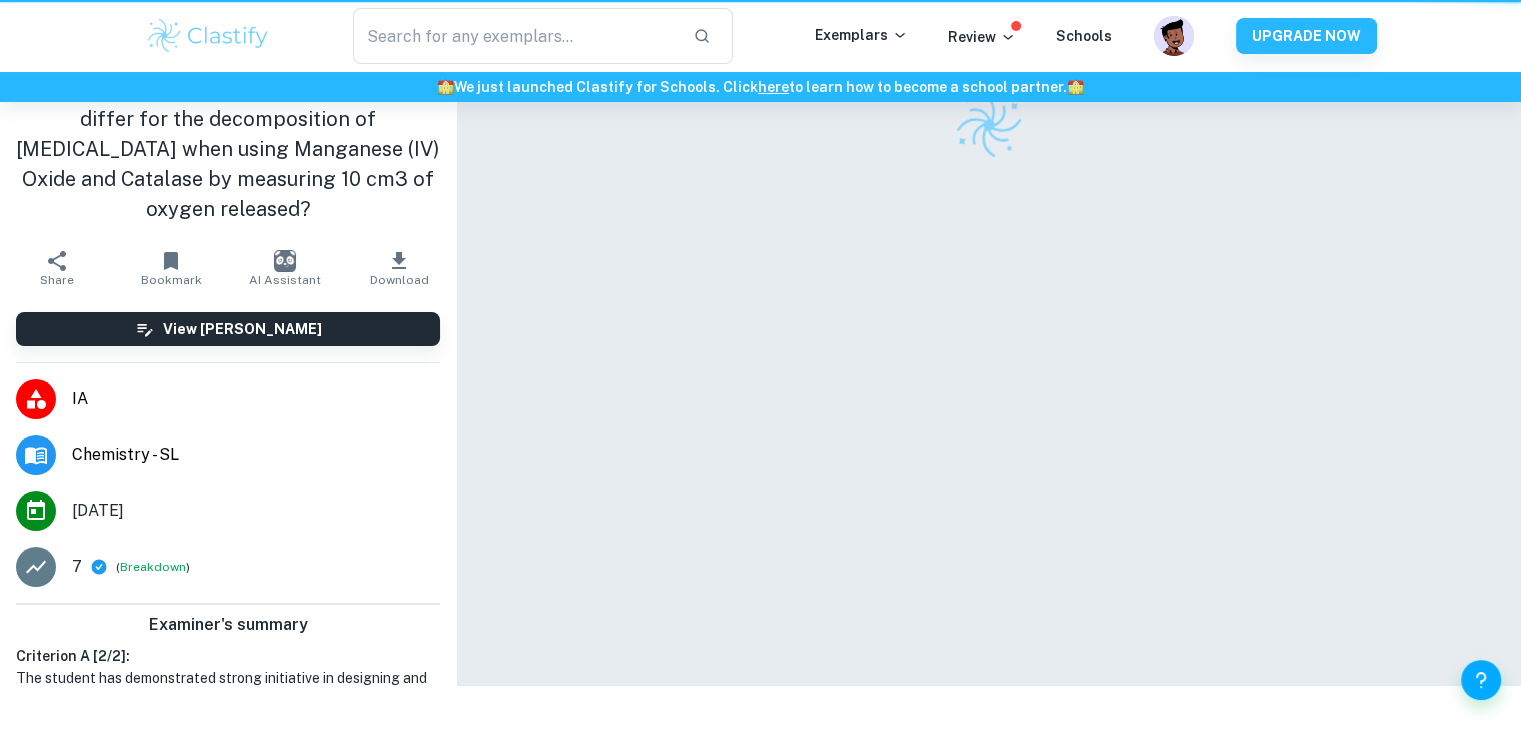scroll, scrollTop: 0, scrollLeft: 0, axis: both 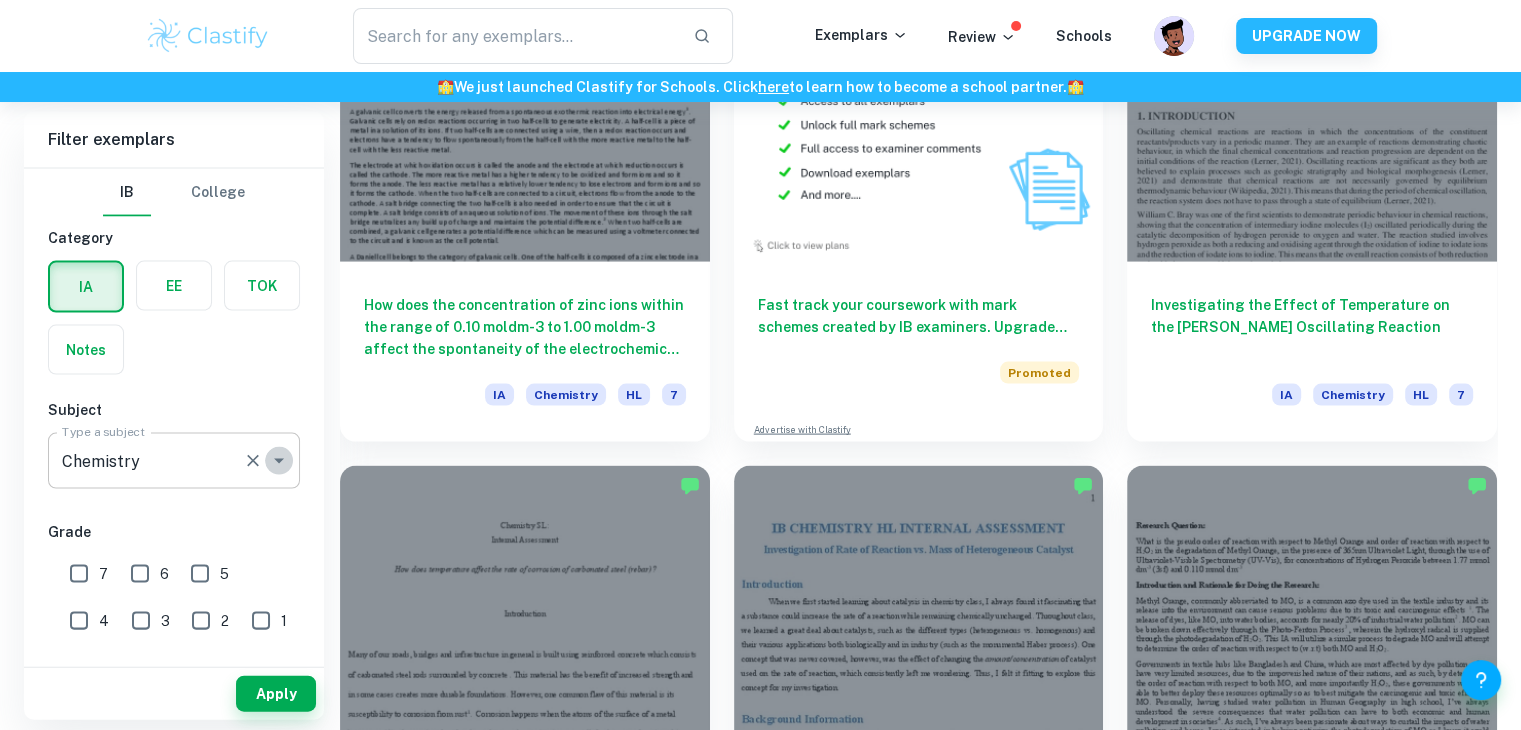 click 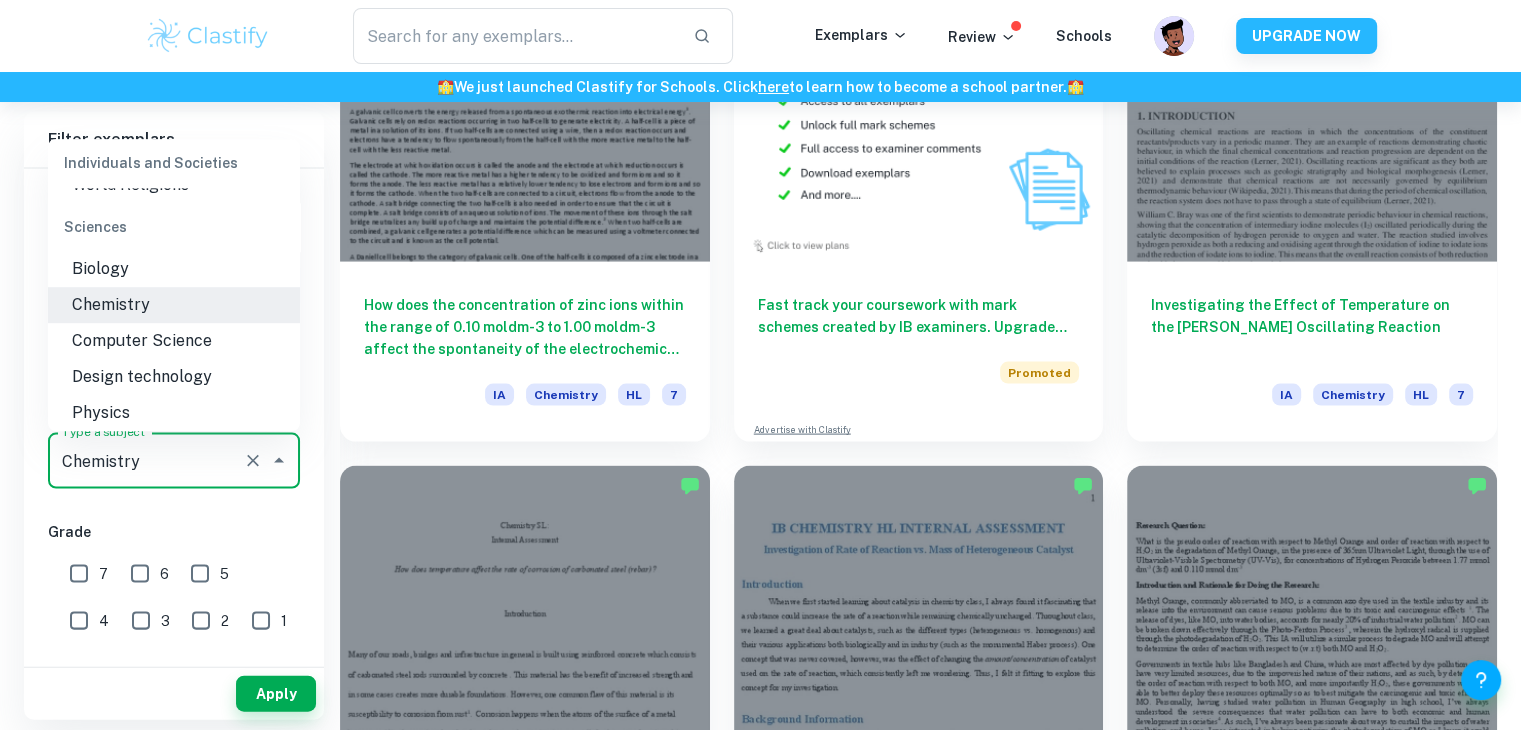 scroll, scrollTop: 2424, scrollLeft: 0, axis: vertical 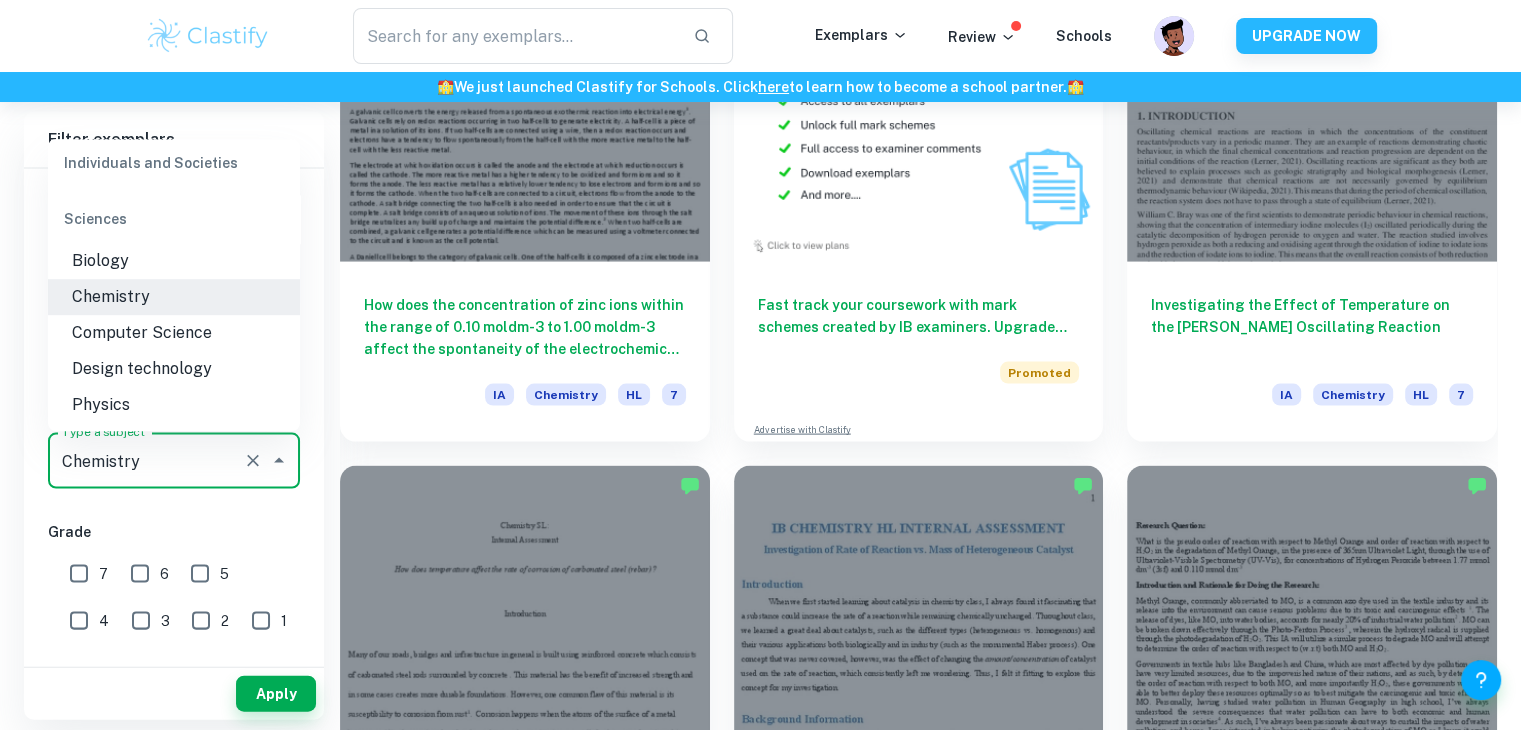 click on "Chemistry" at bounding box center [174, 298] 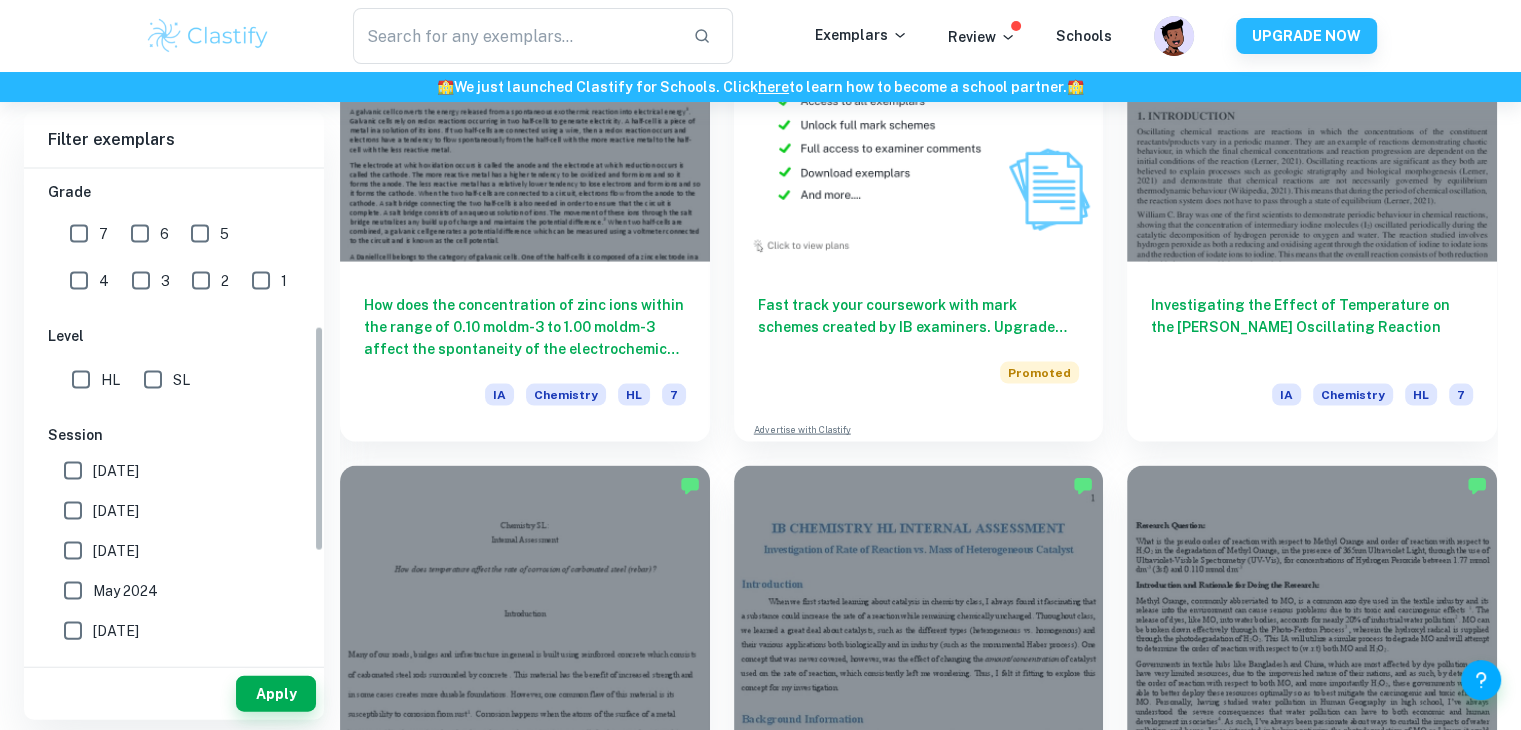 scroll, scrollTop: 341, scrollLeft: 0, axis: vertical 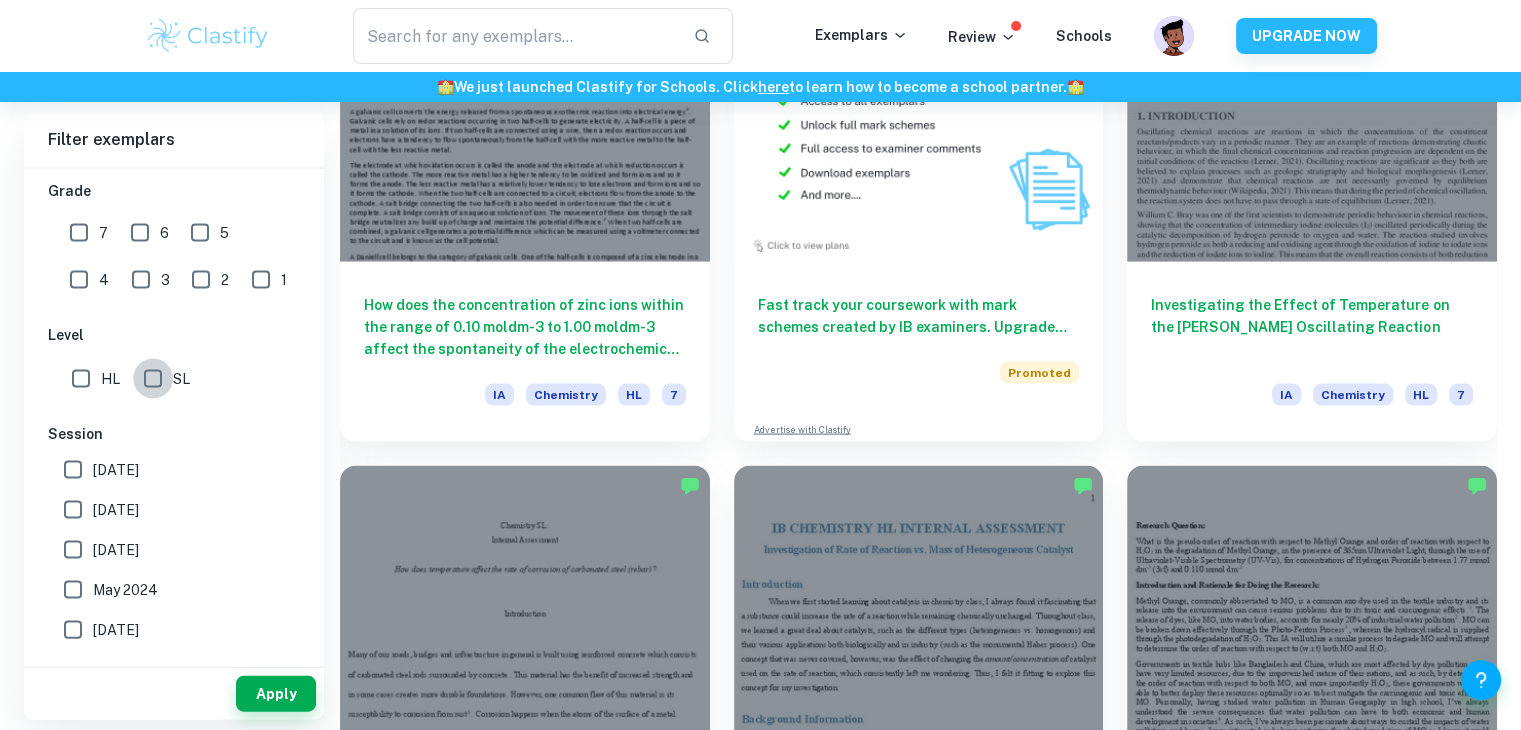 click on "SL" at bounding box center (153, 379) 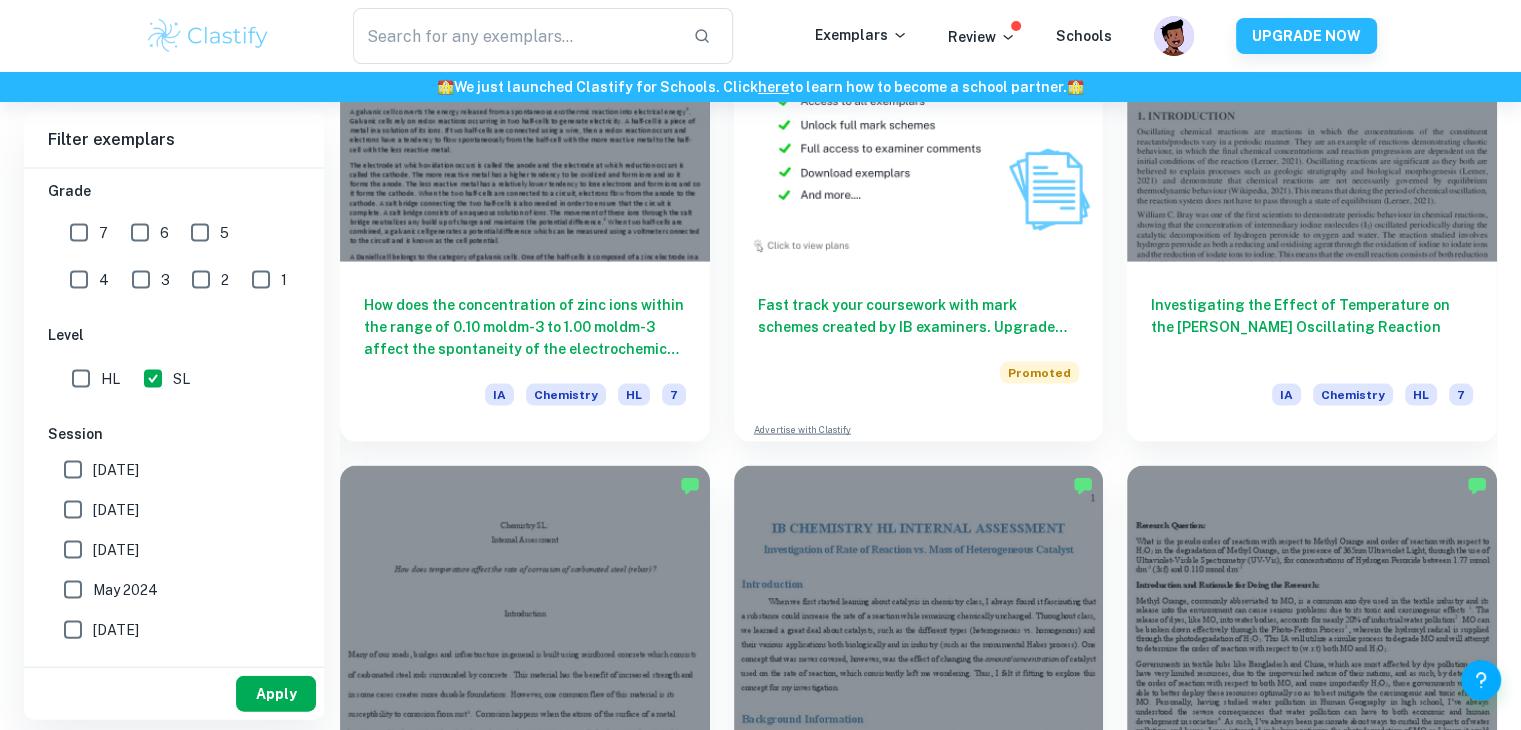 click on "Apply" at bounding box center (276, 694) 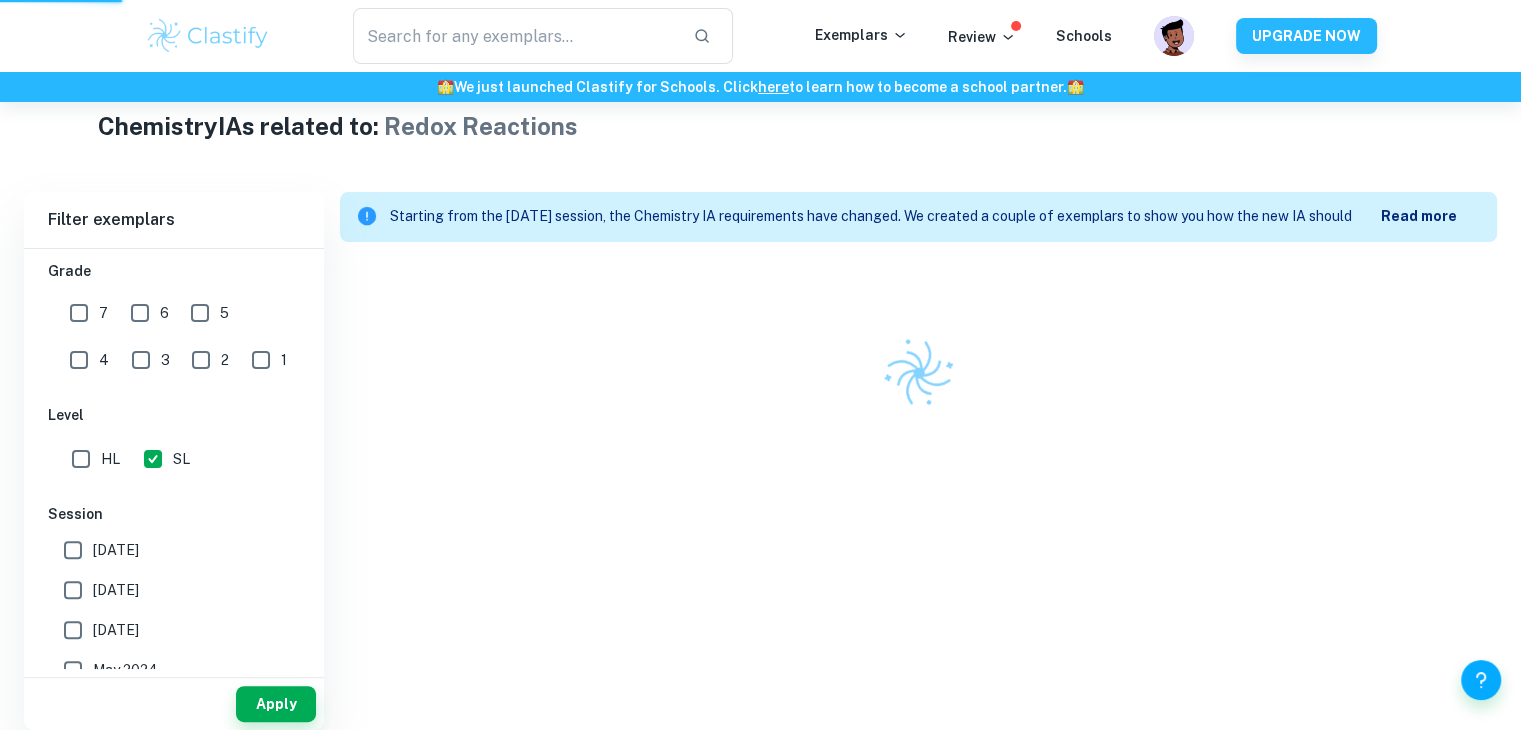 scroll, scrollTop: 472, scrollLeft: 0, axis: vertical 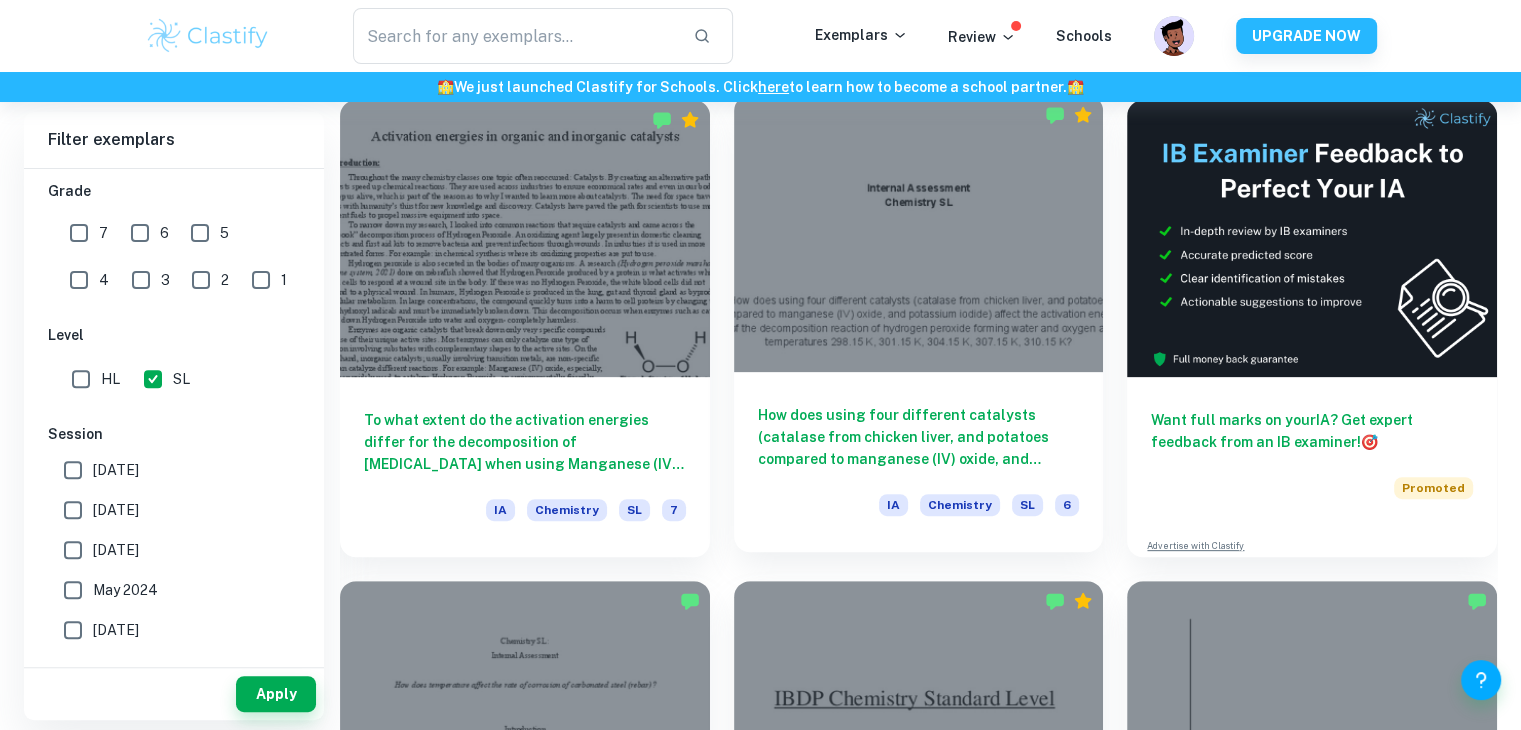 click at bounding box center (919, 719) 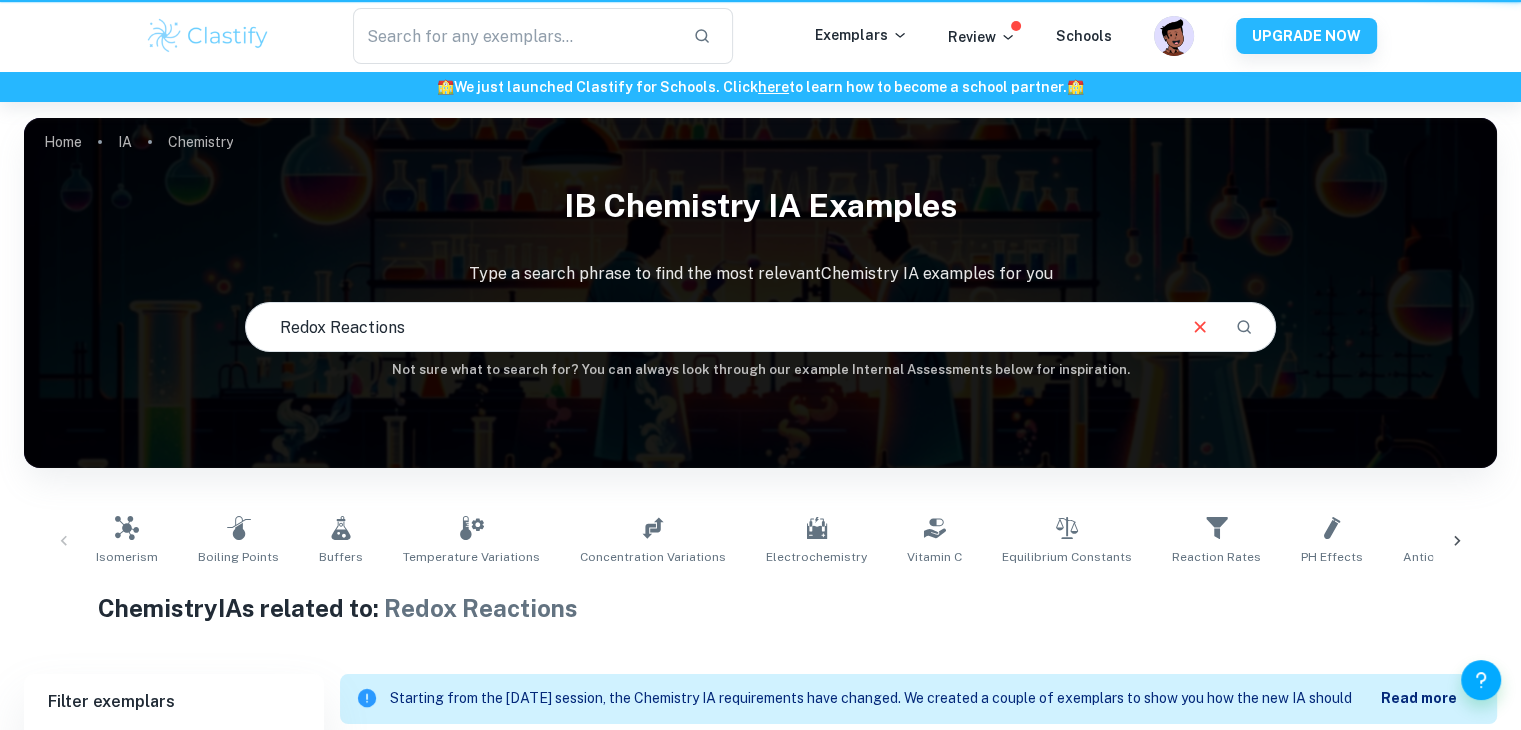 scroll, scrollTop: 244, scrollLeft: 0, axis: vertical 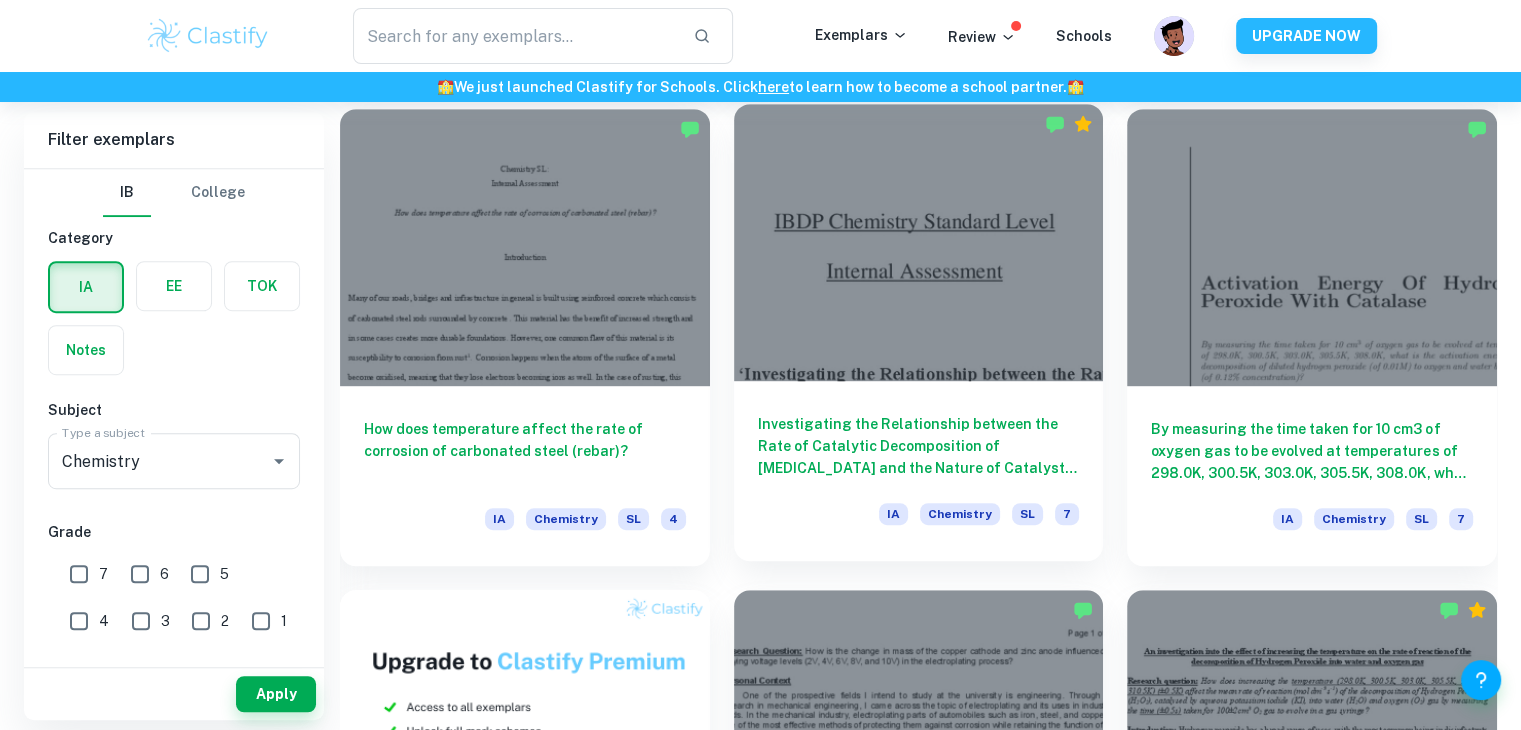click at bounding box center (919, 242) 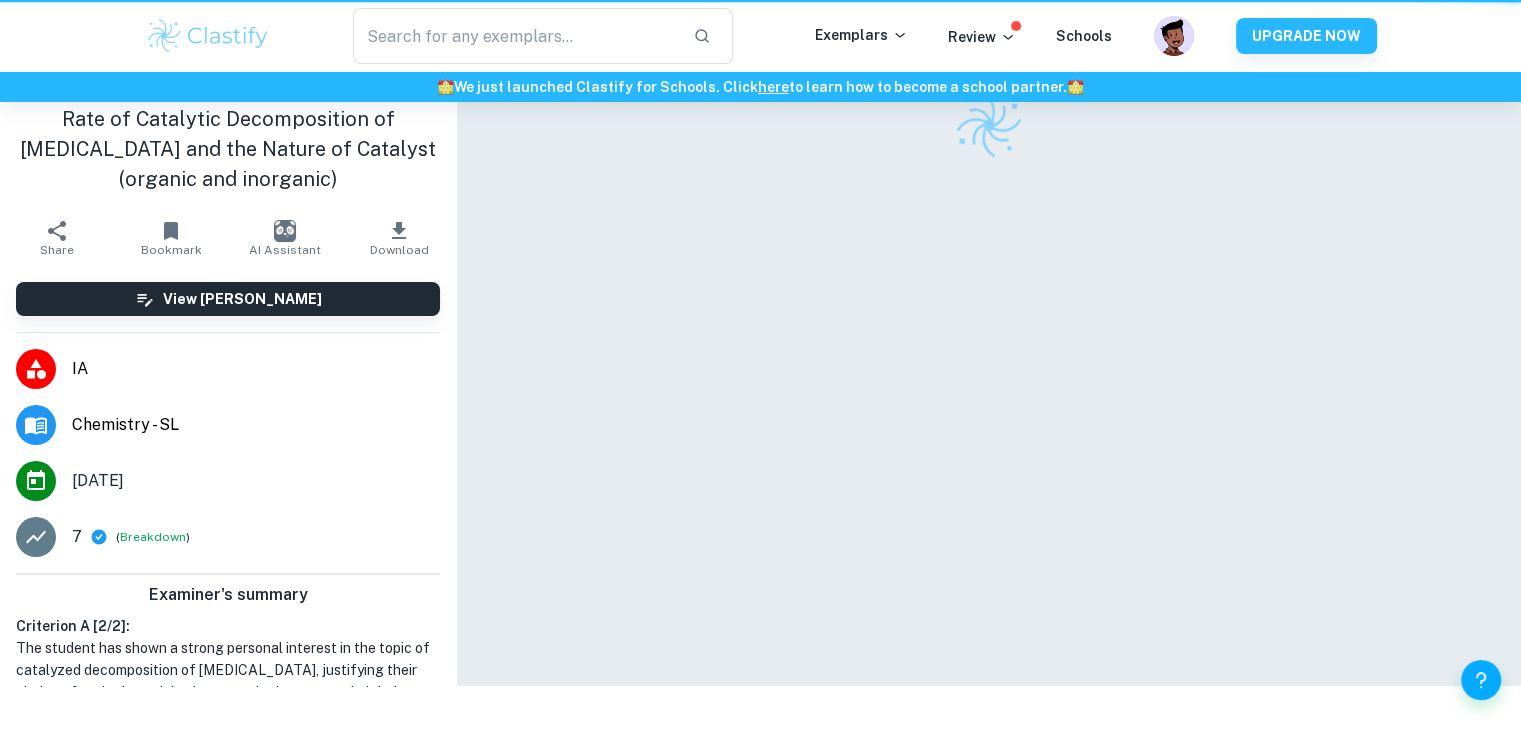 scroll, scrollTop: 0, scrollLeft: 0, axis: both 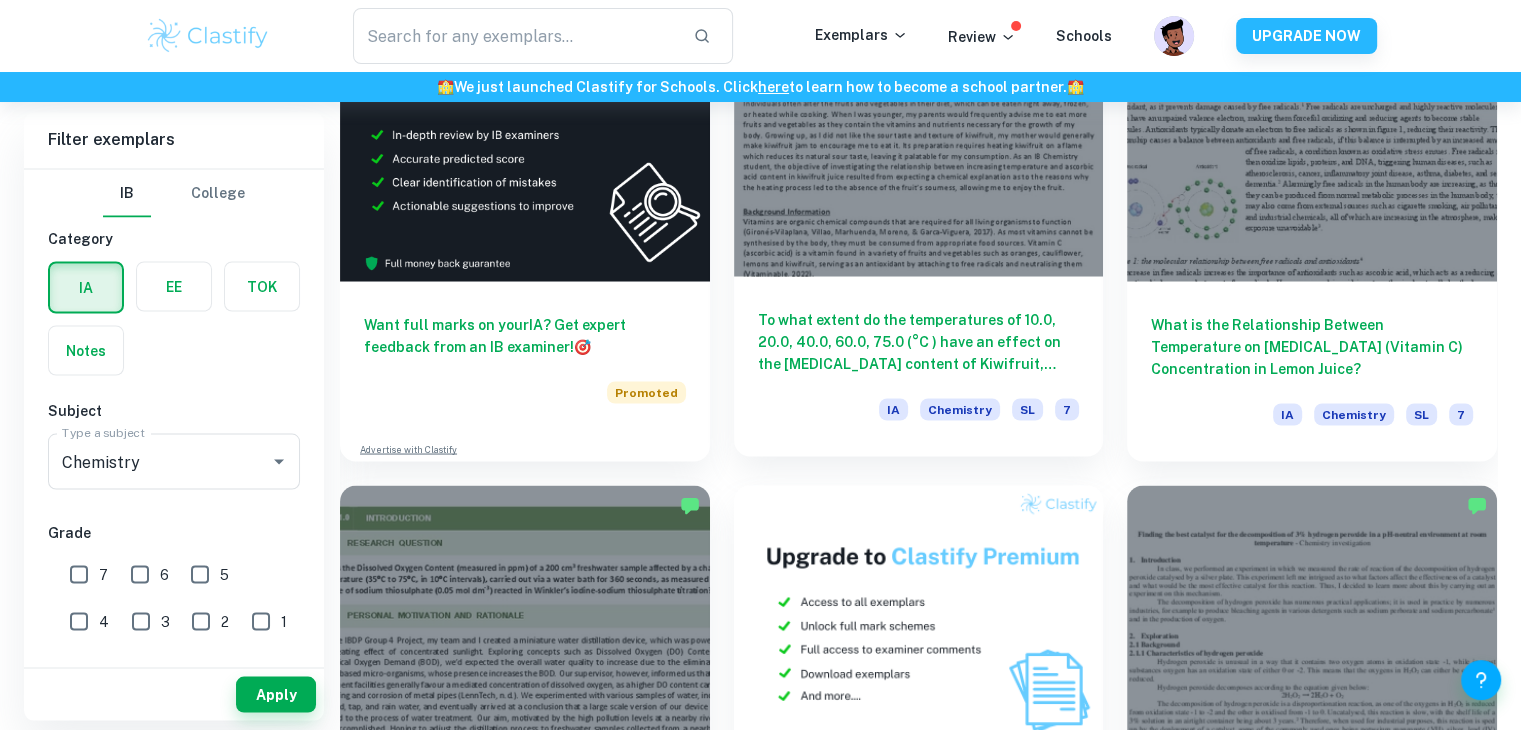 click at bounding box center (919, 136) 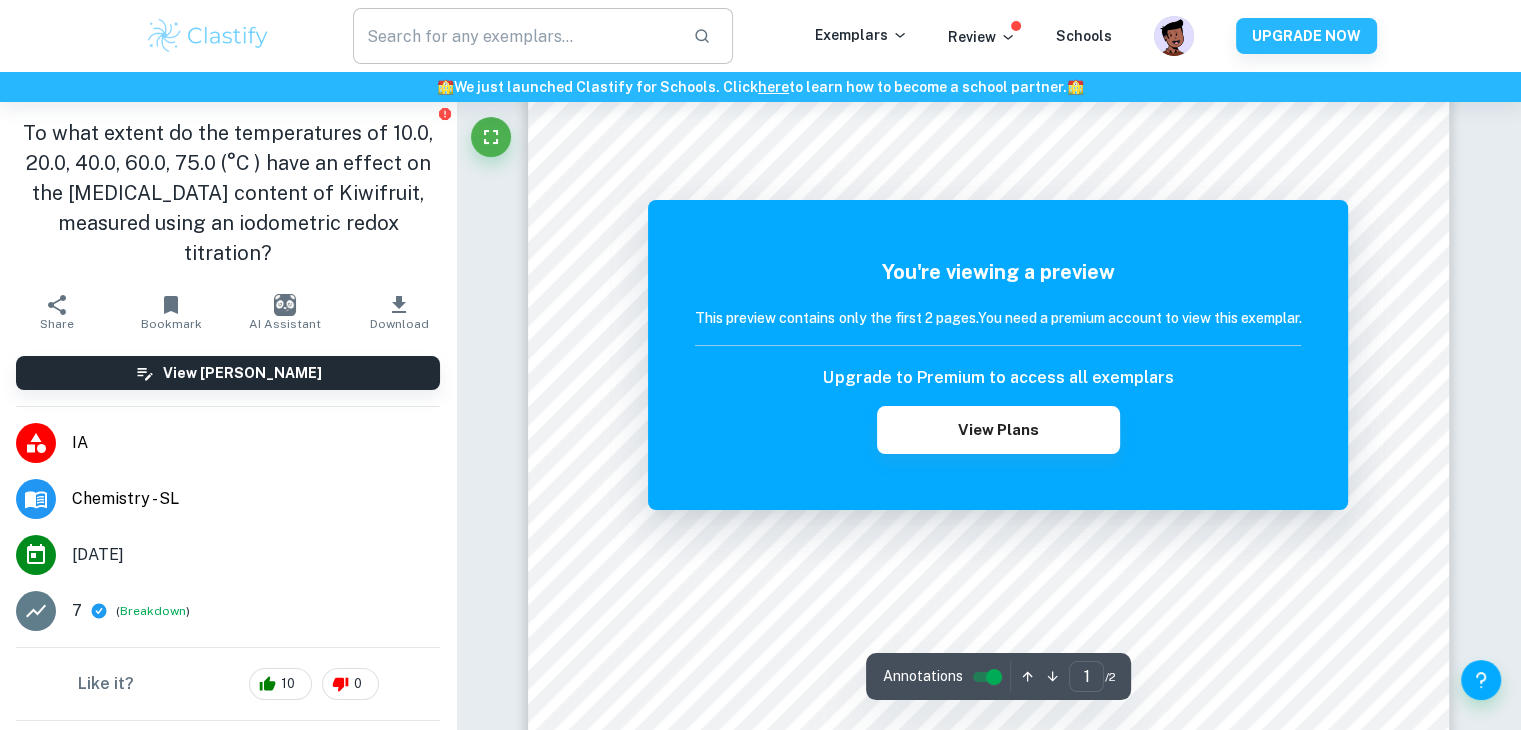 scroll, scrollTop: 148, scrollLeft: 0, axis: vertical 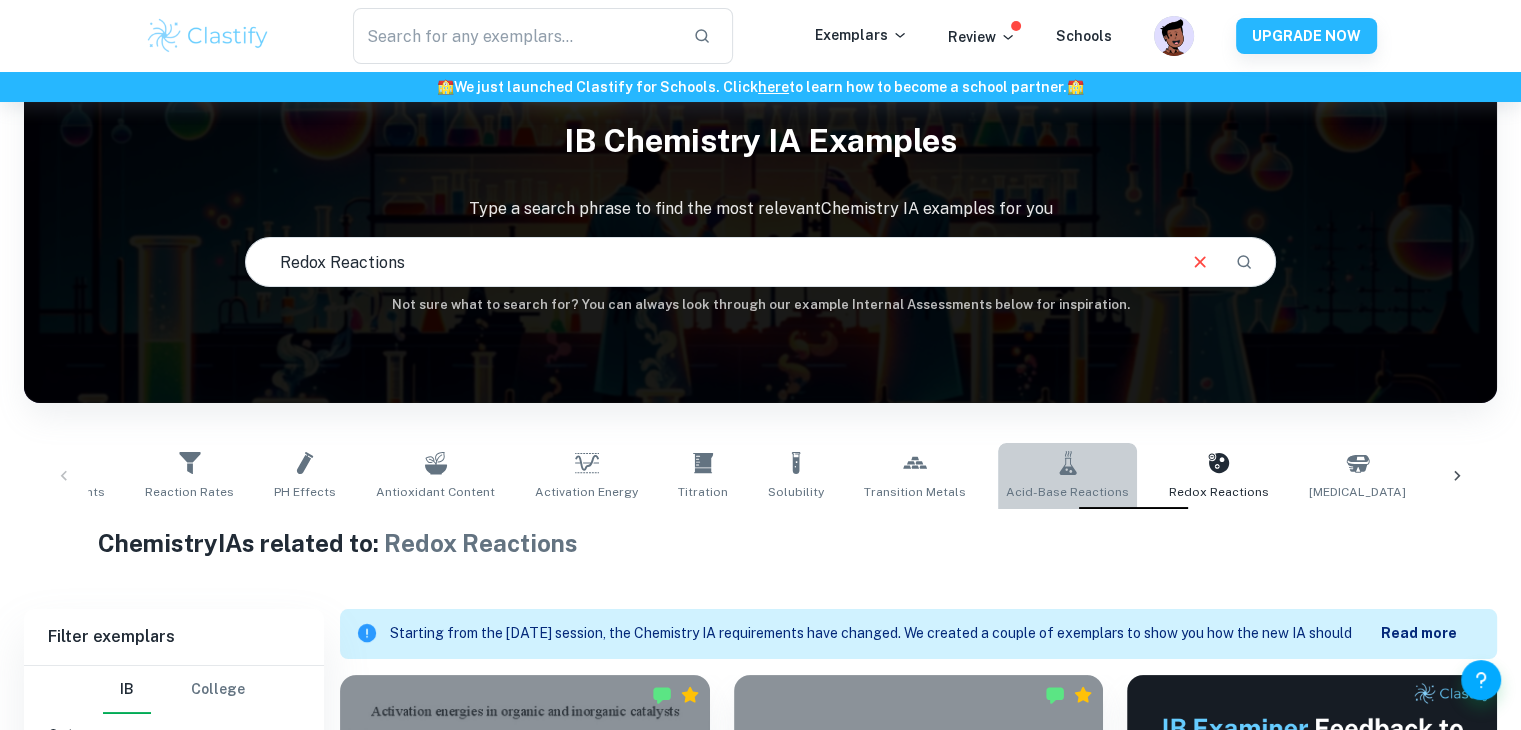 click on "Acid-Base Reactions" at bounding box center (1067, 492) 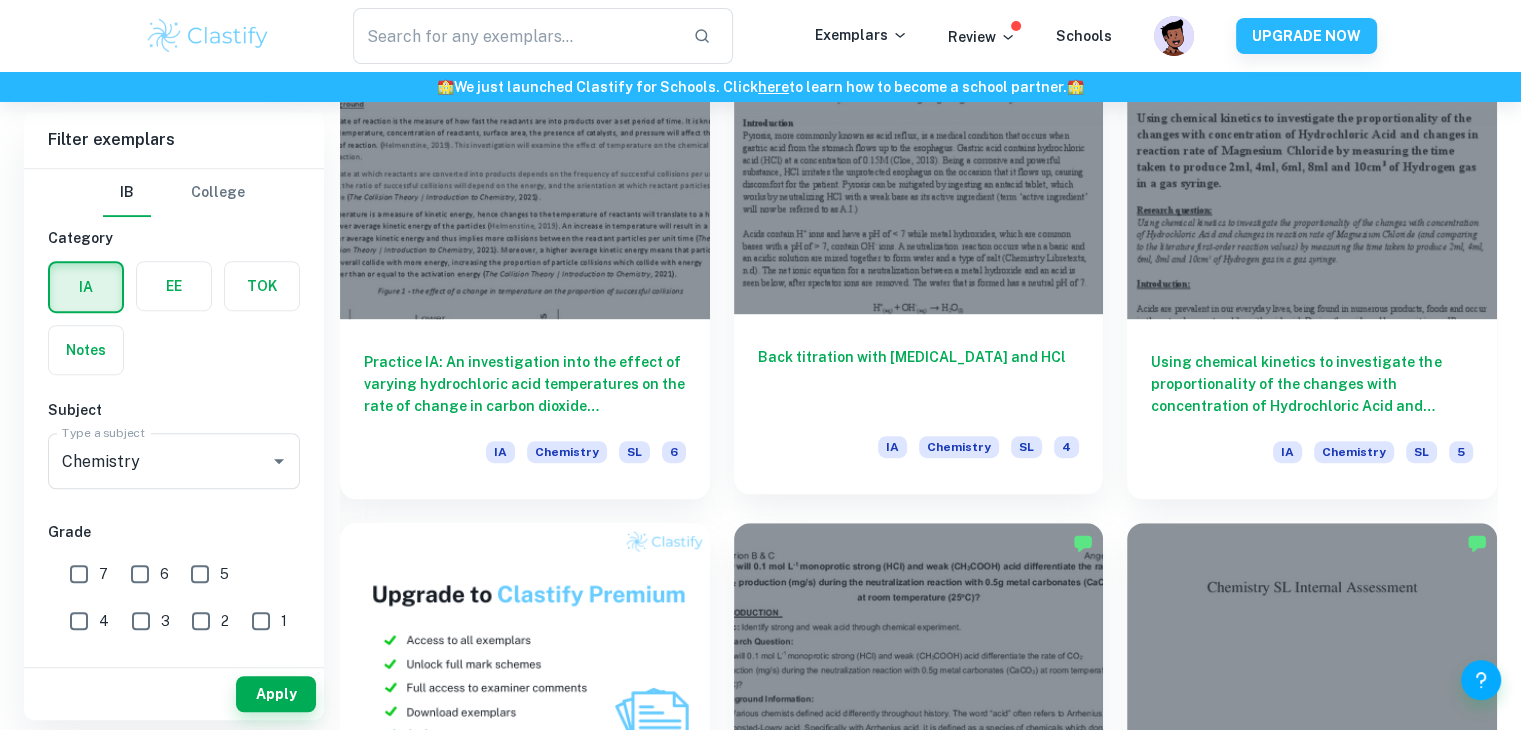 scroll, scrollTop: 1295, scrollLeft: 0, axis: vertical 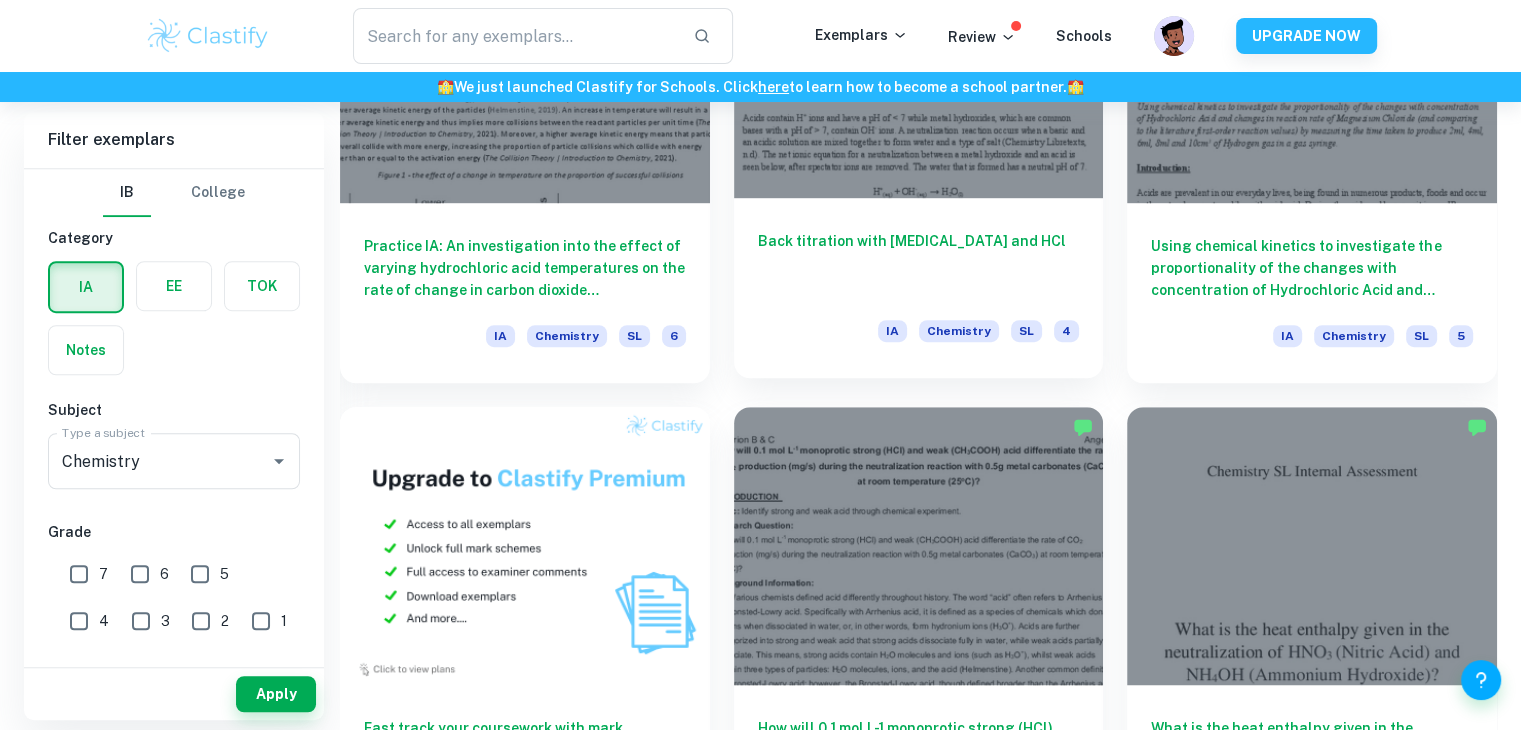 click on "How will 0.1 mol L-1 monoprotic strong (HCl) and weak (CH3COOH) acid differentiate the rate of CO2 production (mg/s) during the neutralization reaction with 0.5g metal carbonates (CaCO3) at room temperature (25oC)? IA Chemistry SL 6" at bounding box center [919, 775] 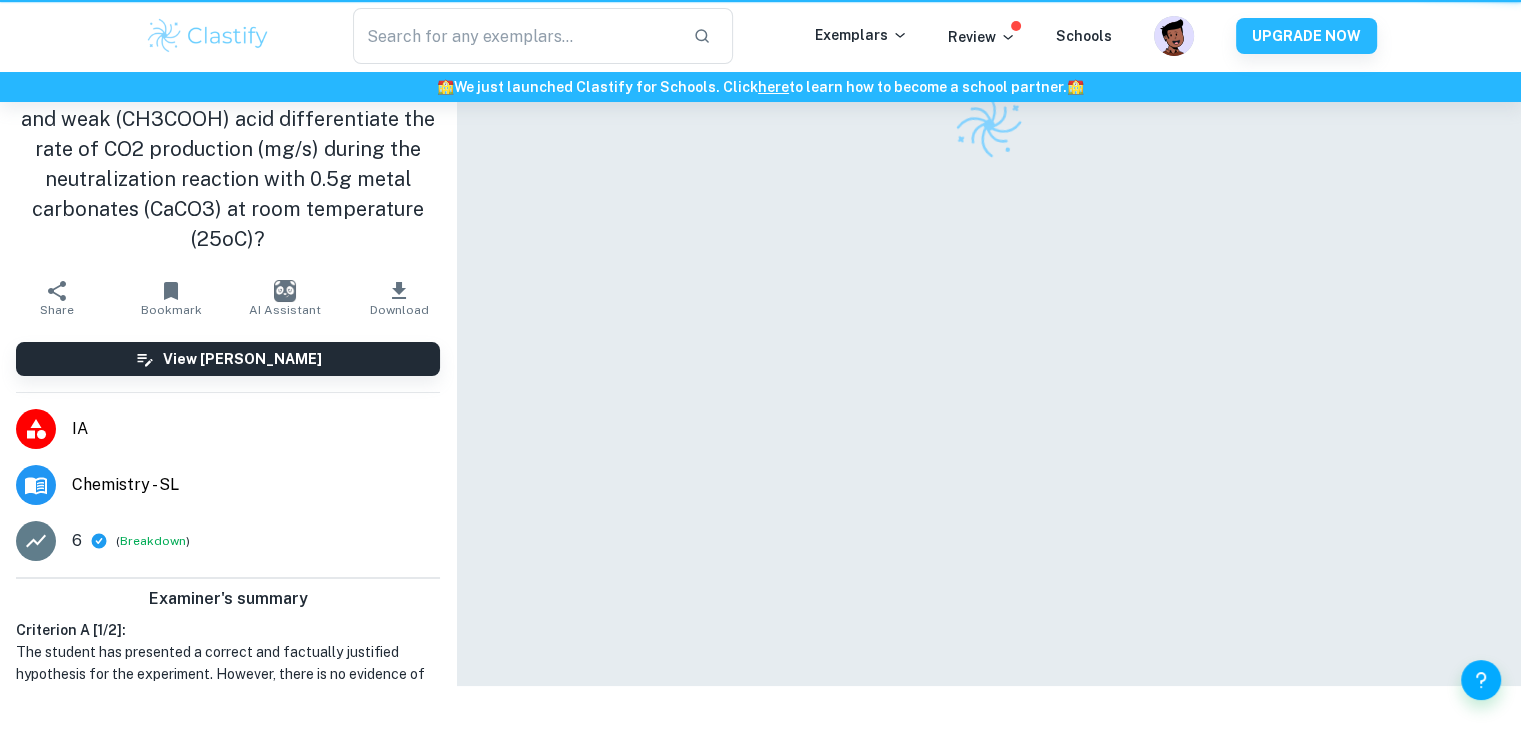 scroll, scrollTop: 0, scrollLeft: 0, axis: both 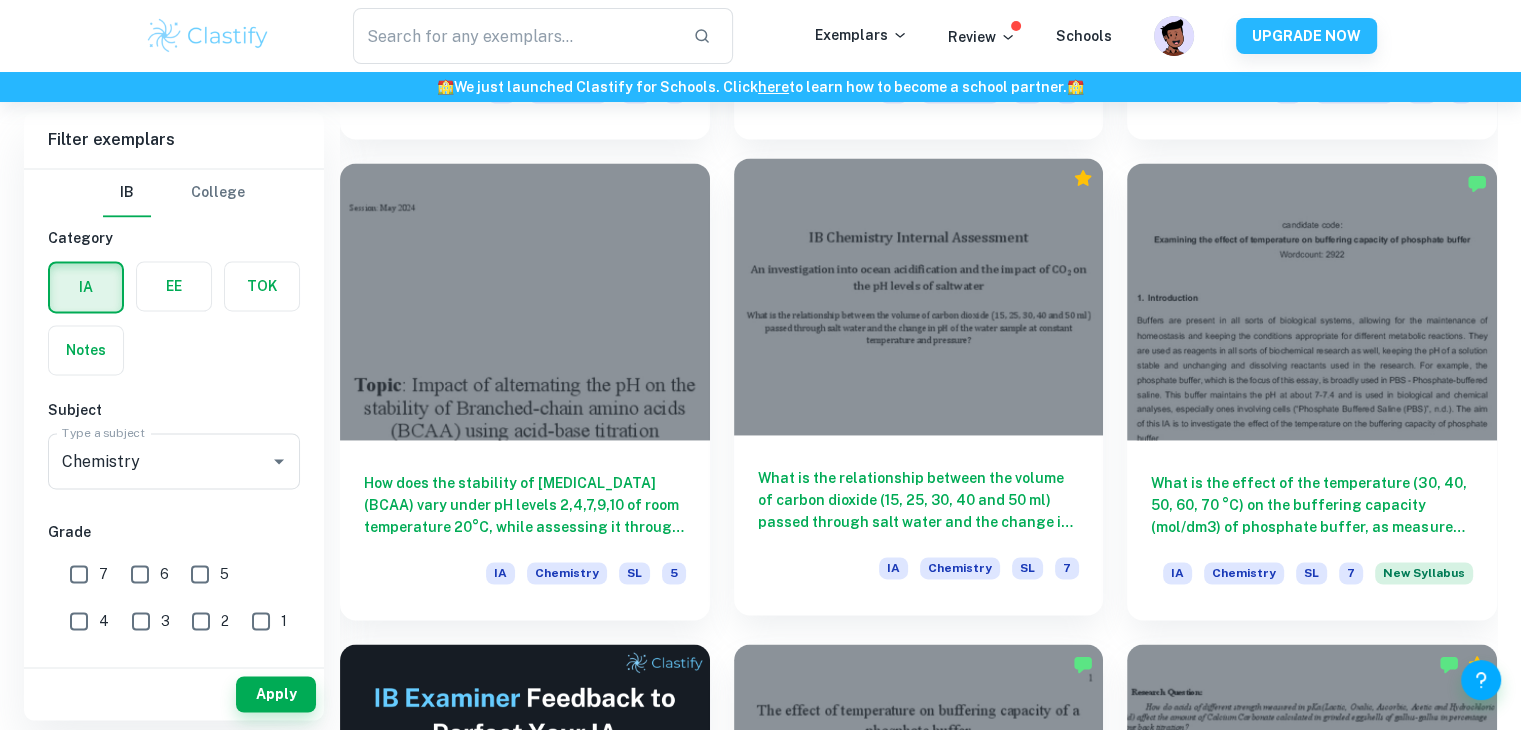 click at bounding box center [919, 296] 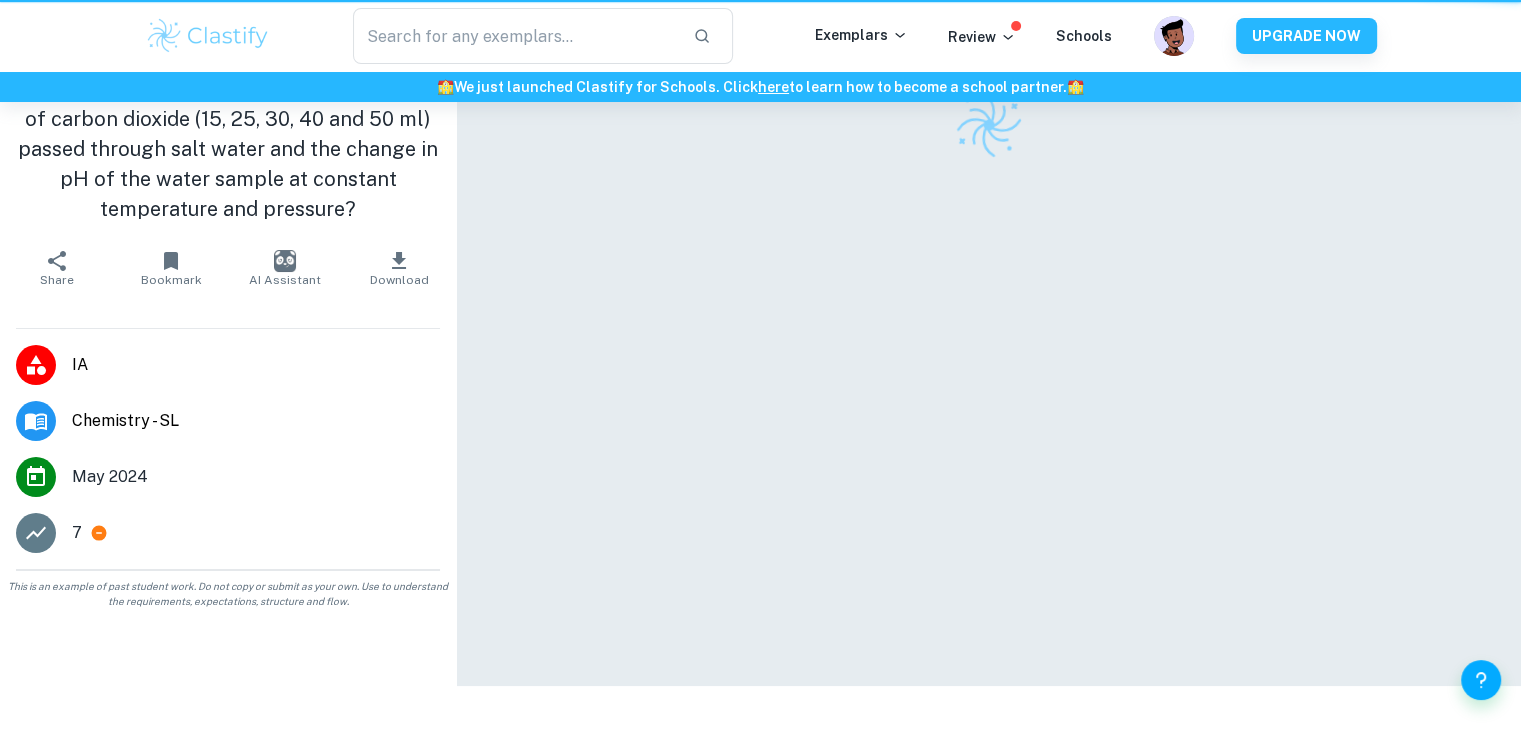 scroll, scrollTop: 0, scrollLeft: 0, axis: both 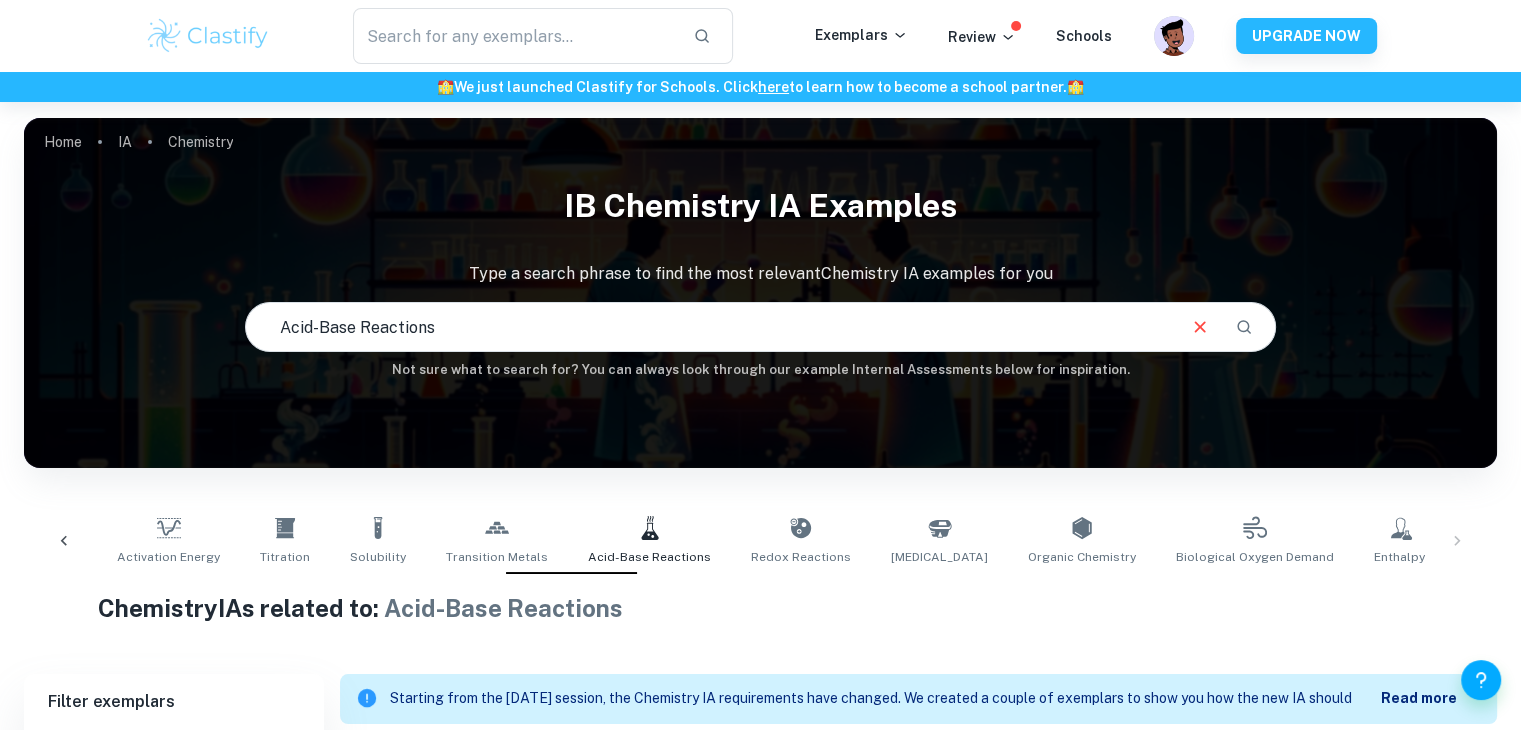 click 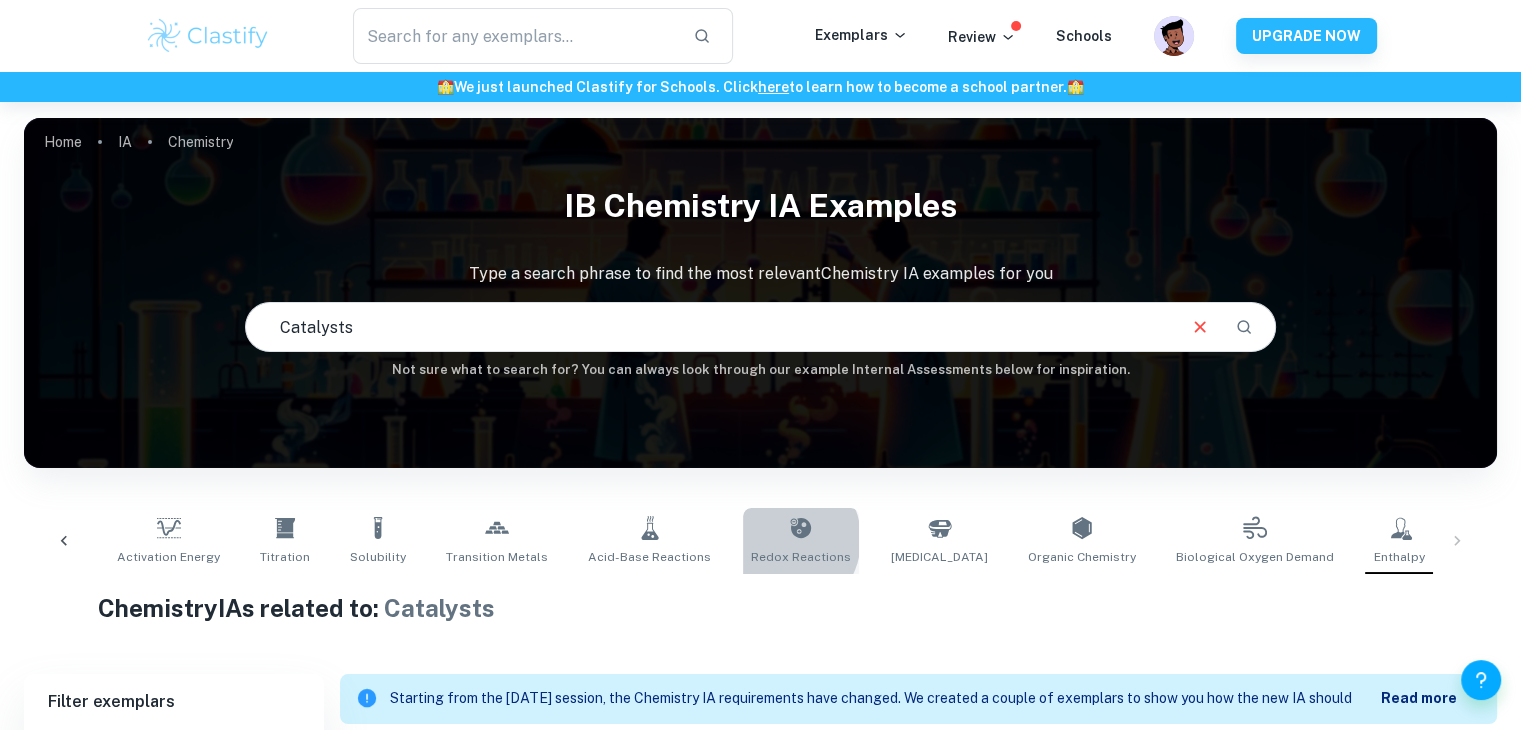click on "Redox Reactions" at bounding box center [801, 541] 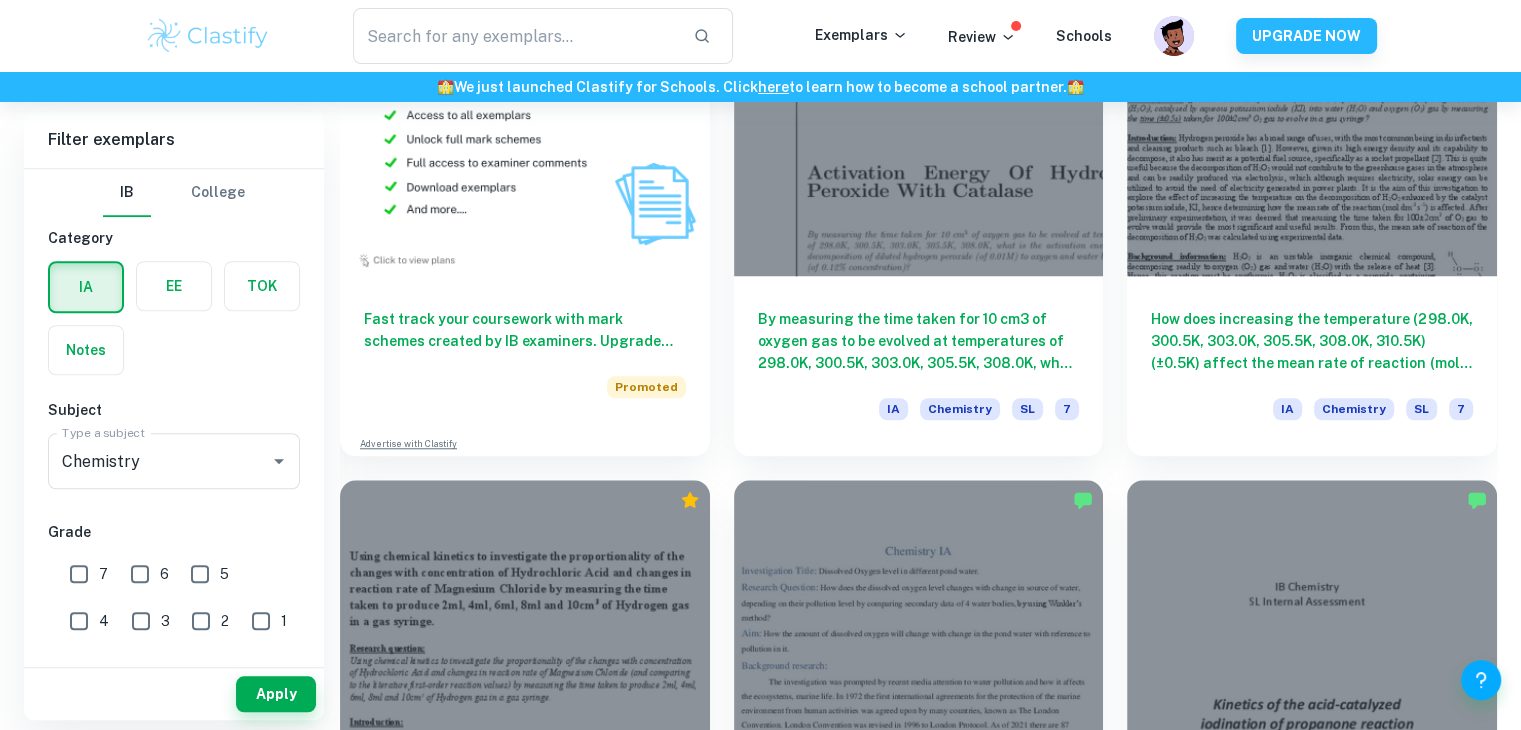 scroll, scrollTop: 1702, scrollLeft: 0, axis: vertical 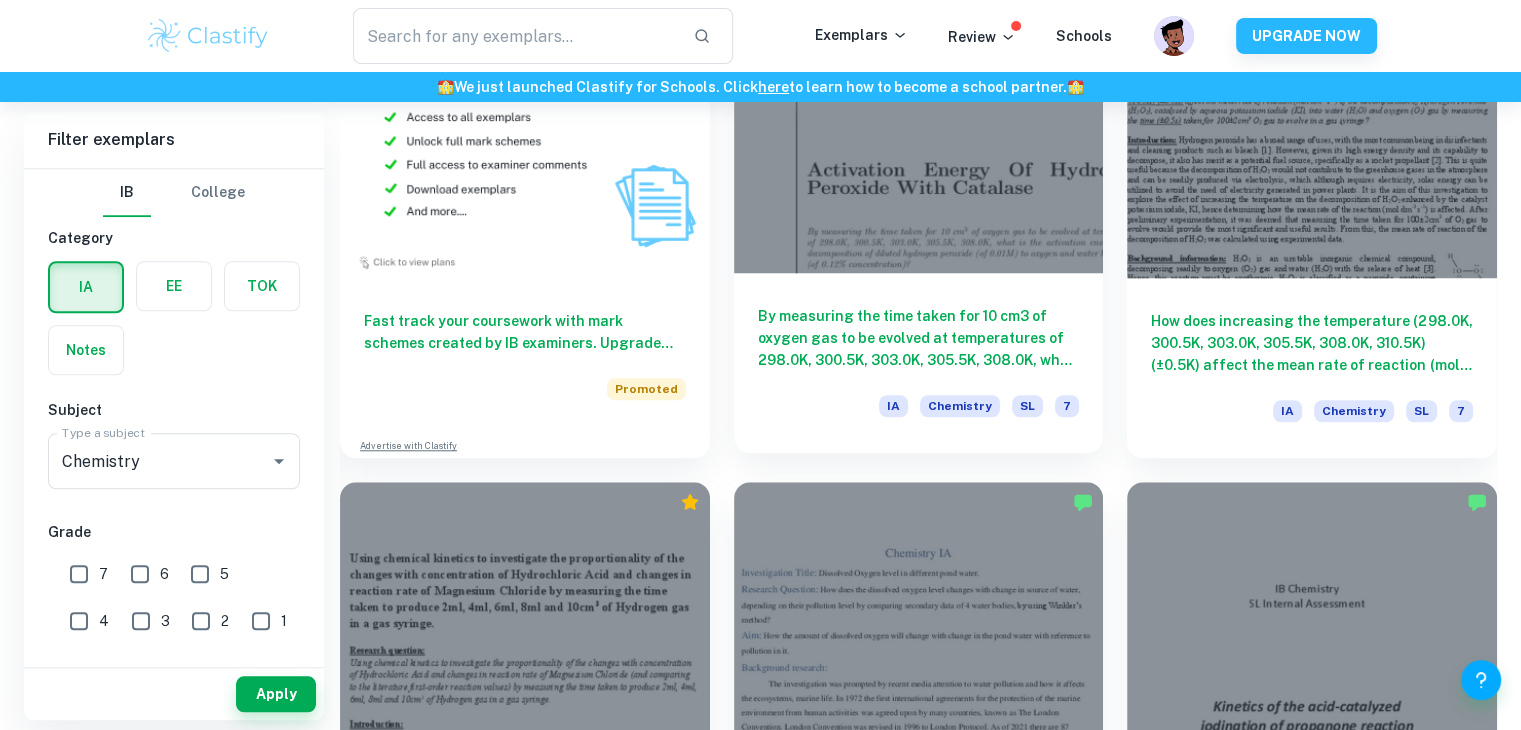 click at bounding box center (919, 133) 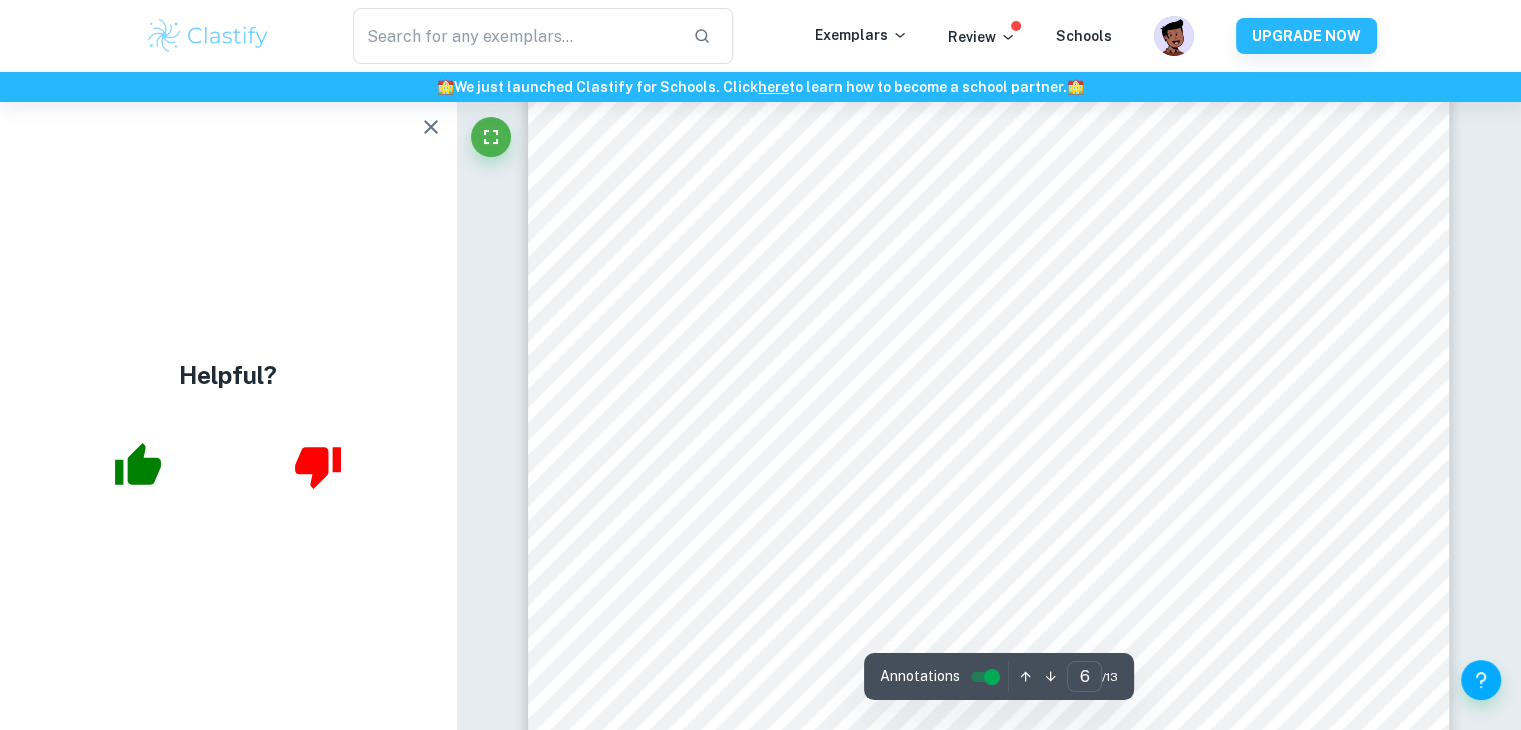 scroll, scrollTop: 7278, scrollLeft: 0, axis: vertical 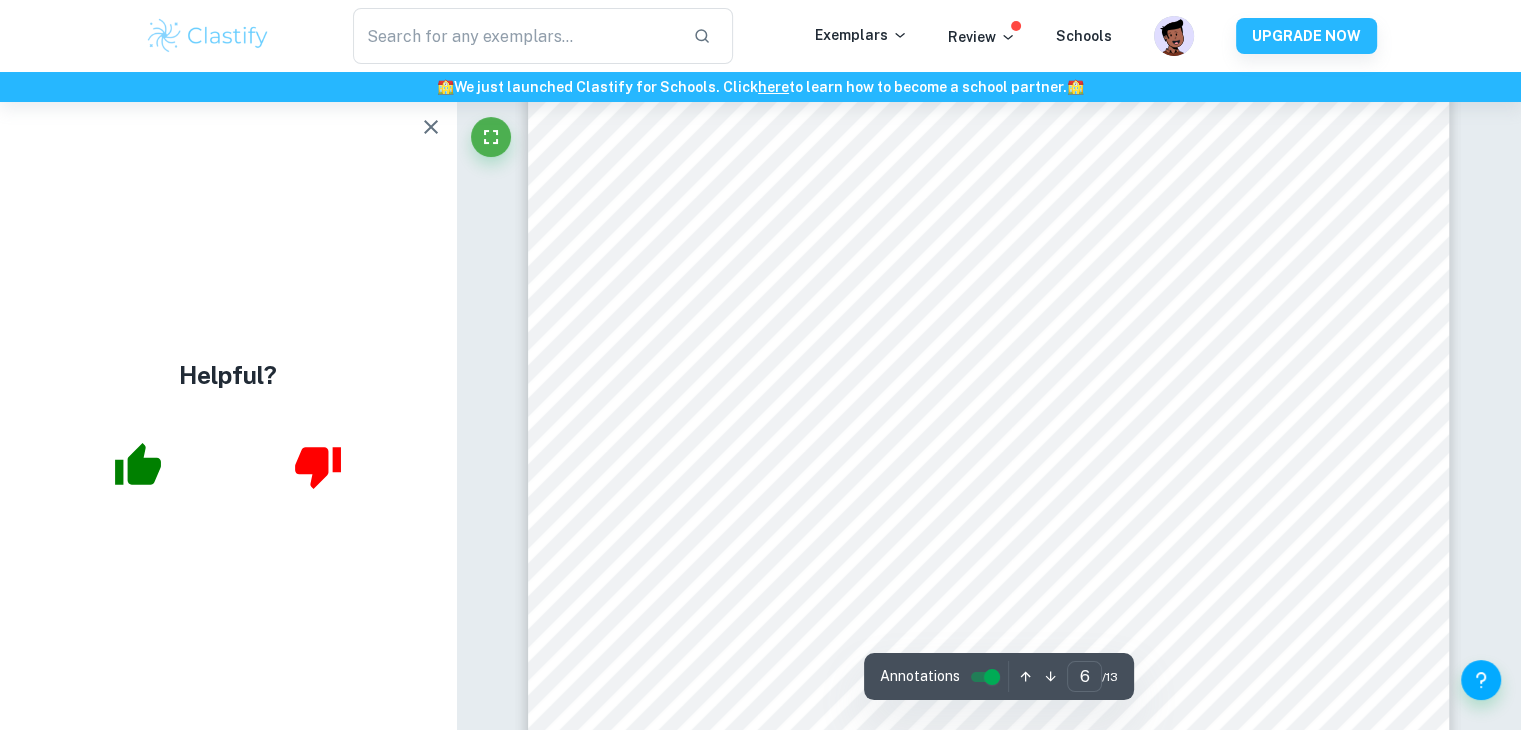 click 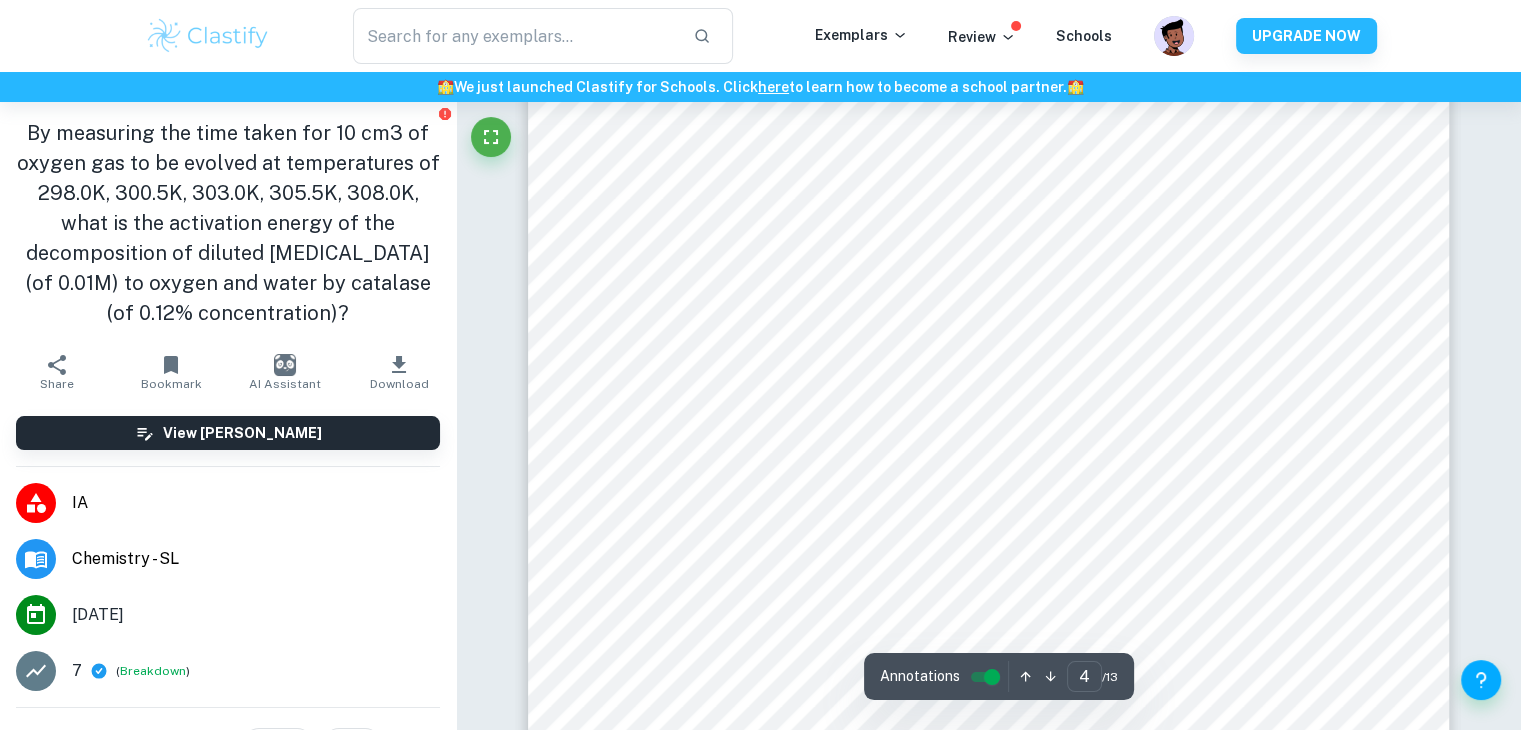 scroll, scrollTop: 4608, scrollLeft: 0, axis: vertical 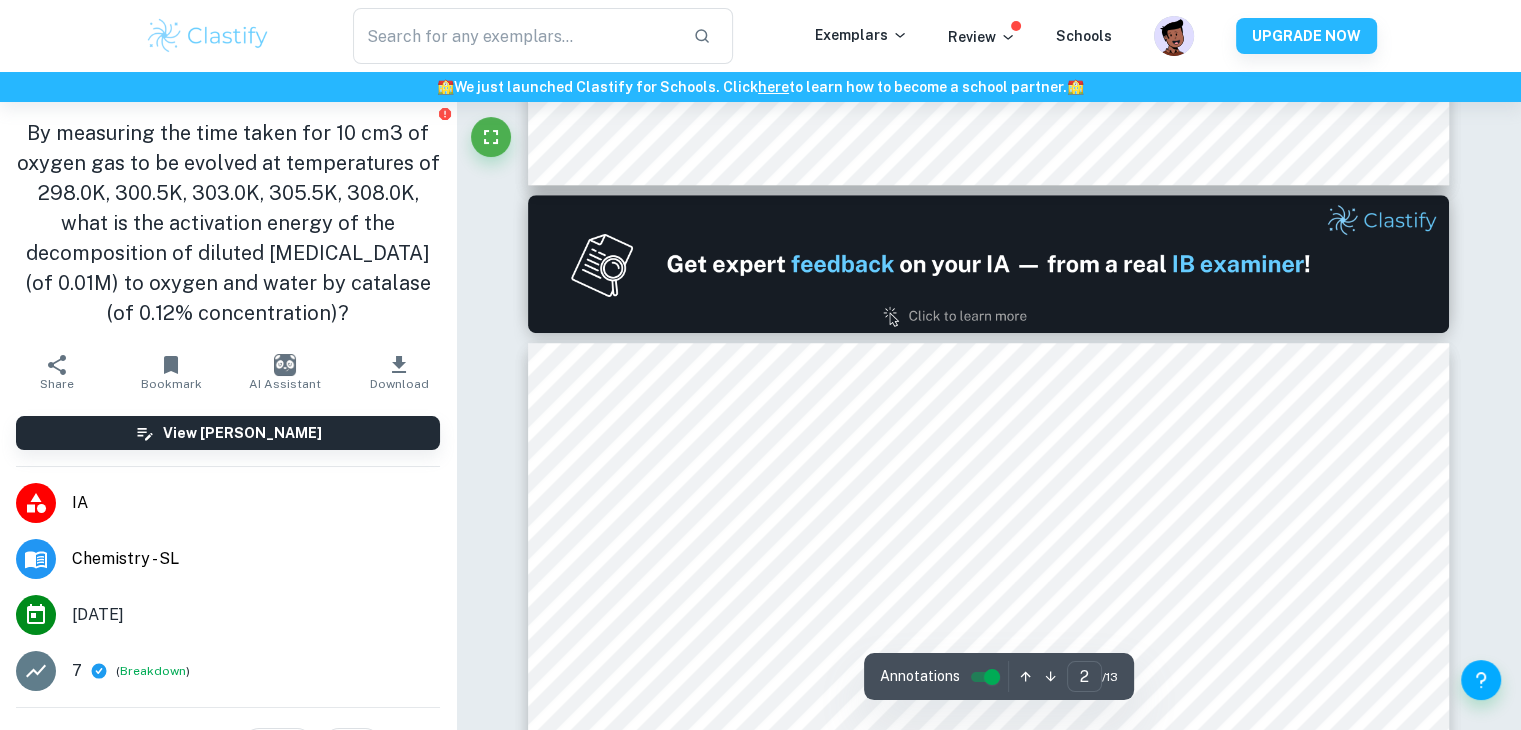 type on "1" 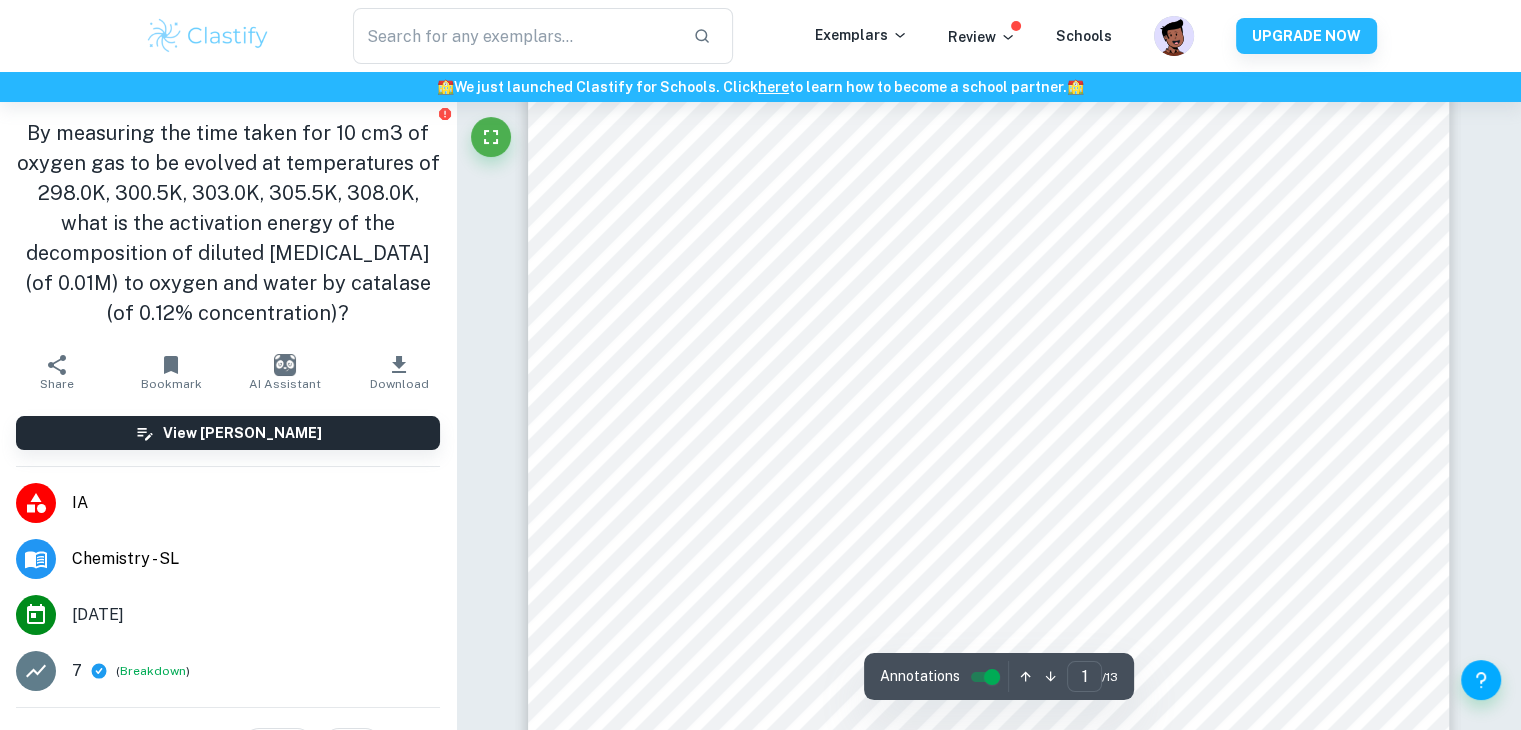 scroll, scrollTop: 0, scrollLeft: 0, axis: both 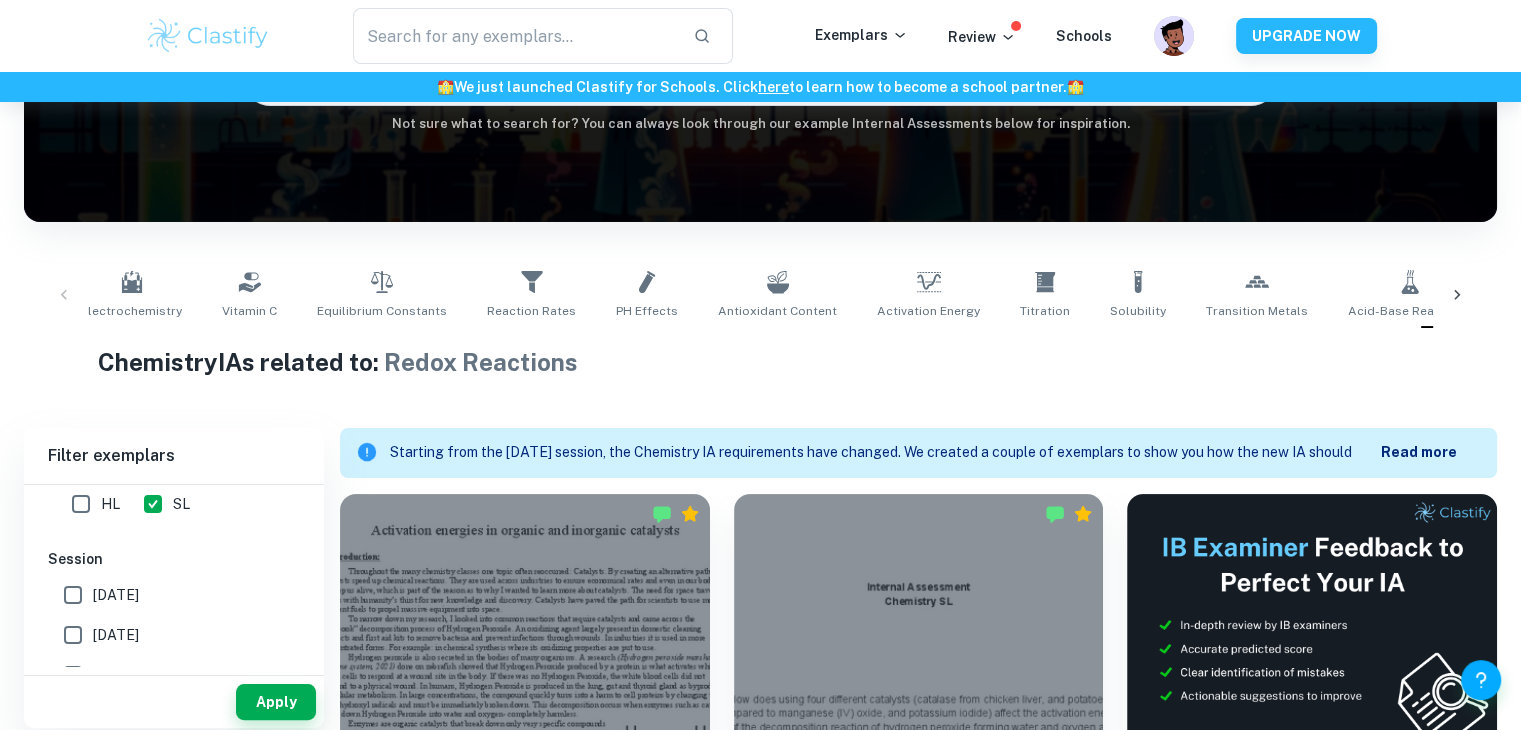 click on "[DATE]" at bounding box center [73, 595] 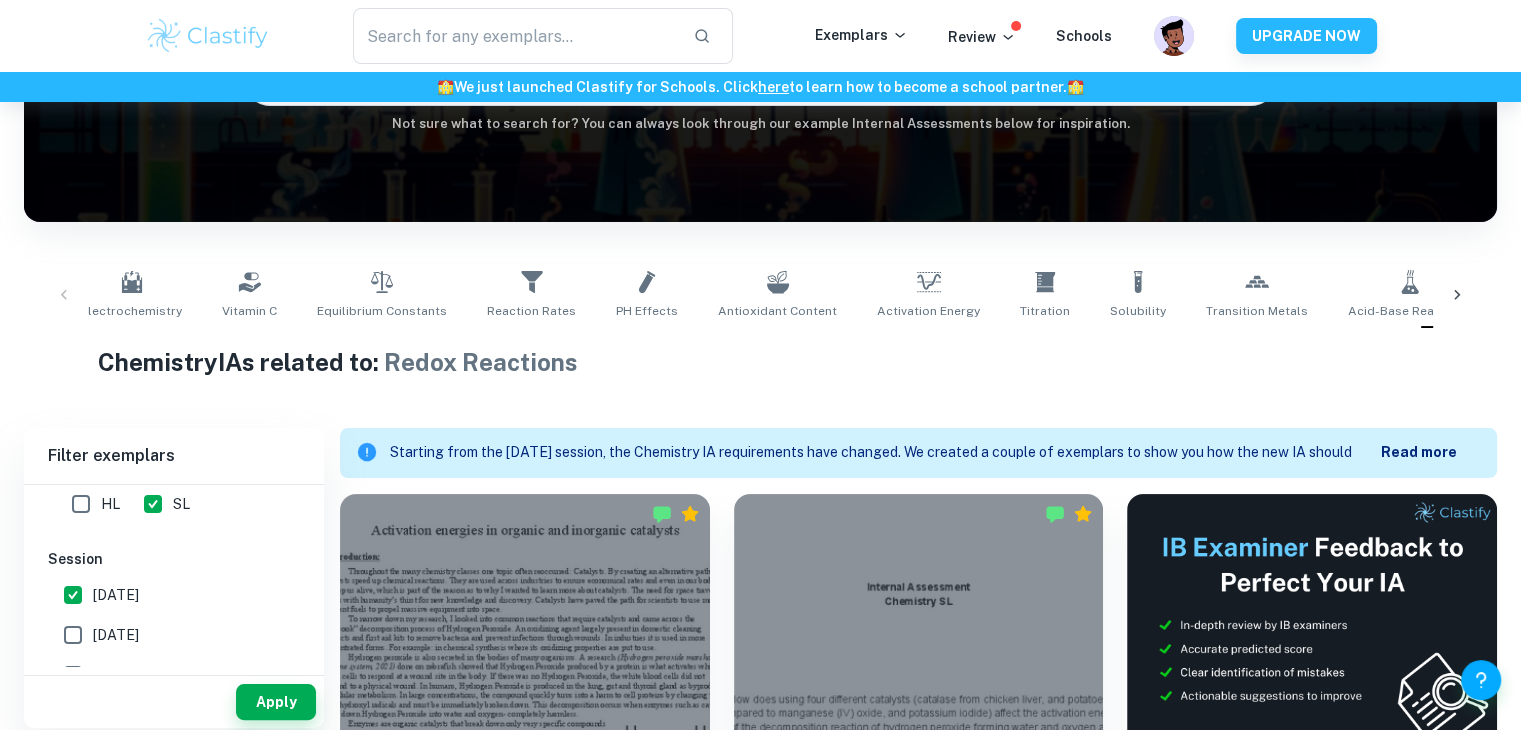 click on "[DATE]" at bounding box center (73, 635) 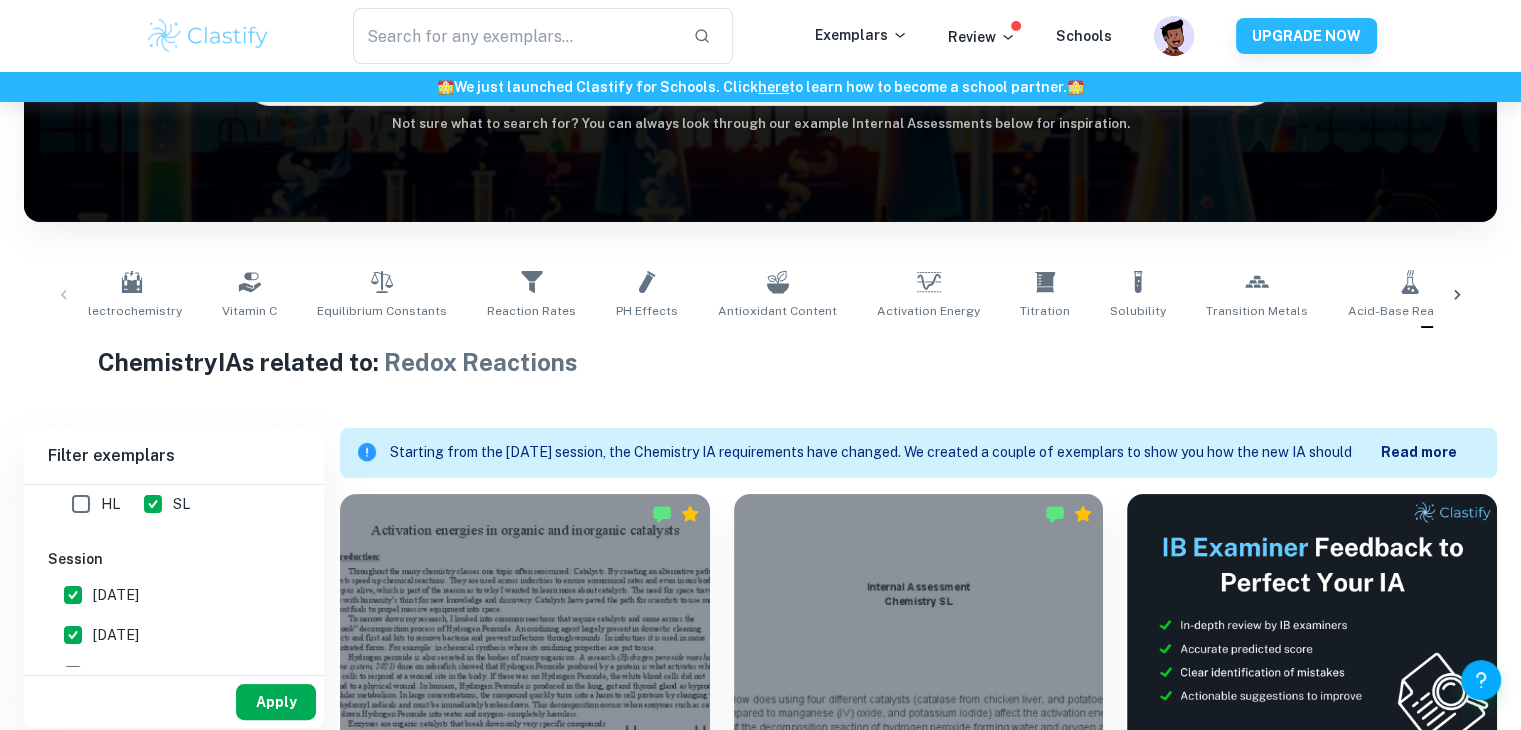 click on "Apply" at bounding box center [276, 702] 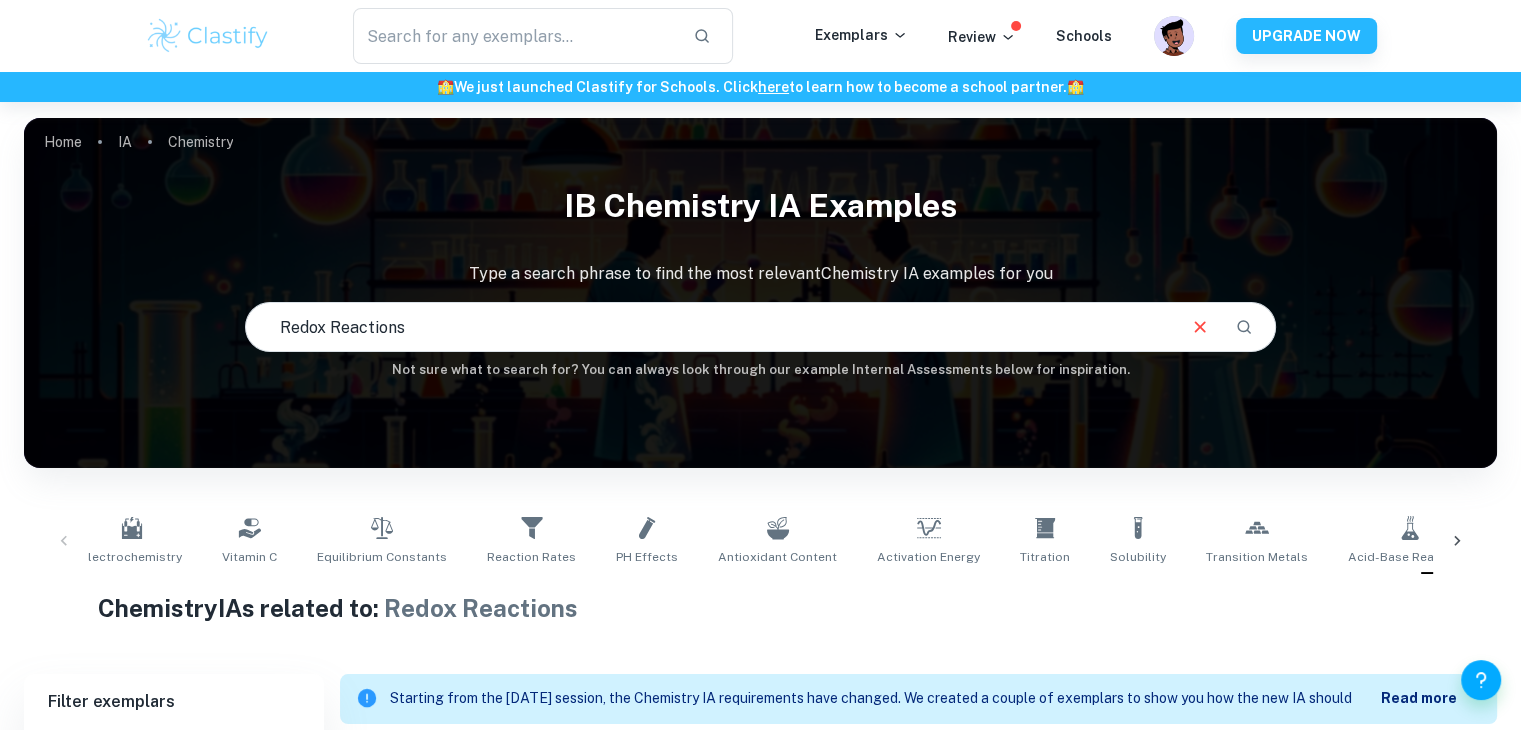 scroll, scrollTop: 536, scrollLeft: 0, axis: vertical 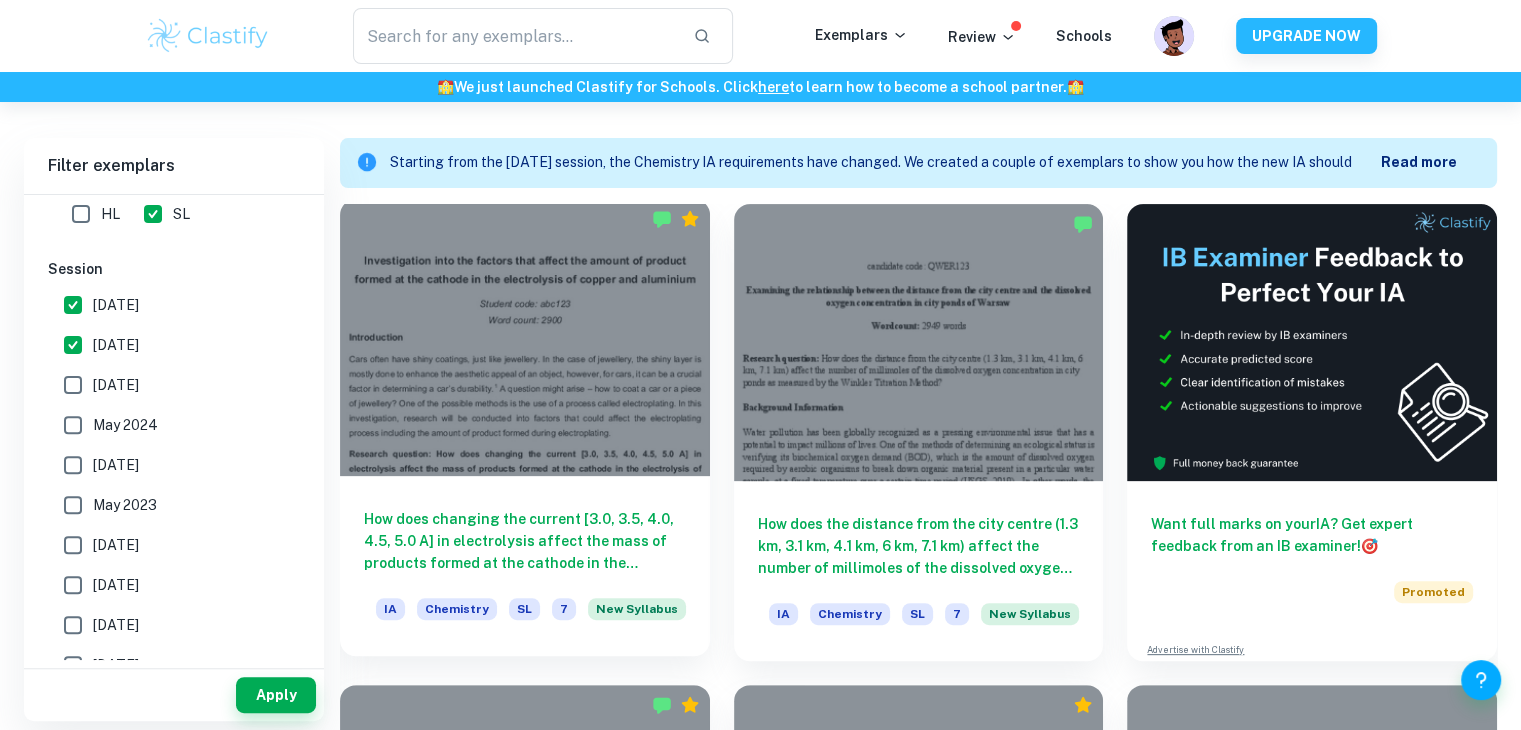 click at bounding box center [525, 337] 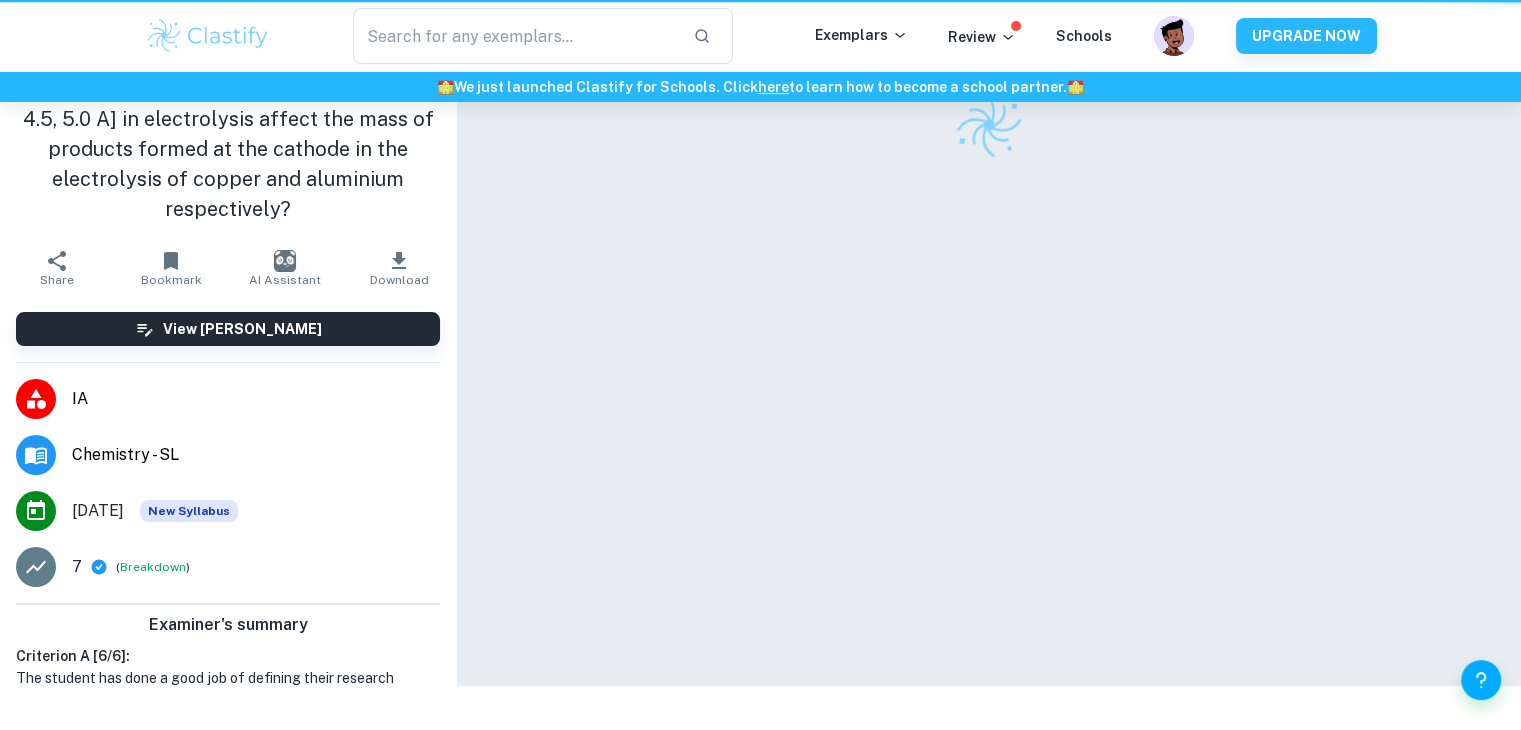 scroll, scrollTop: 0, scrollLeft: 0, axis: both 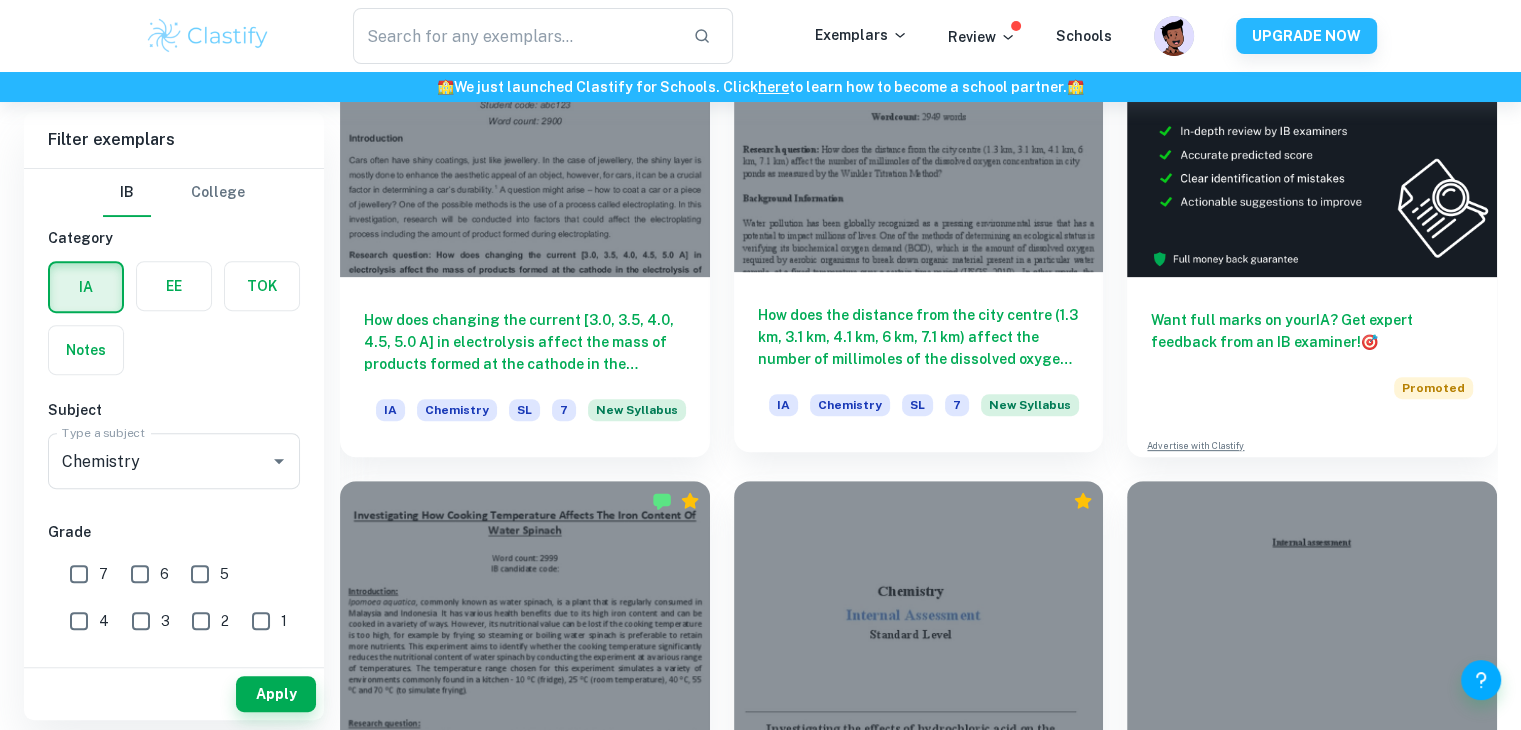 click at bounding box center (919, 133) 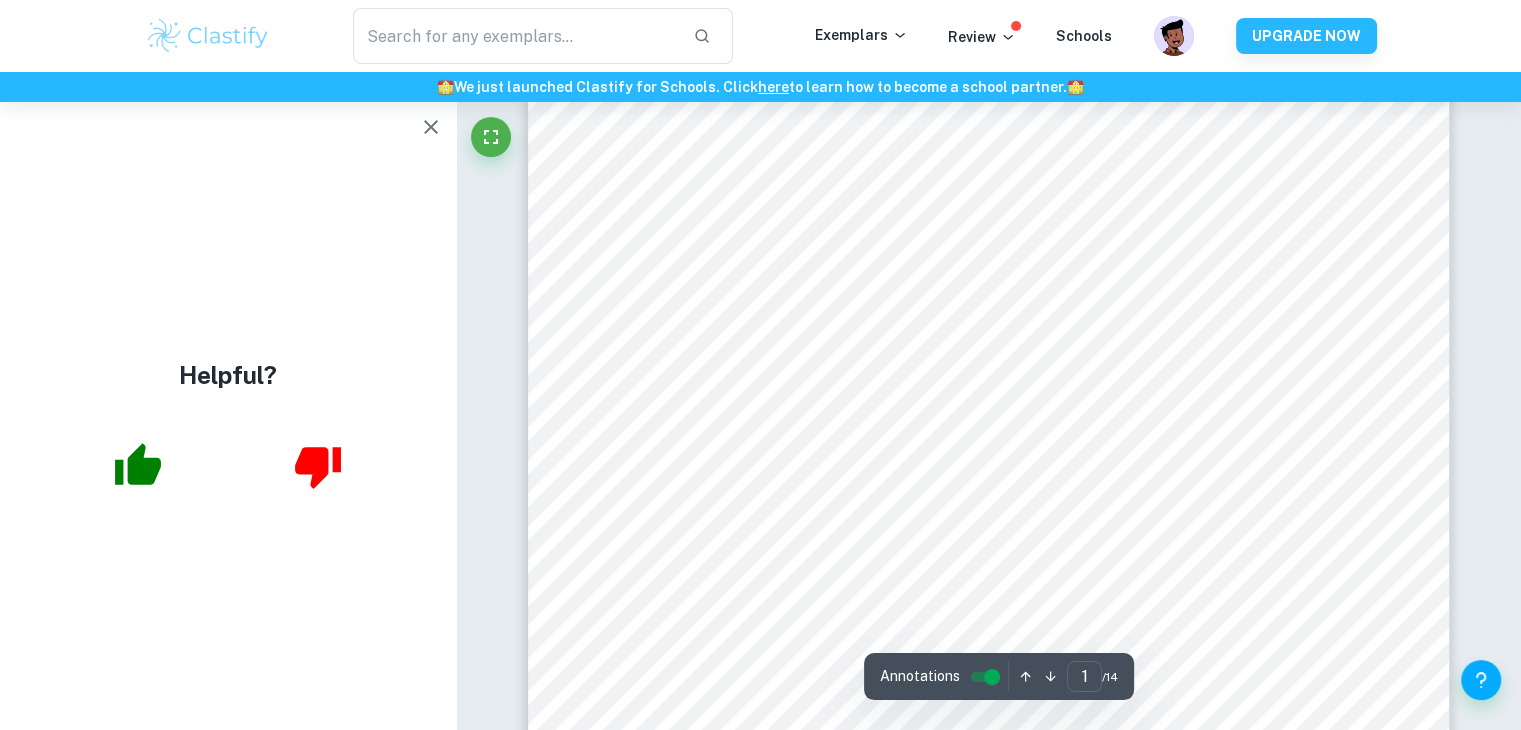 scroll, scrollTop: 312, scrollLeft: 0, axis: vertical 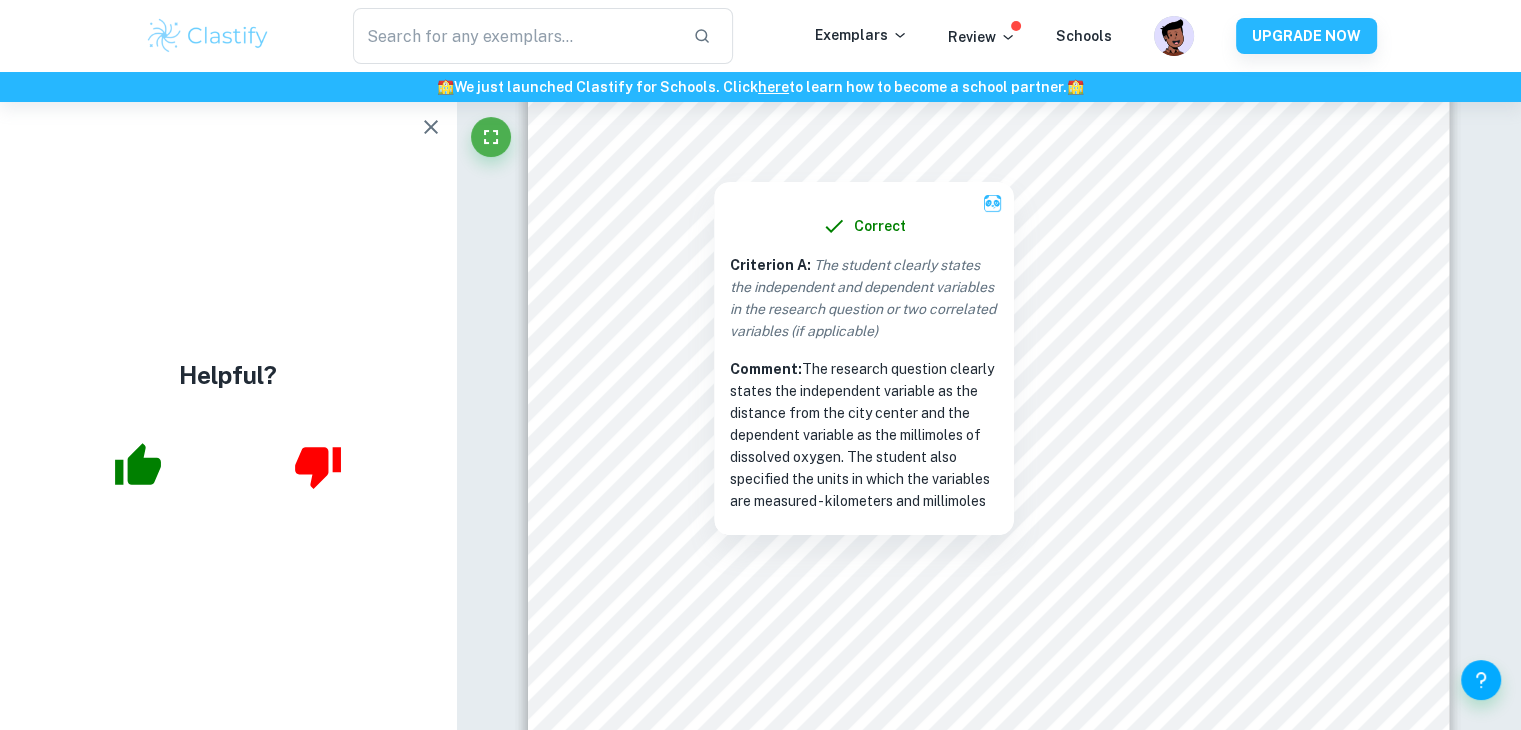 click at bounding box center [974, 142] 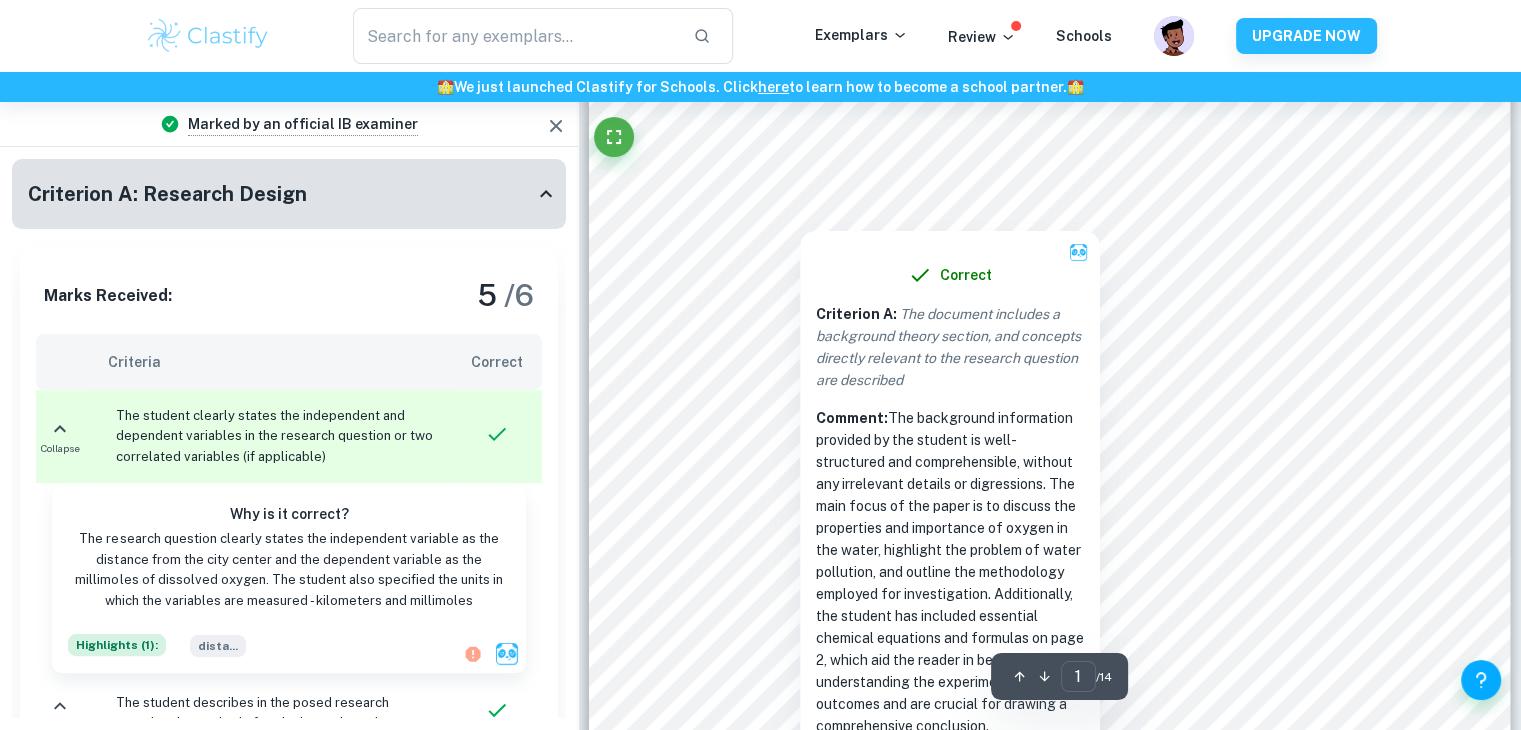 click on "Correct Criterion A :   The document includes a background theory section, and concepts directly relevant to the research question are described Comment:  The background information provided by the student is well-structured and comprehensible, without any irrelevant details or digressions. The main focus of the paper is to discuss the properties and importance of oxygen in the water, highlight the problem of water pollution, and outline the methodology employed for investigation. Additionally, the student has included essential chemical equations and formulas on page 2, which aid the reader in better understanding the experiment's outcomes and are crucial for drawing a comprehensive conclusion." at bounding box center (950, 490) 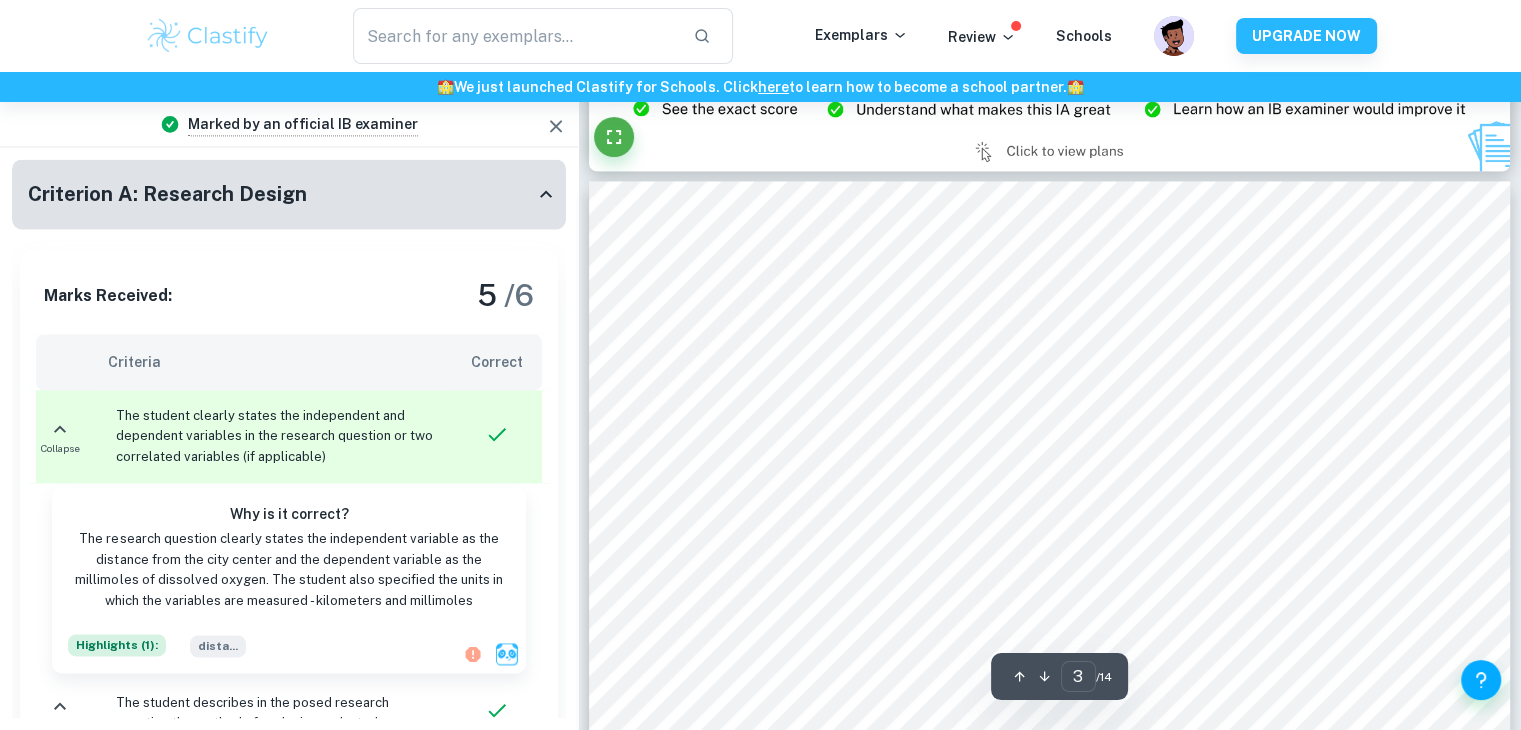 scroll, scrollTop: 3064, scrollLeft: 0, axis: vertical 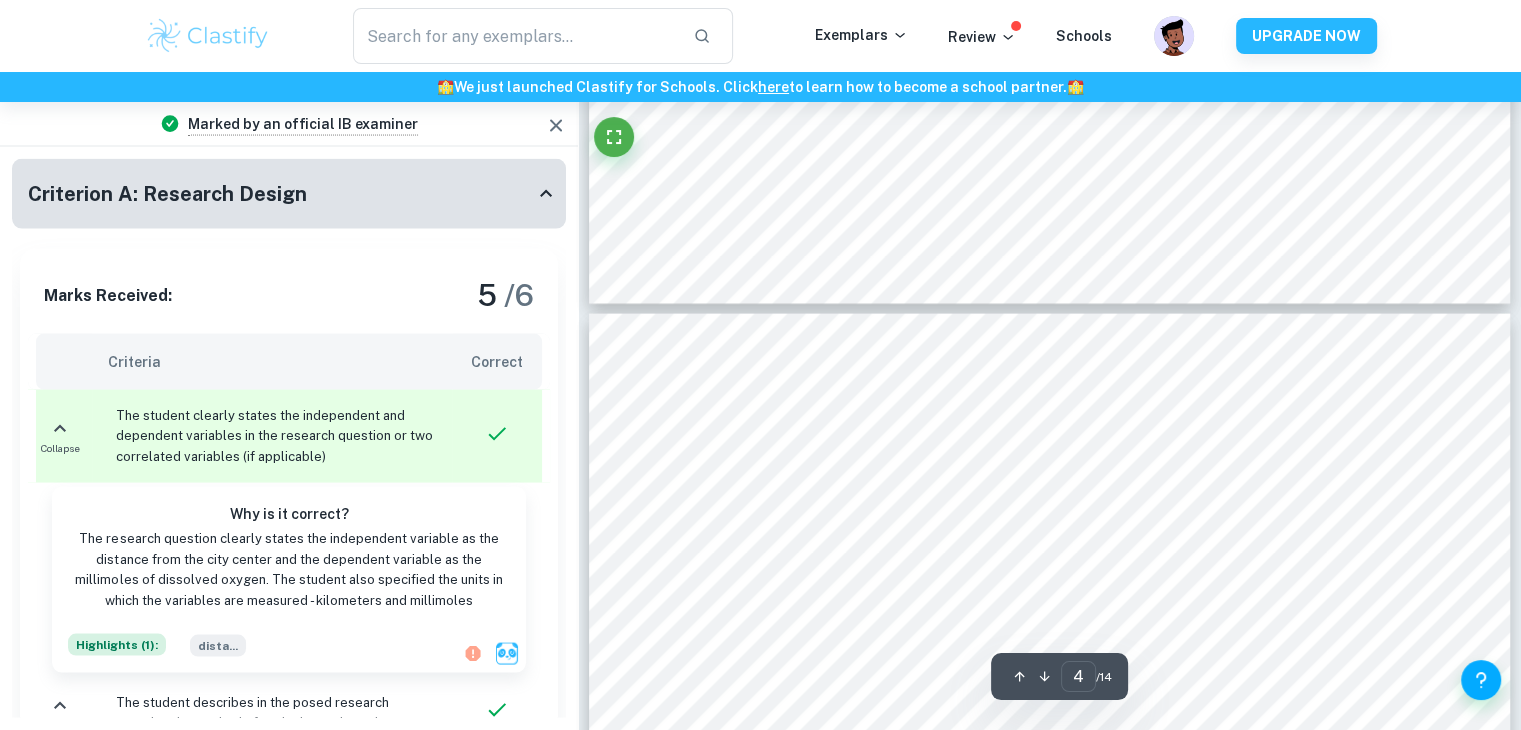 type on "3" 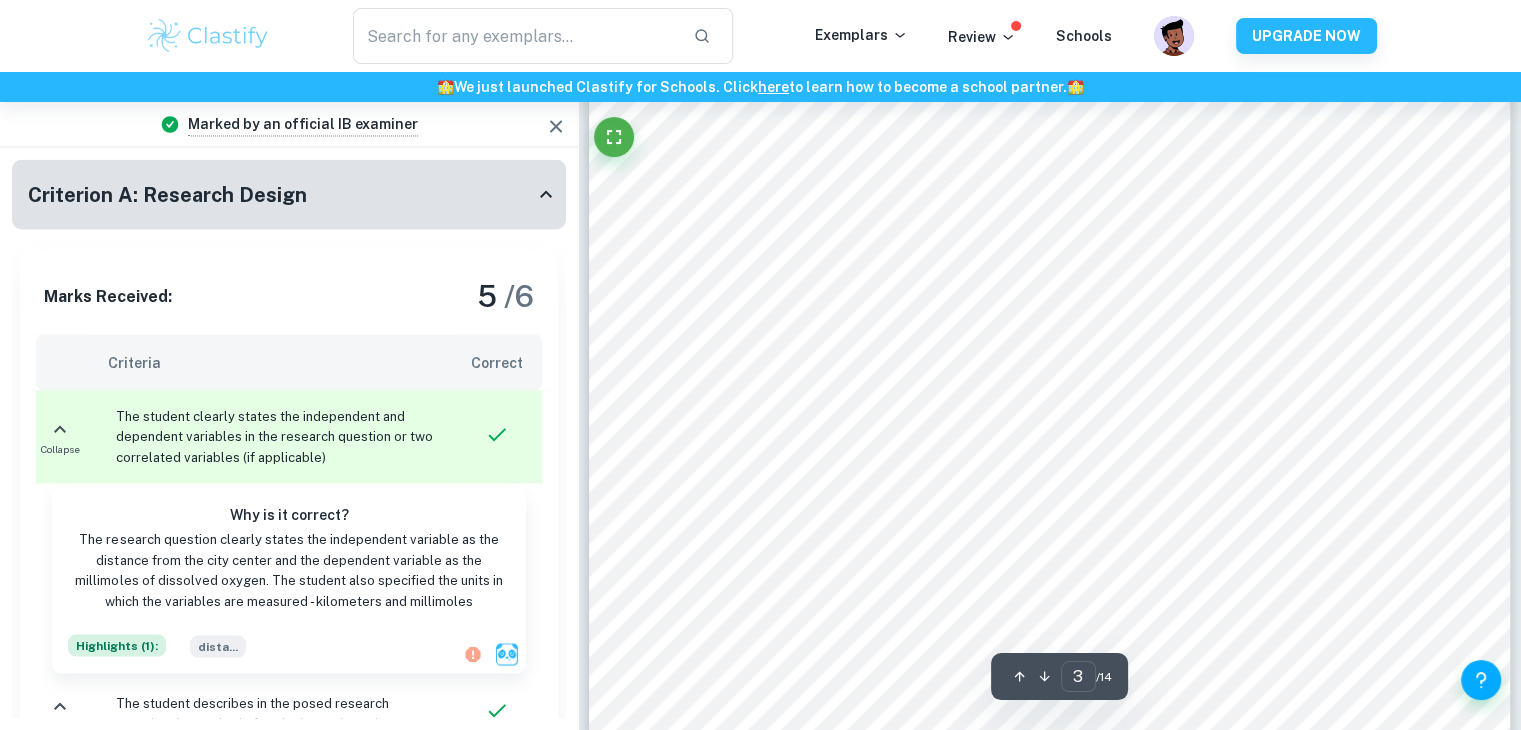 scroll, scrollTop: 3603, scrollLeft: 0, axis: vertical 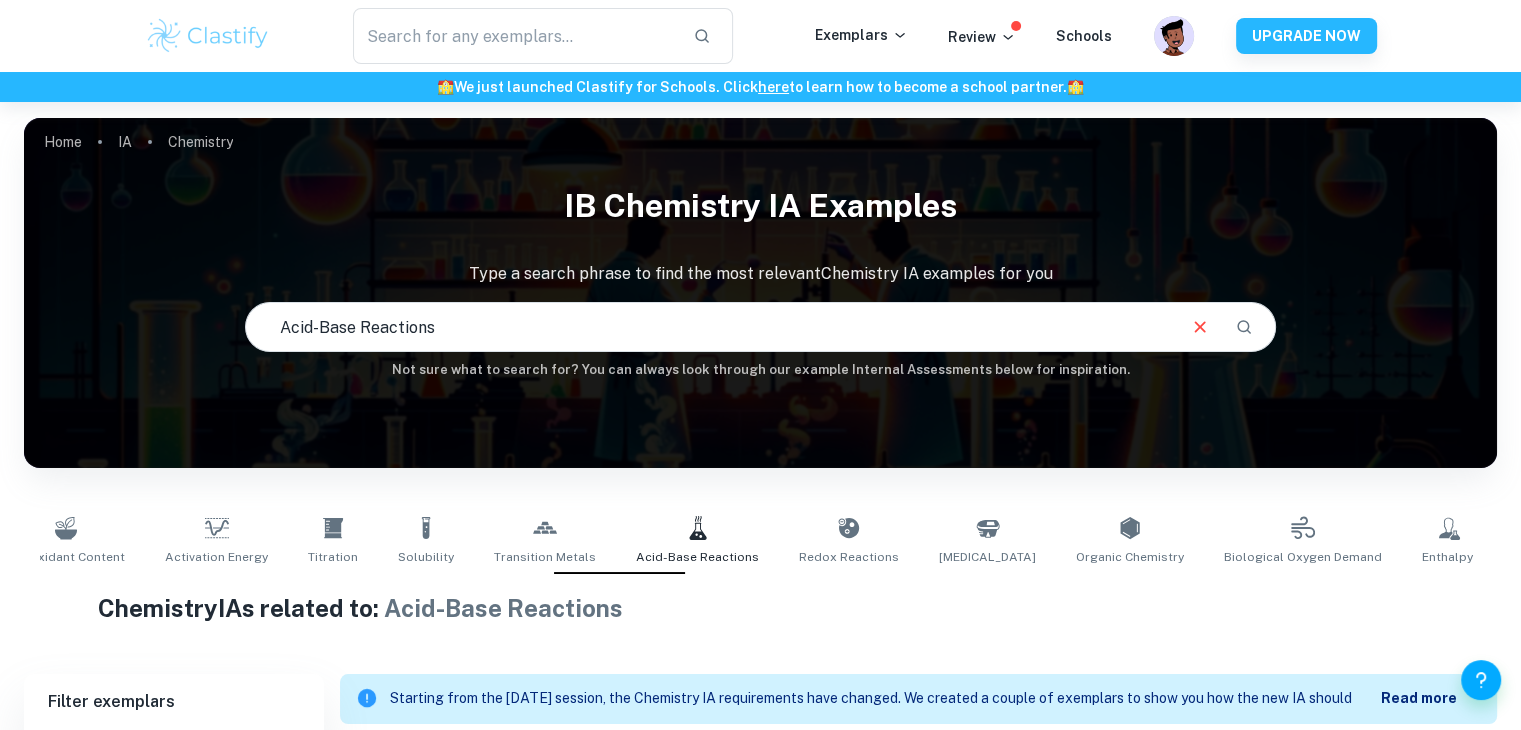 type on "Redox Reactions" 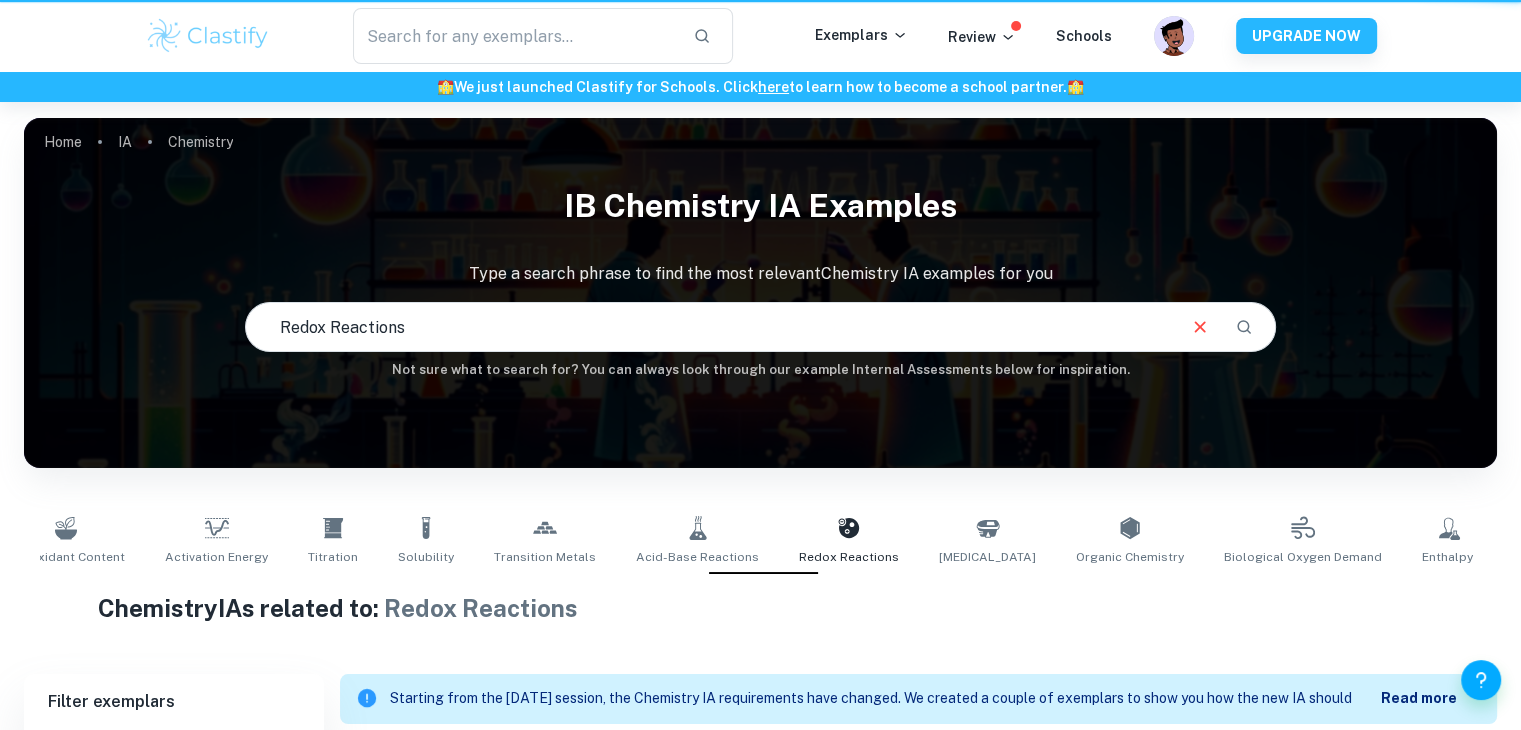 scroll, scrollTop: 65, scrollLeft: 0, axis: vertical 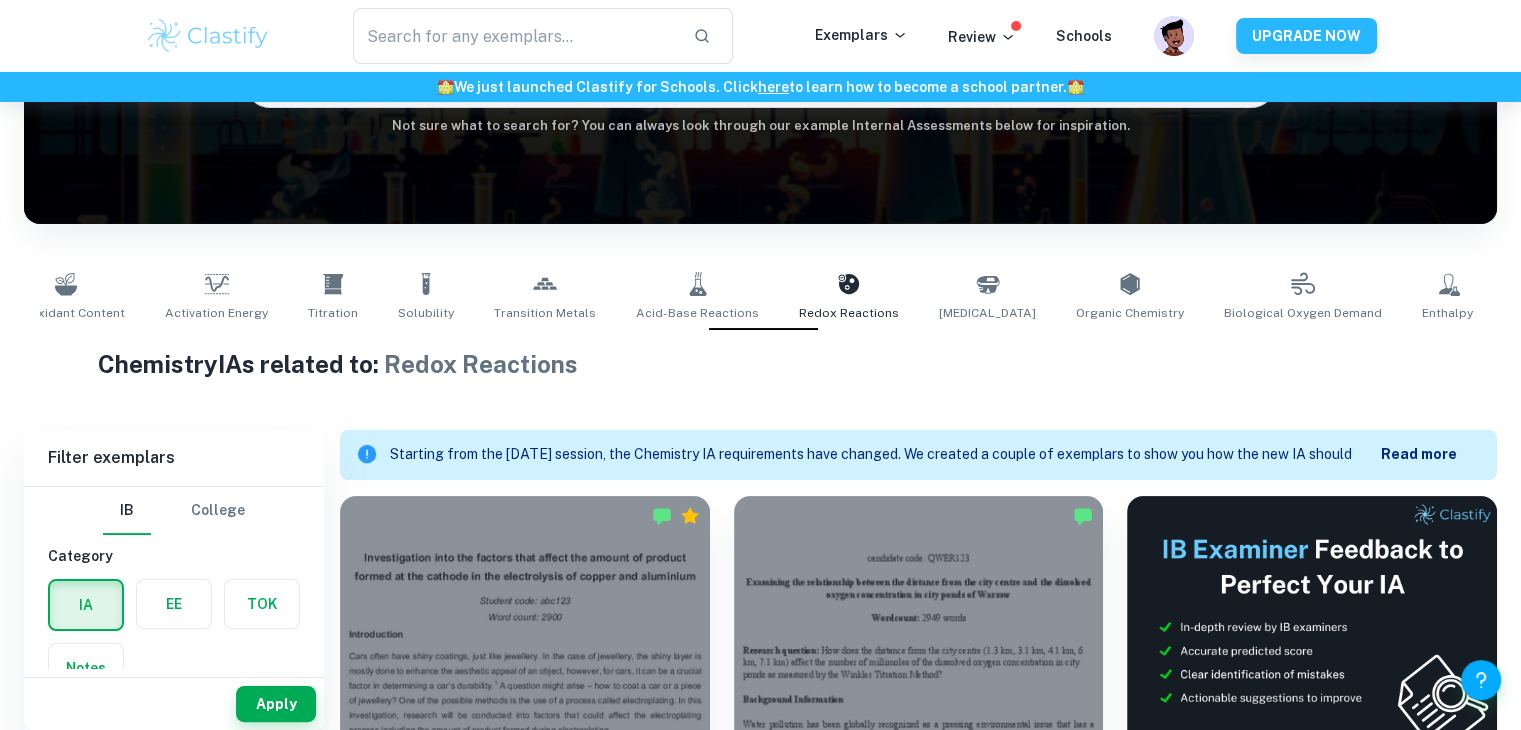 type 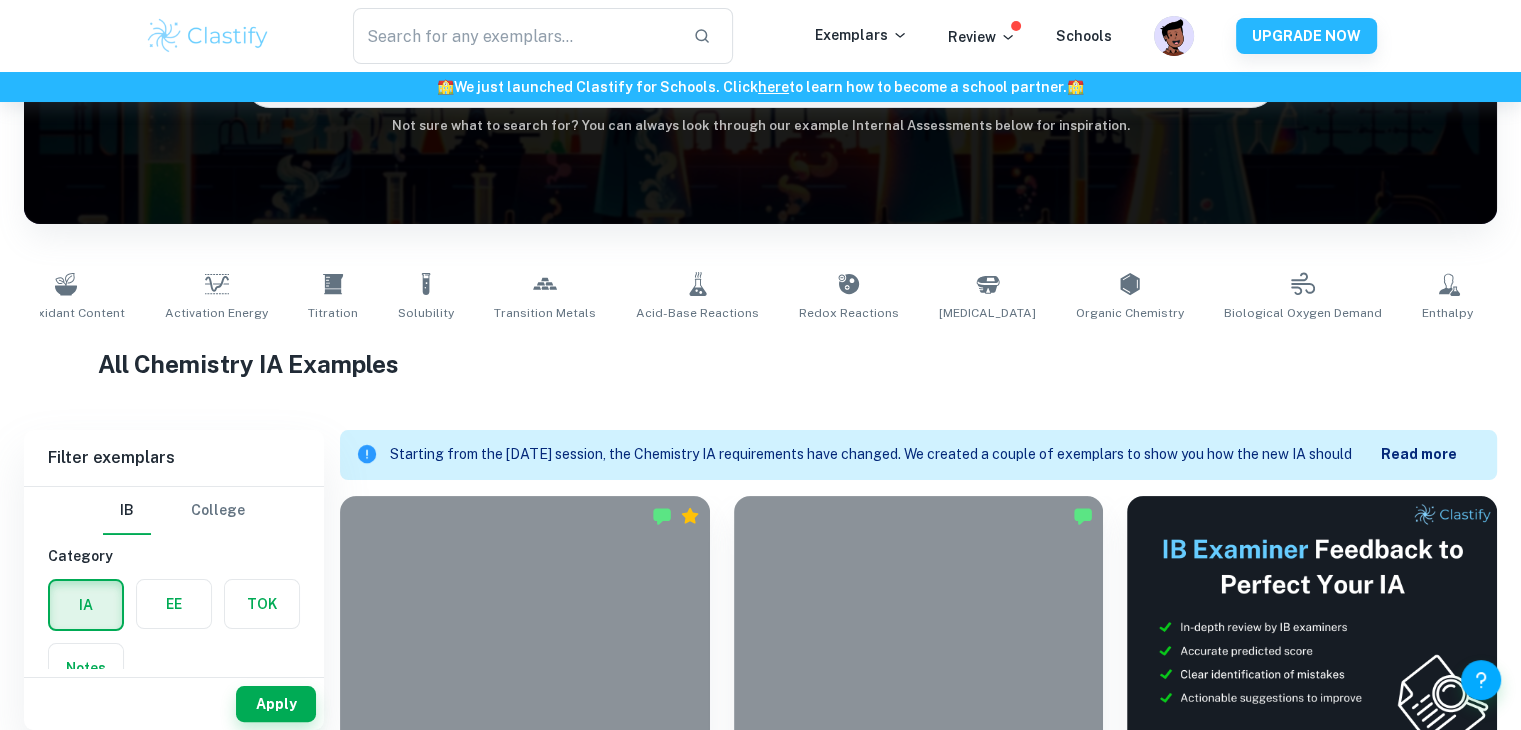 scroll, scrollTop: 232, scrollLeft: 0, axis: vertical 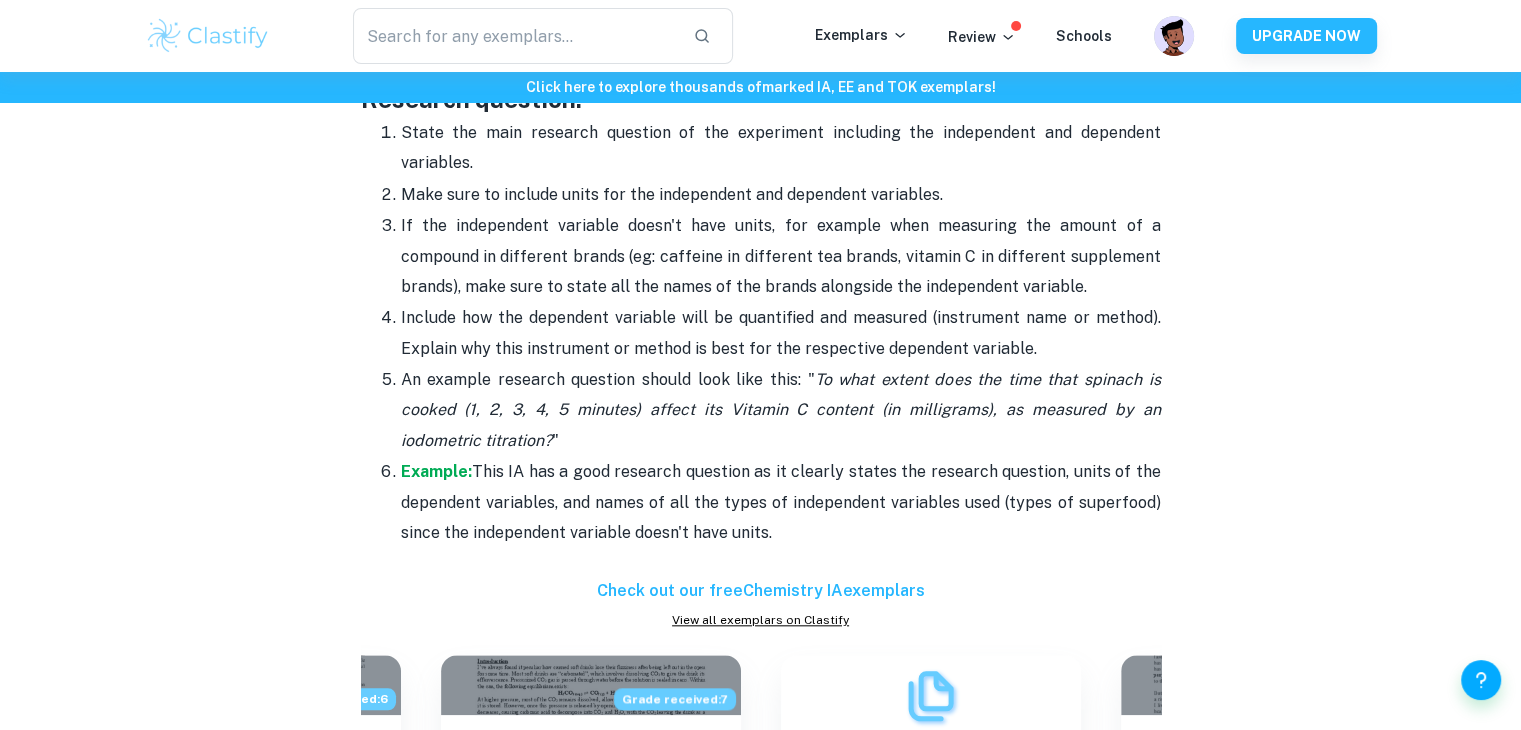 click on "An example research question should look like this: " To what extent does the time that spinach is cooked (1, 2, 3, 4, 5 minutes) affect its Vitamin C content (in milligrams), as measured by an iodometric titration? "" at bounding box center (781, 410) 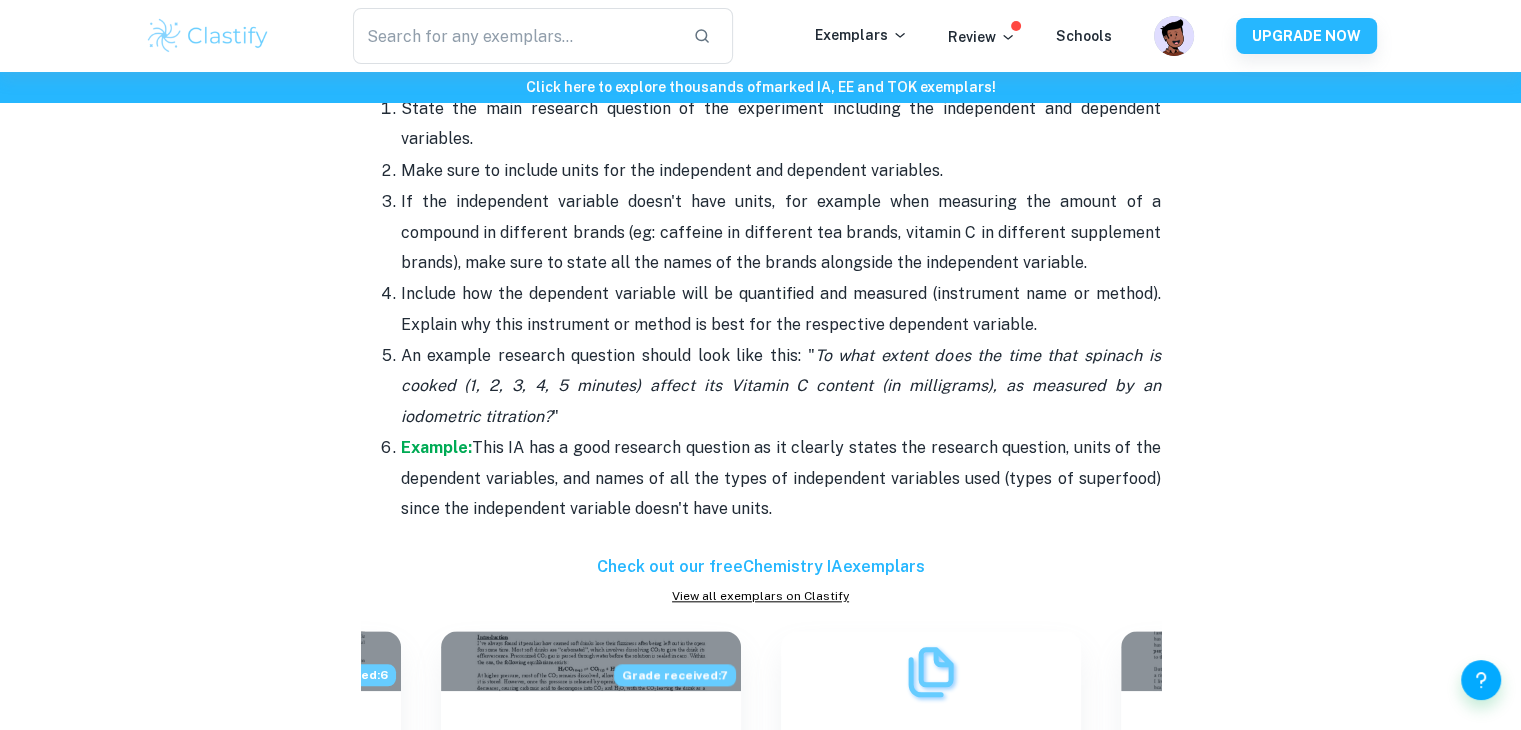 scroll, scrollTop: 1892, scrollLeft: 0, axis: vertical 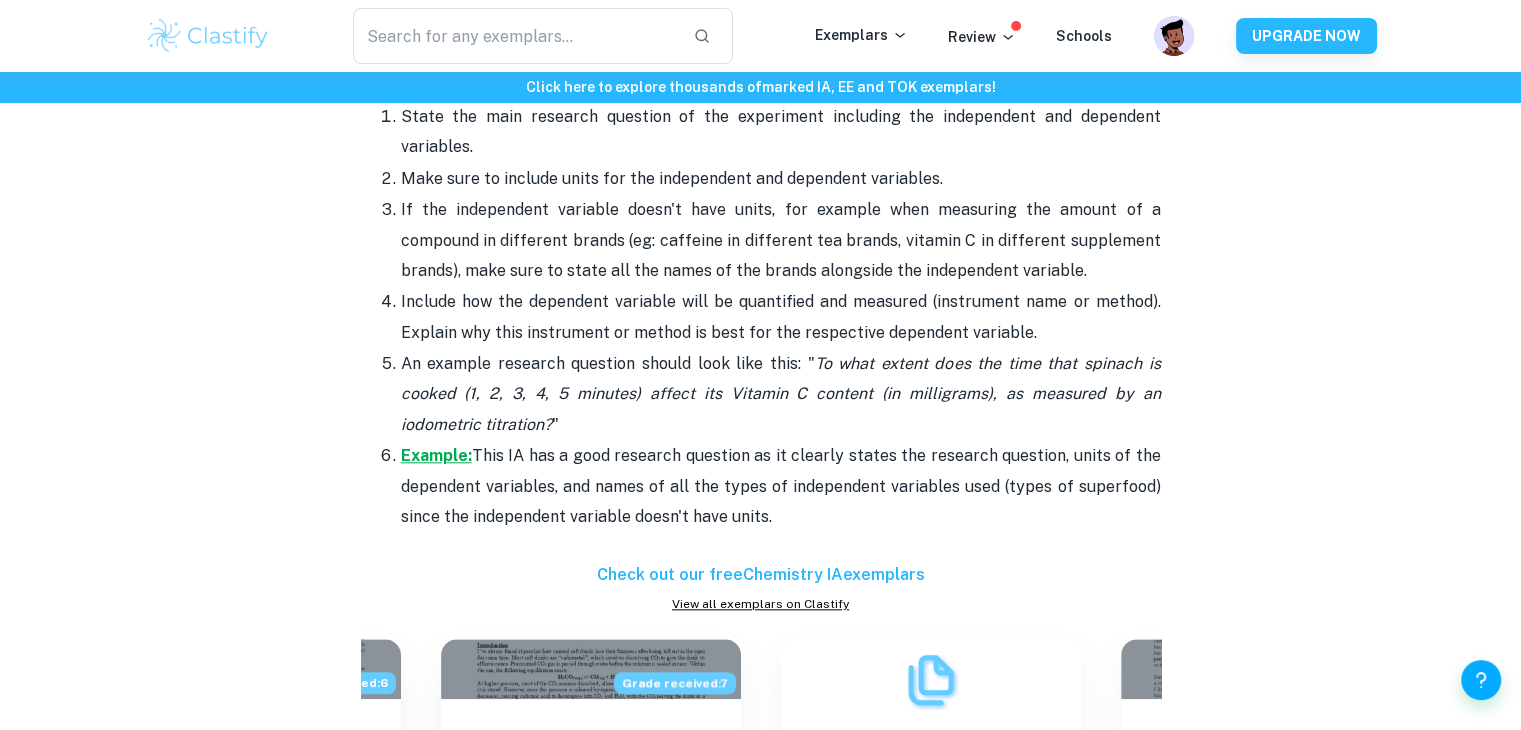 click on "Example:" at bounding box center (436, 455) 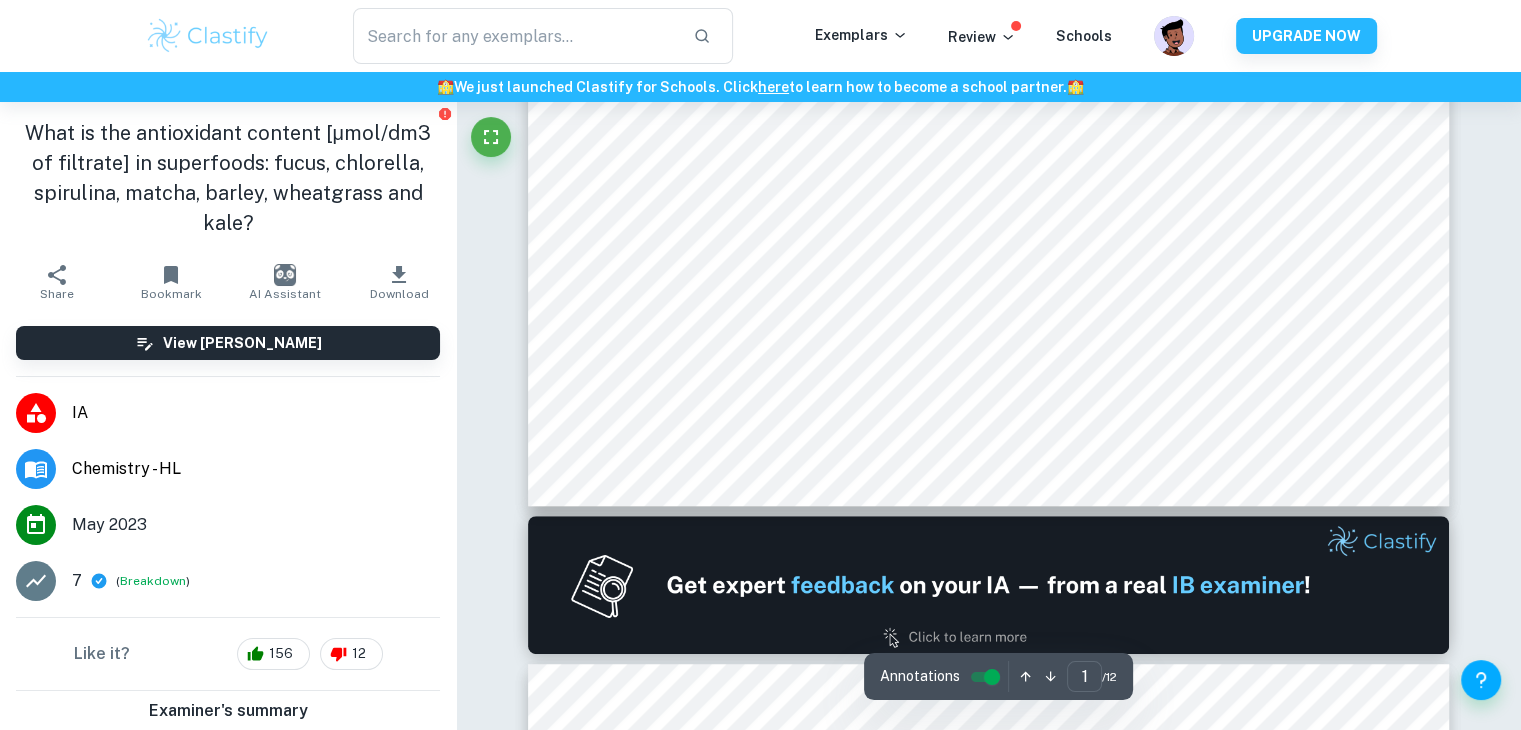 scroll, scrollTop: 955, scrollLeft: 0, axis: vertical 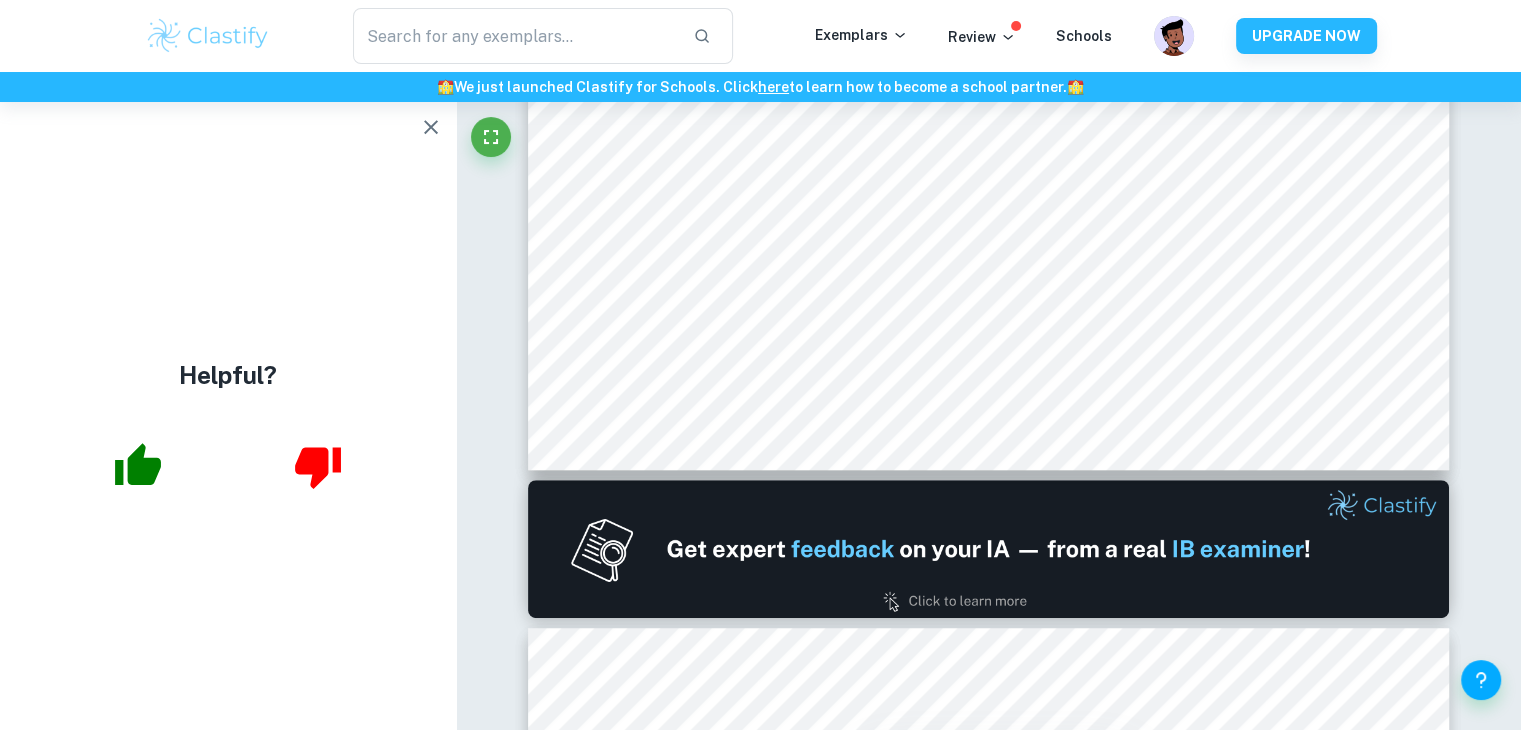 click 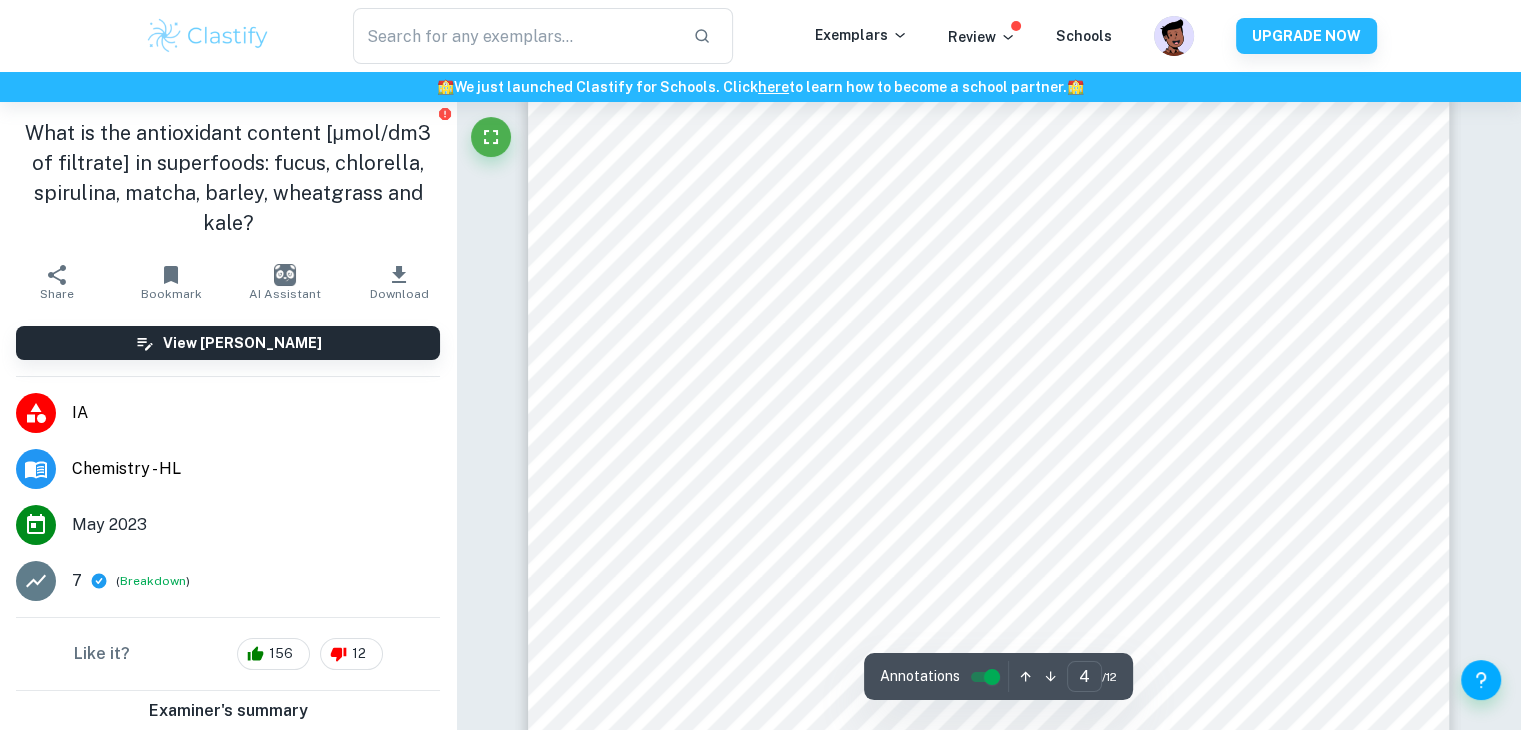 scroll, scrollTop: 4271, scrollLeft: 0, axis: vertical 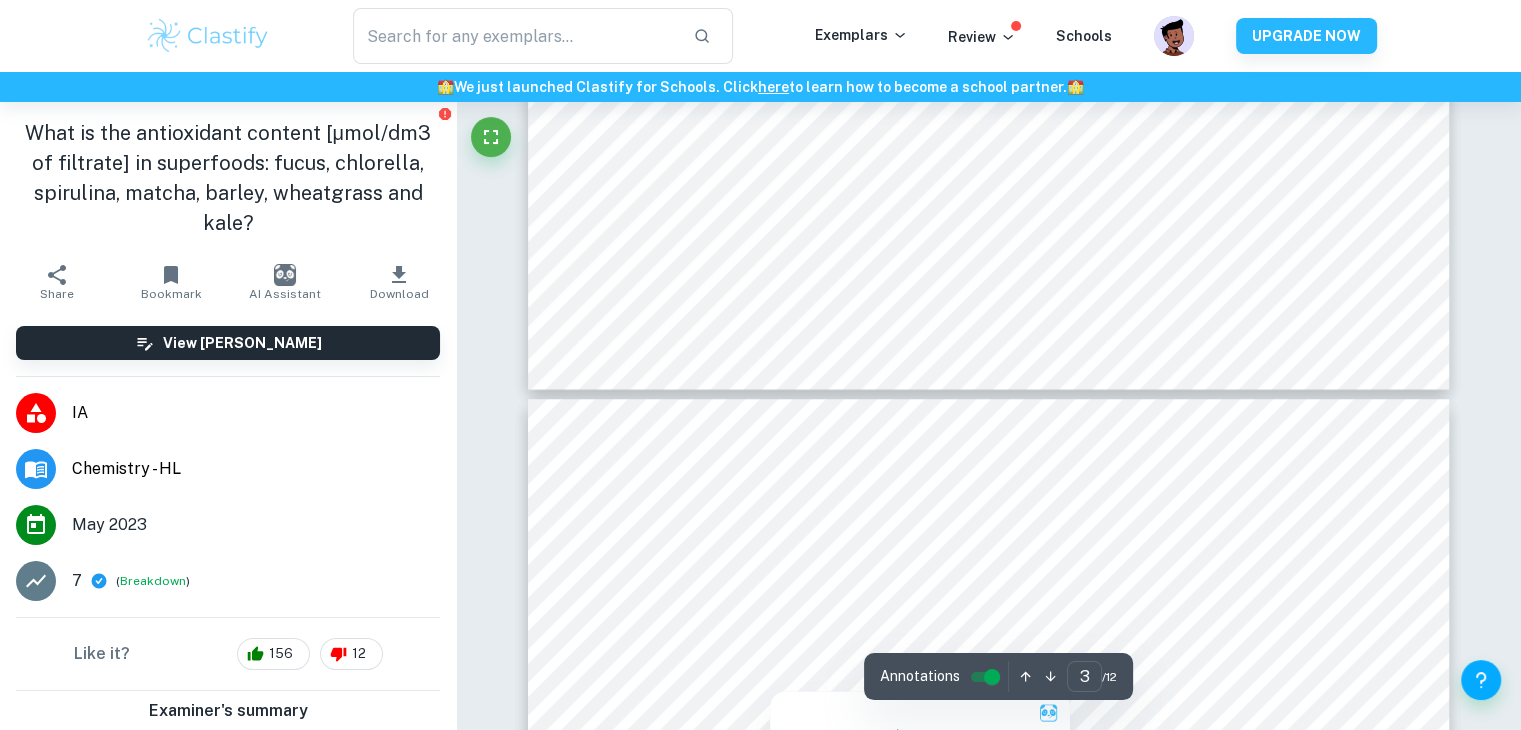 type on "4" 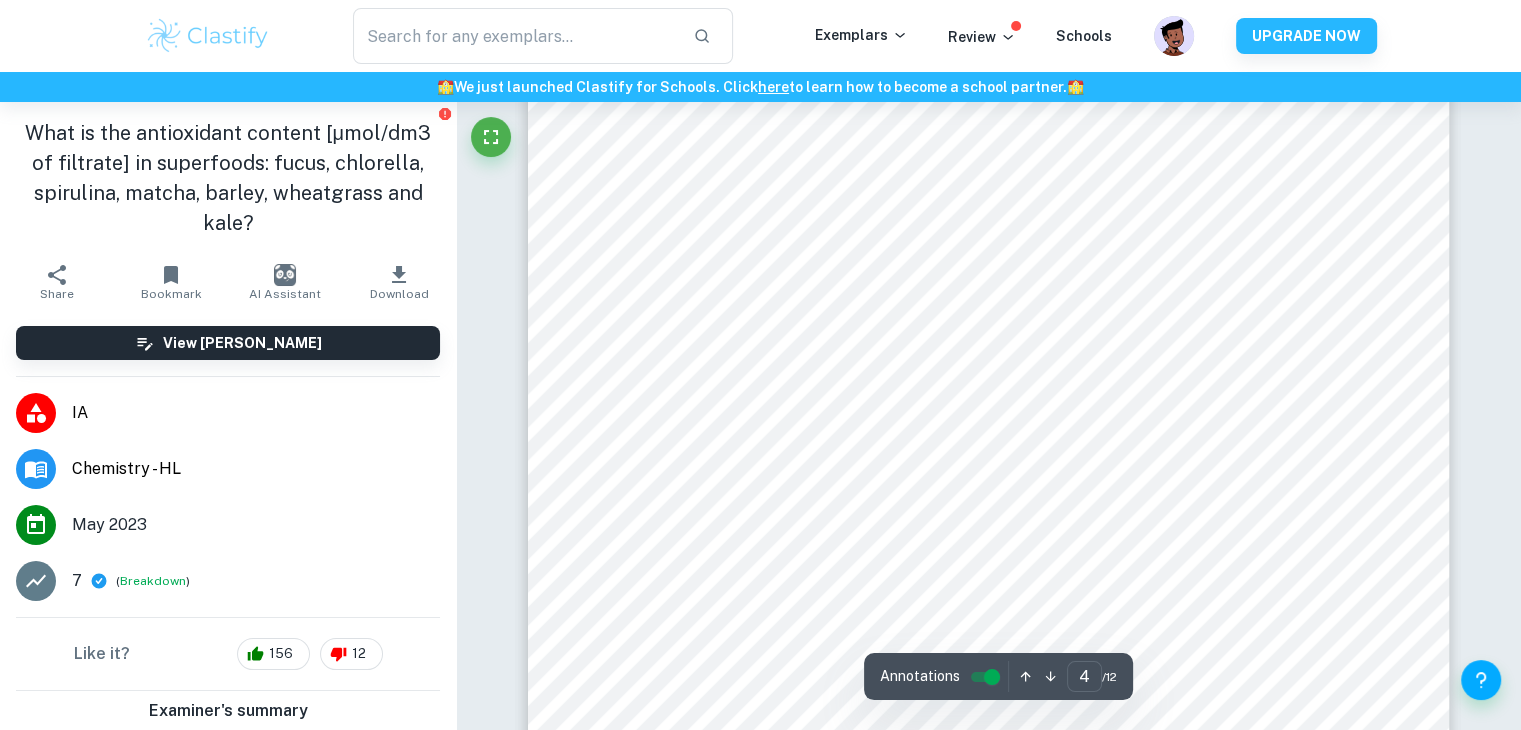 scroll, scrollTop: 4757, scrollLeft: 0, axis: vertical 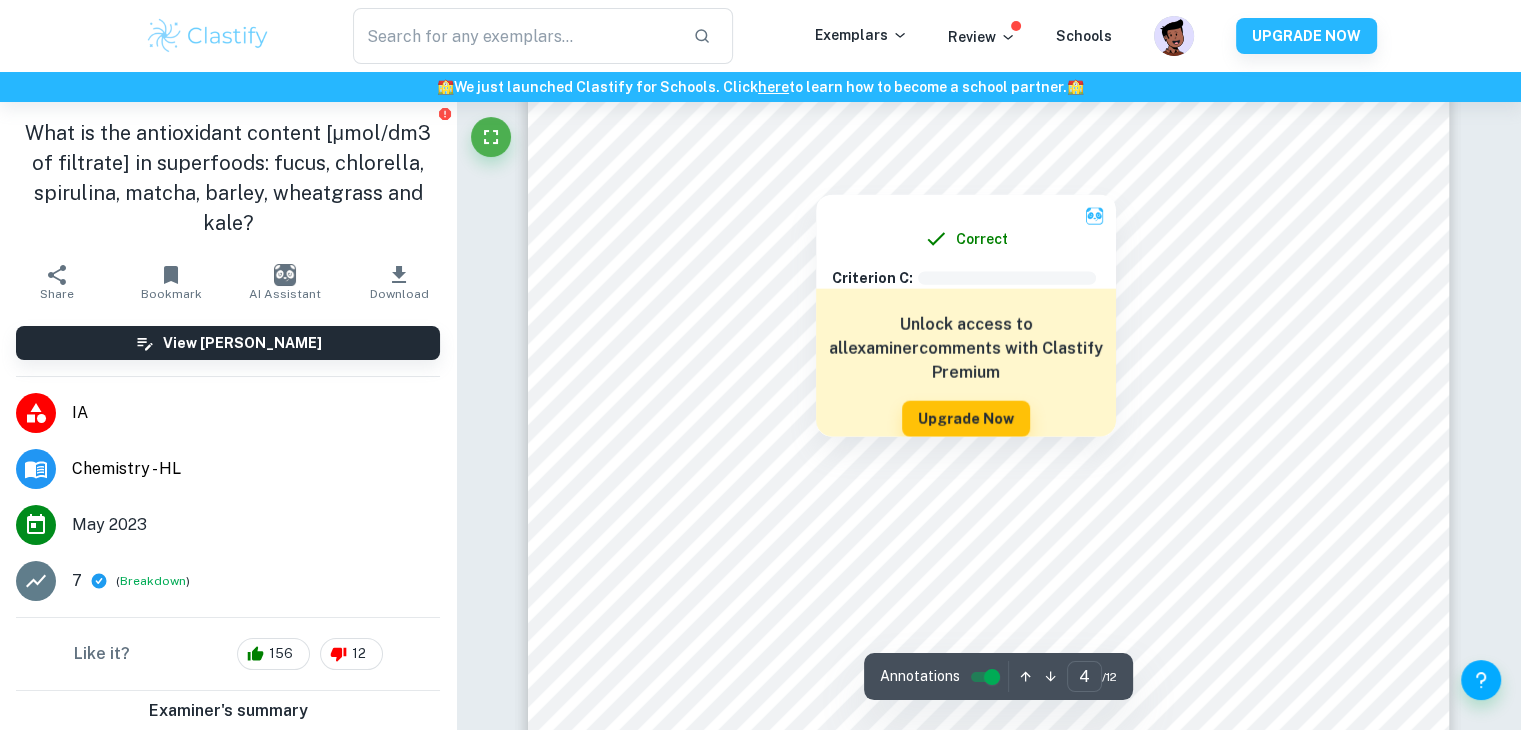 click at bounding box center (816, 180) 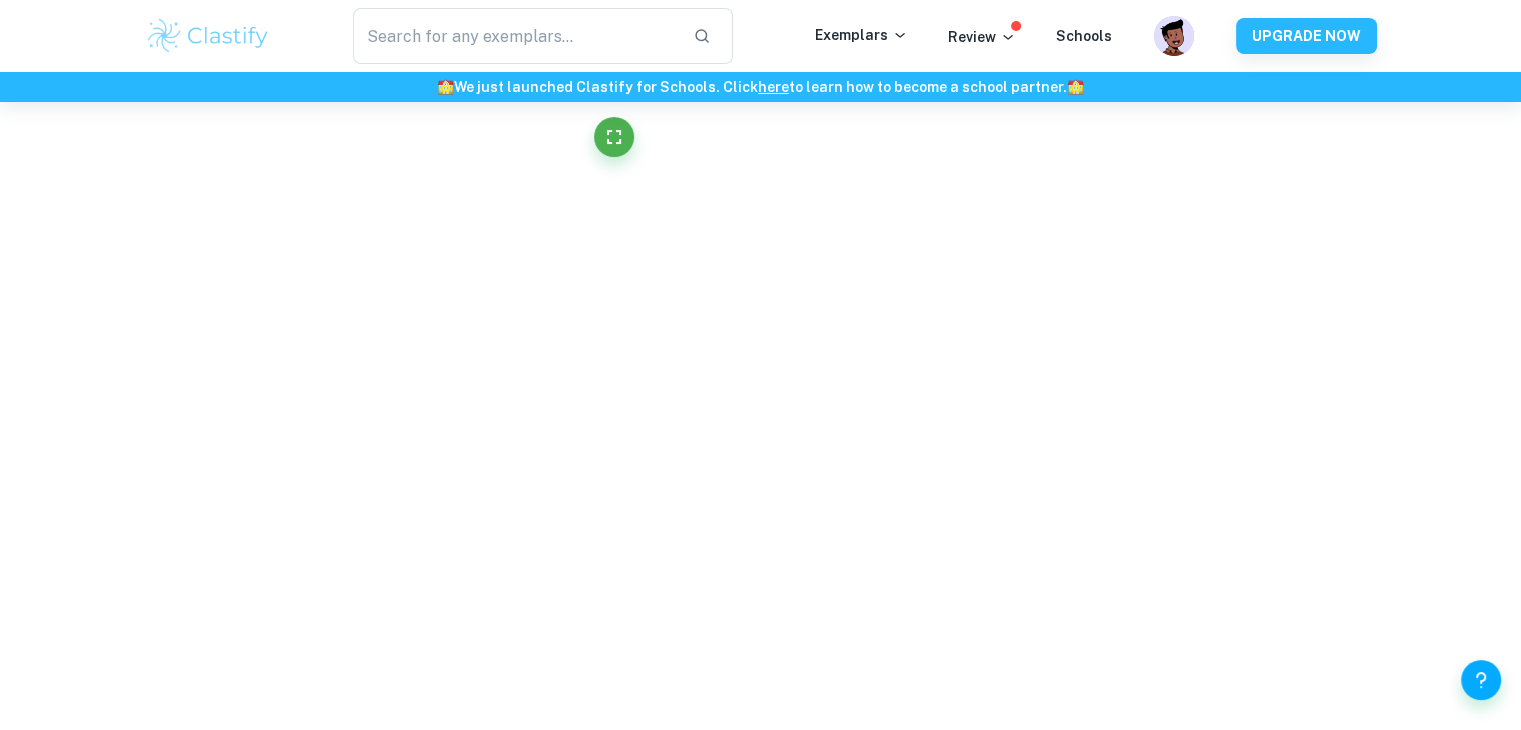 scroll, scrollTop: 4464, scrollLeft: 0, axis: vertical 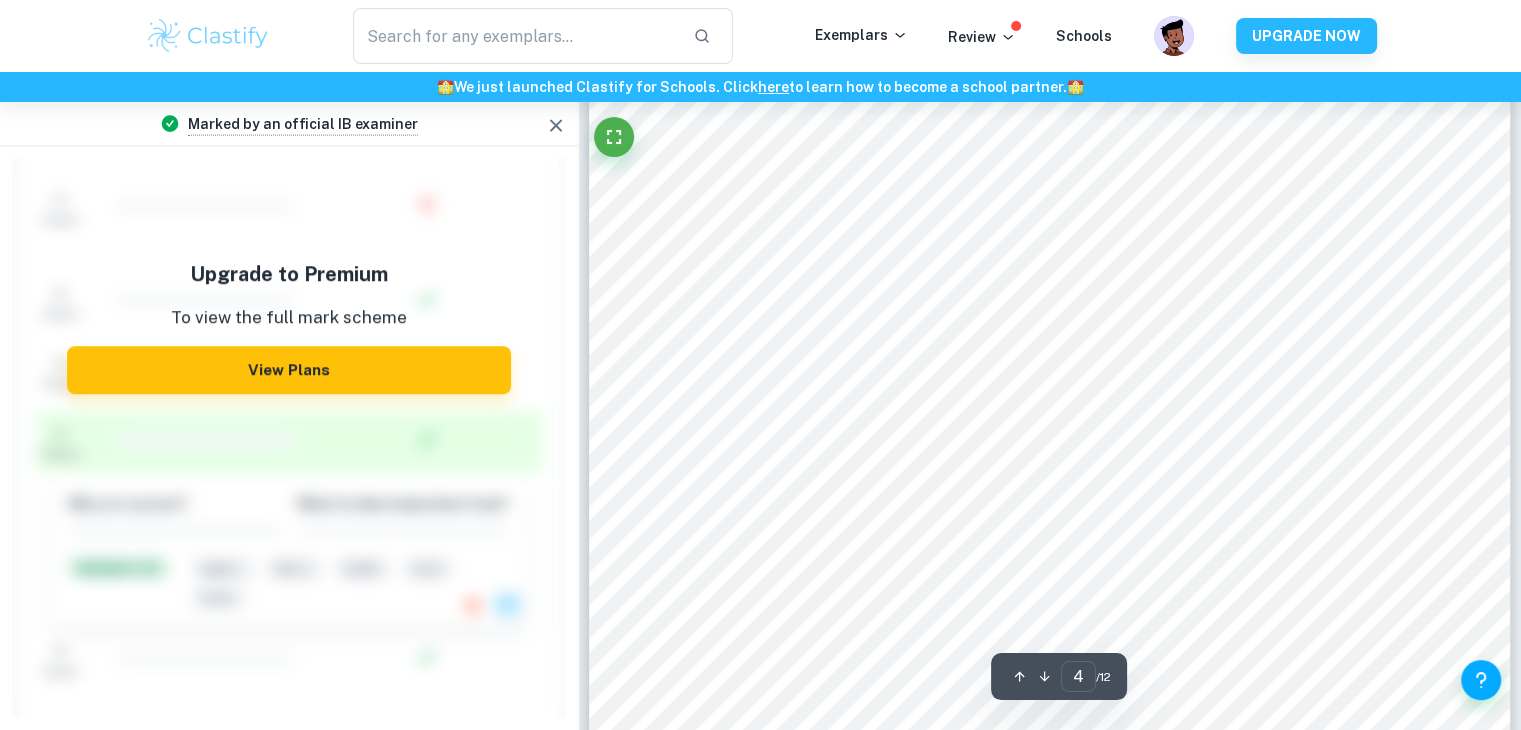 type on "4" 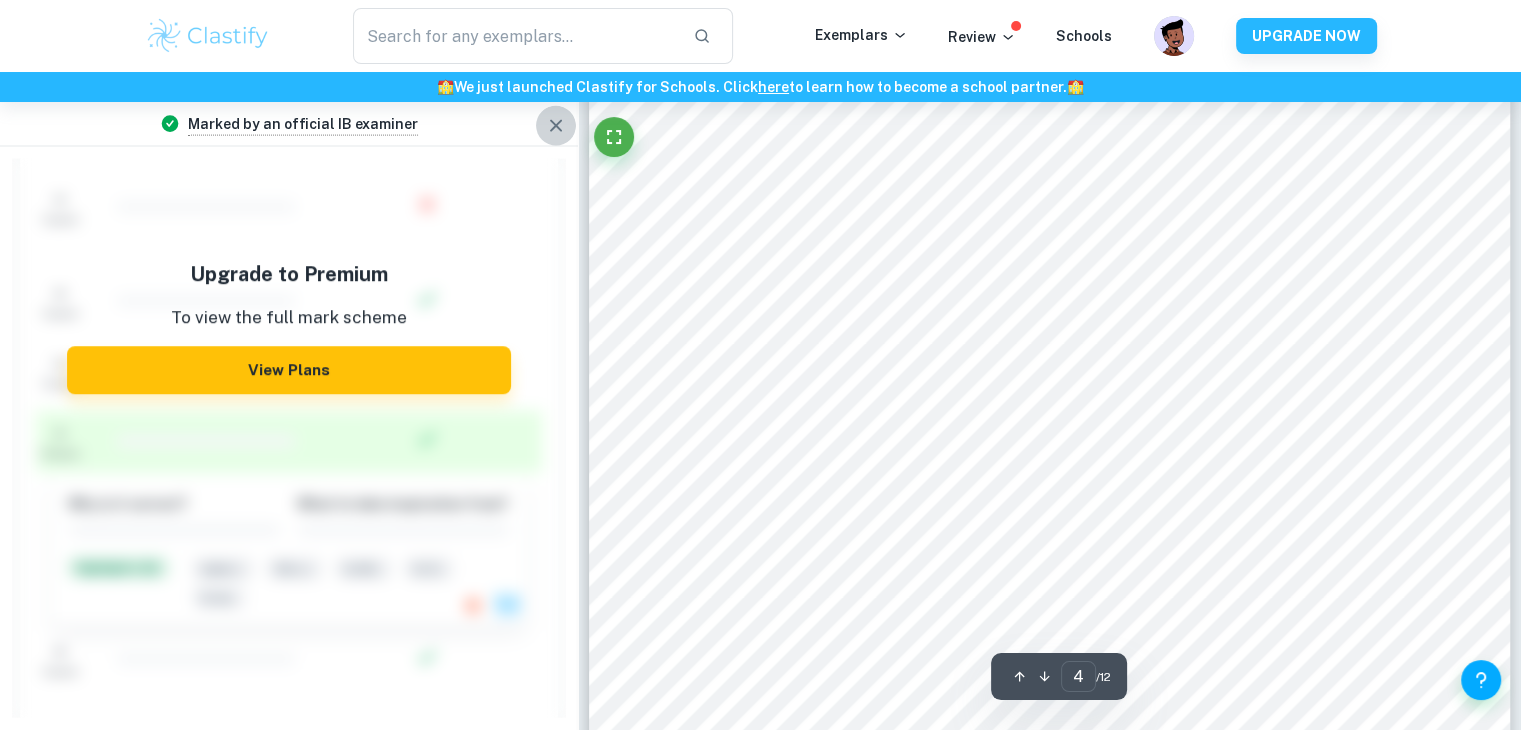 click 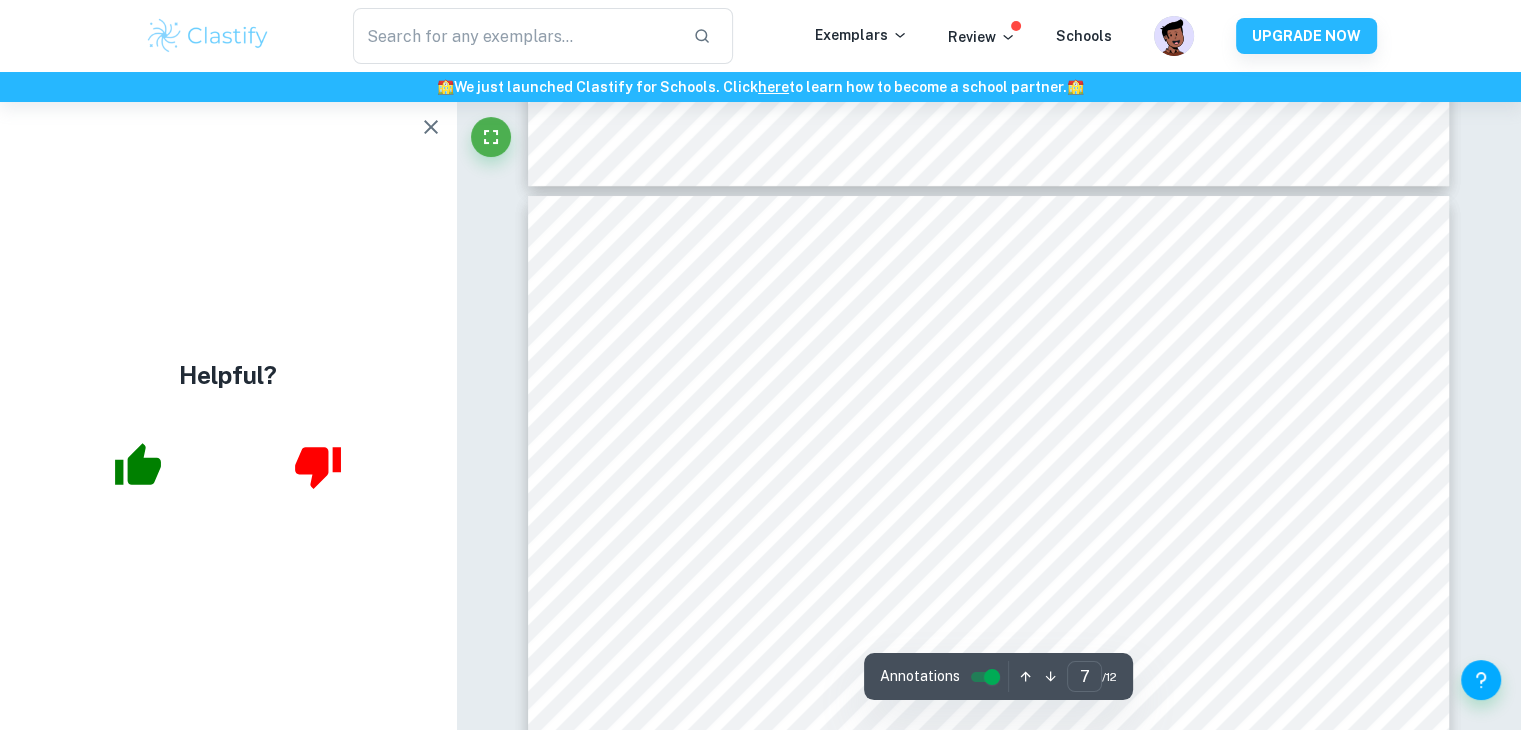scroll, scrollTop: 7805, scrollLeft: 0, axis: vertical 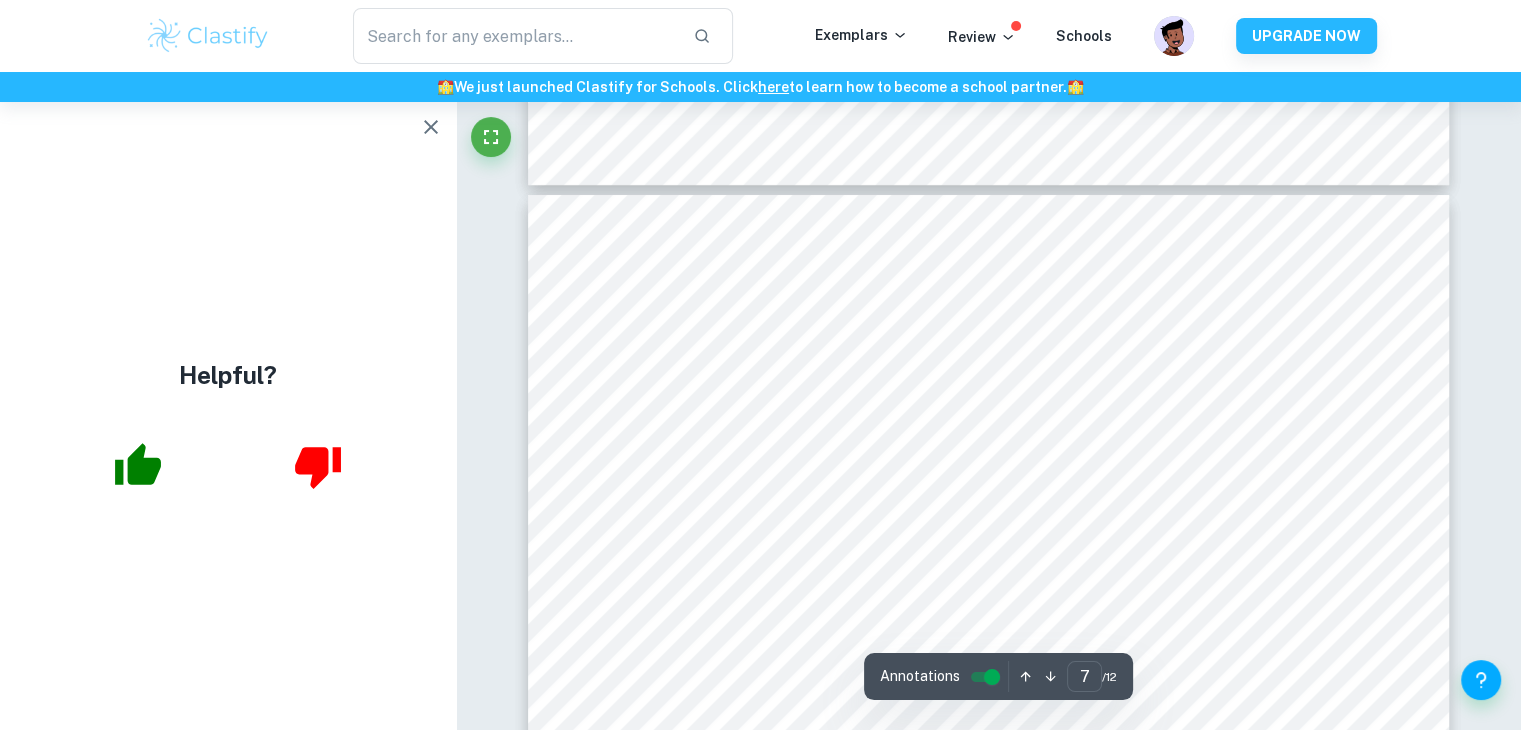 click 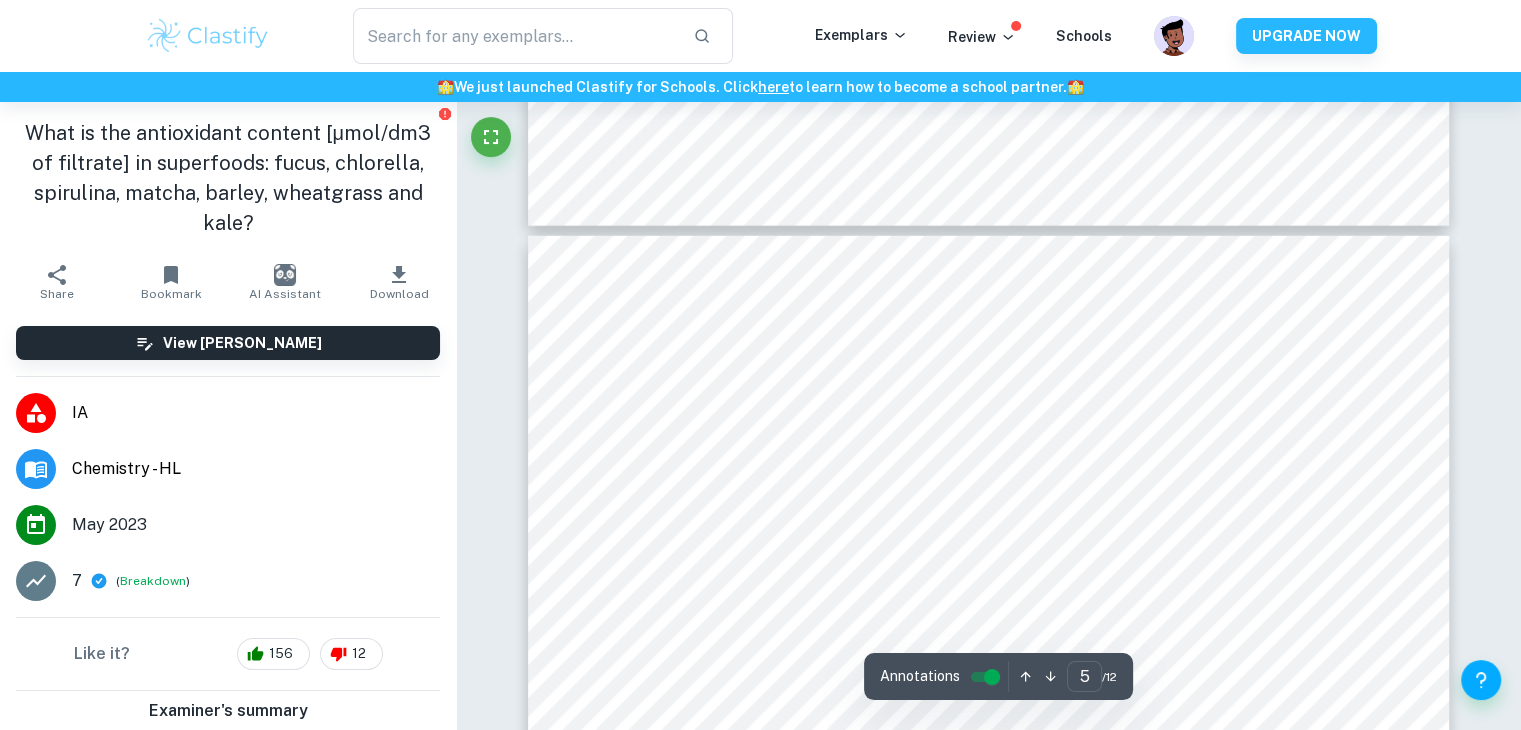 scroll, scrollTop: 5136, scrollLeft: 0, axis: vertical 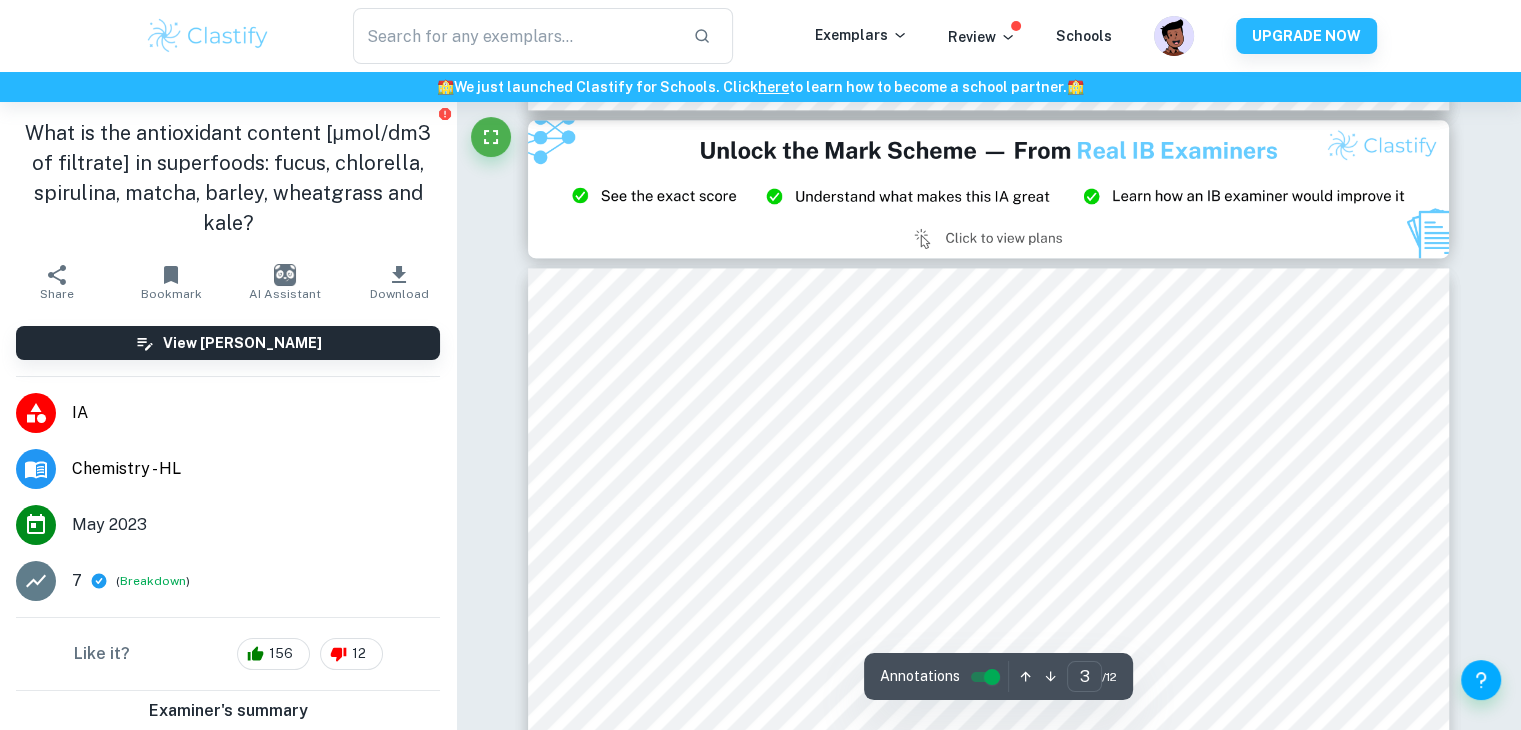 type on "2" 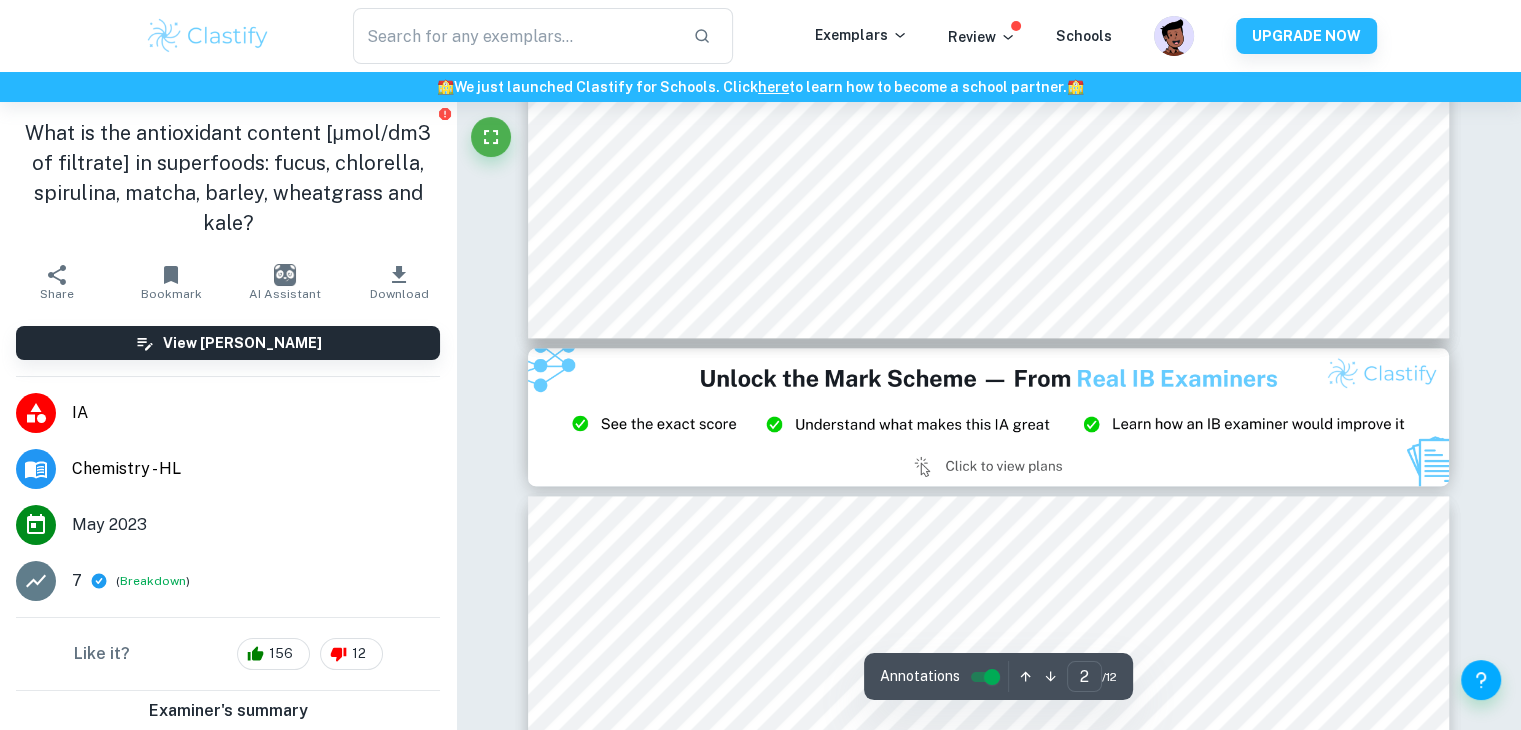scroll, scrollTop: 2394, scrollLeft: 0, axis: vertical 